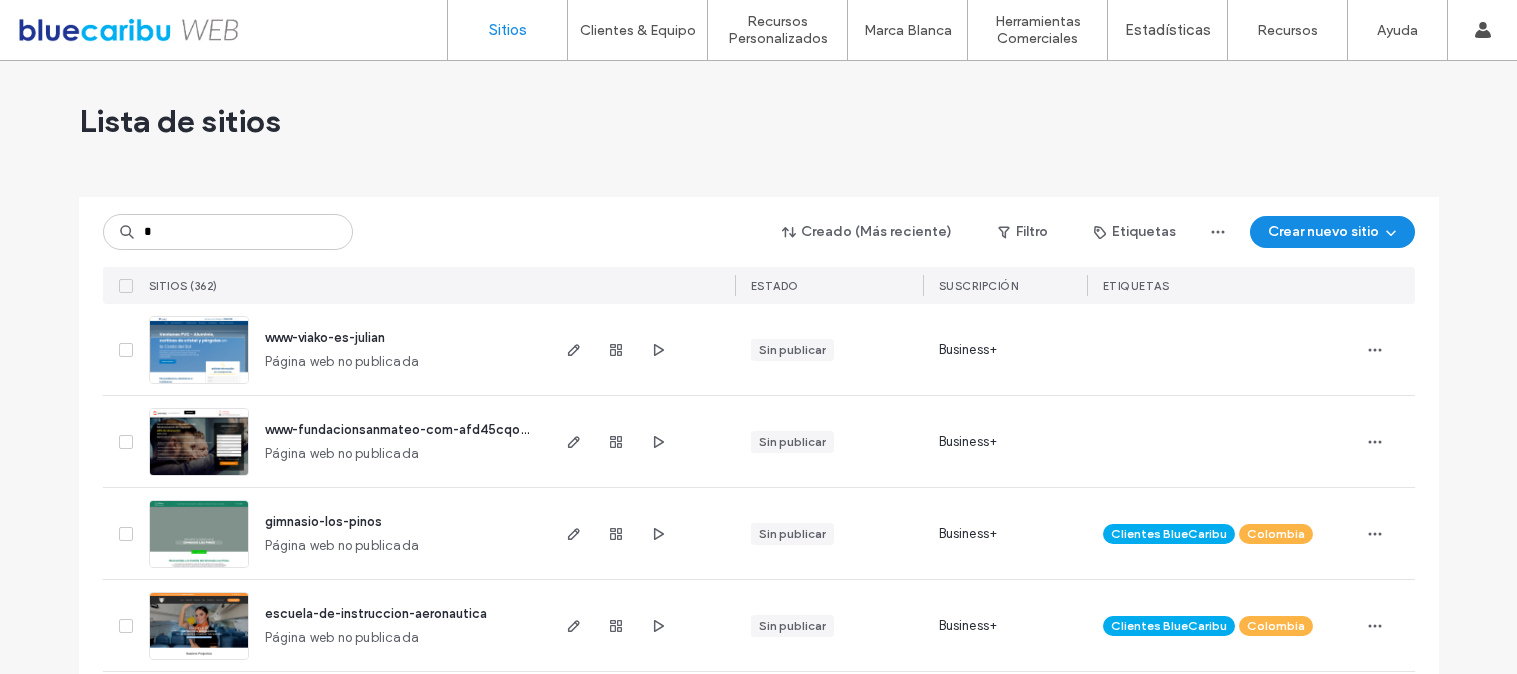 scroll, scrollTop: 0, scrollLeft: 0, axis: both 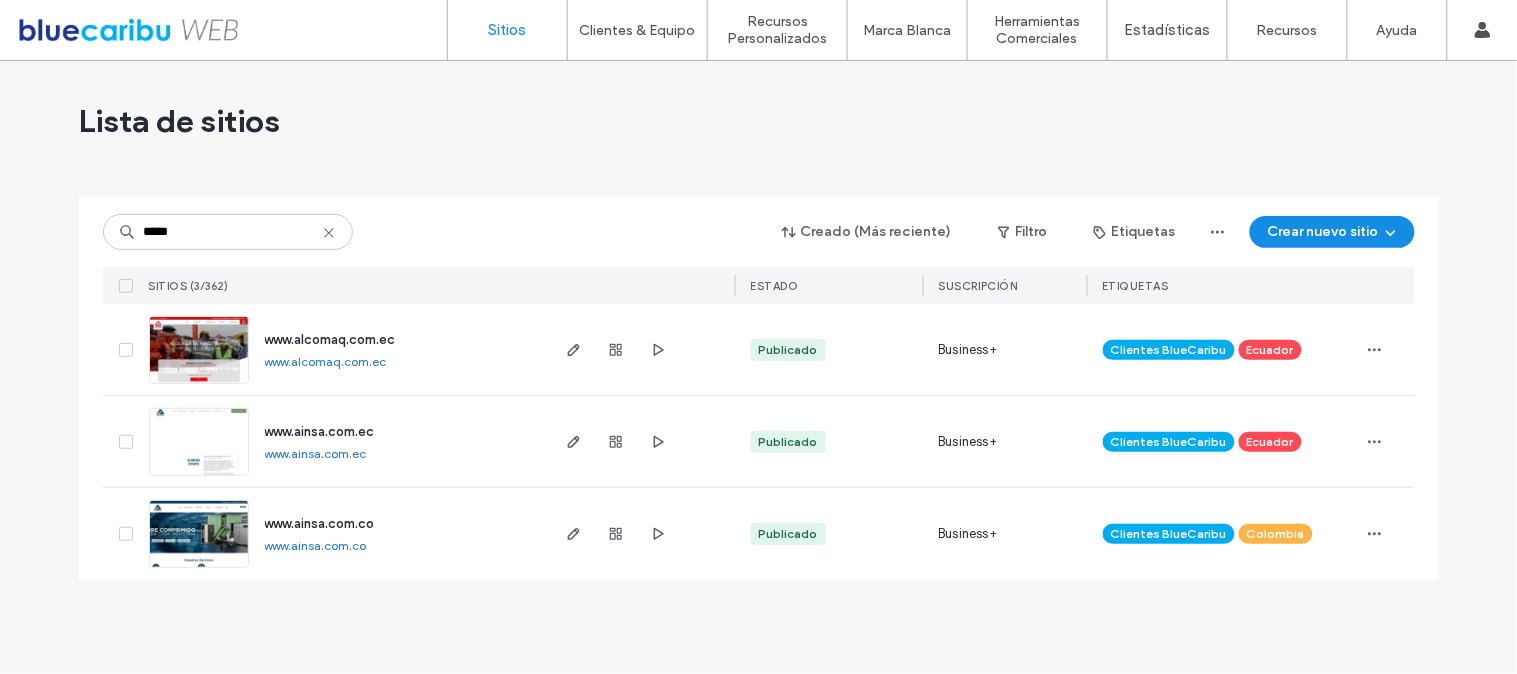 type on "*****" 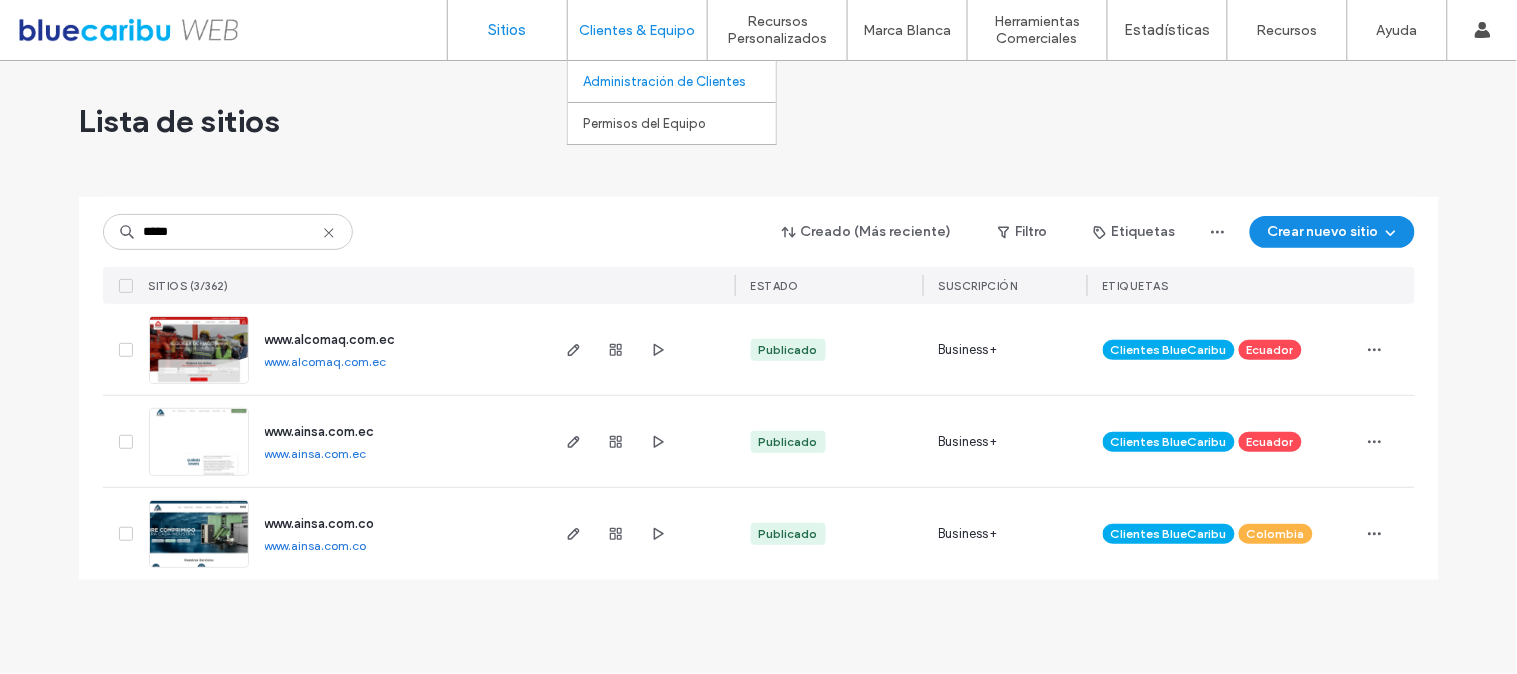 click on "Administración de Clientes" at bounding box center (664, 81) 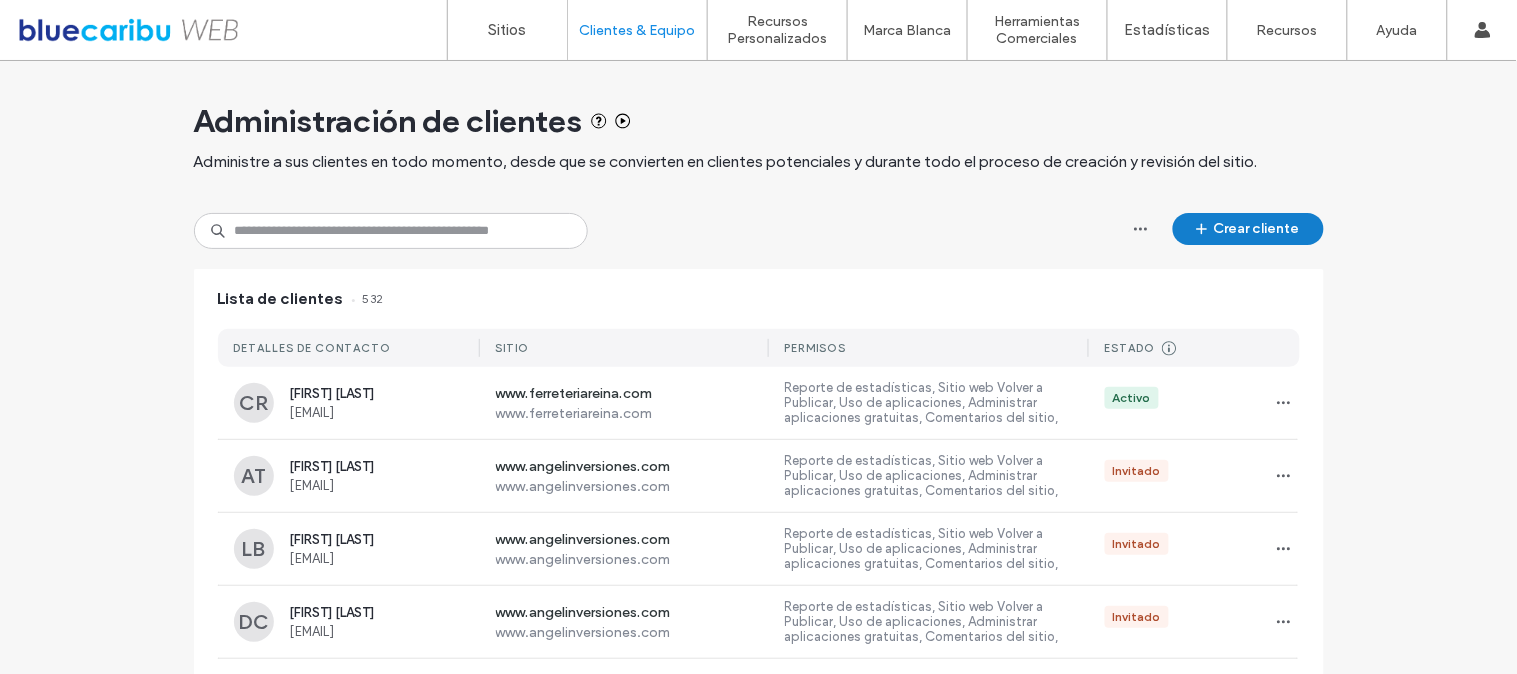 click at bounding box center (1204, 229) 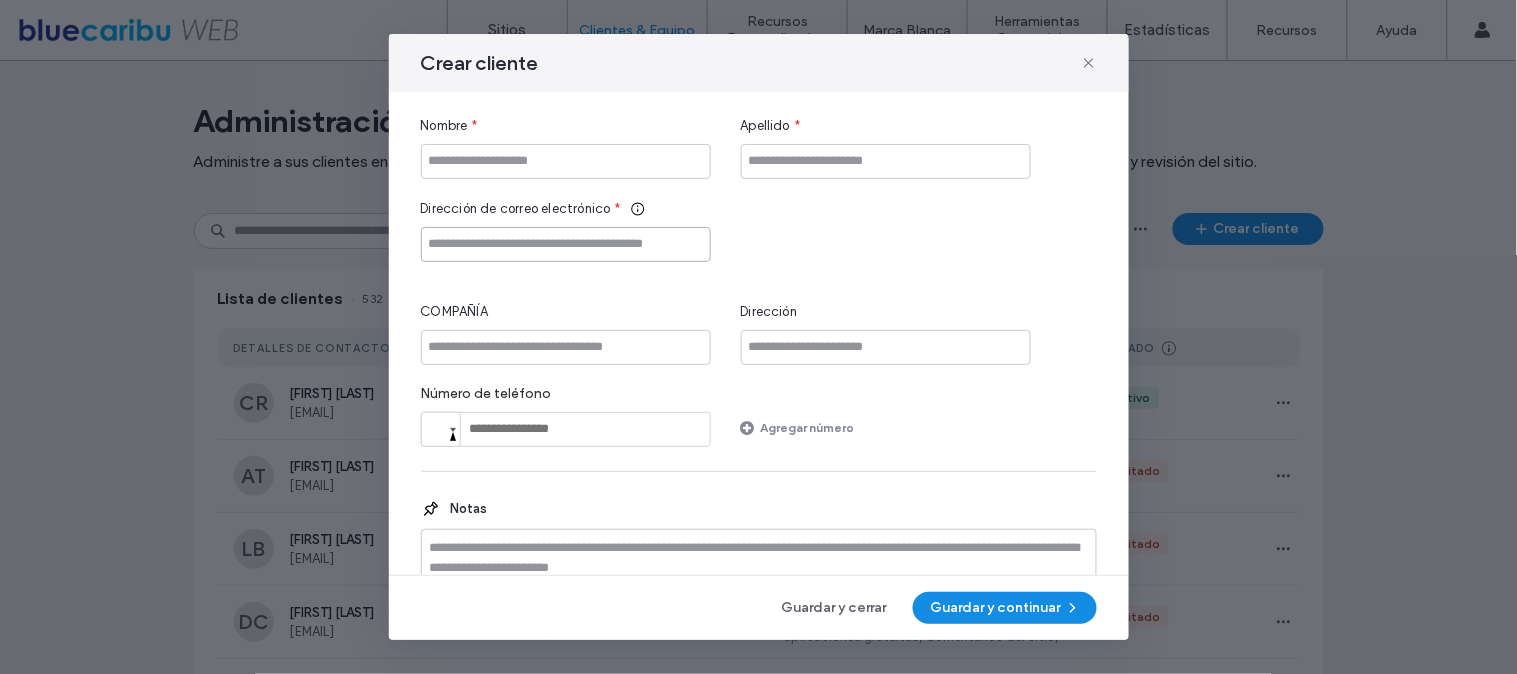 click at bounding box center [566, 244] 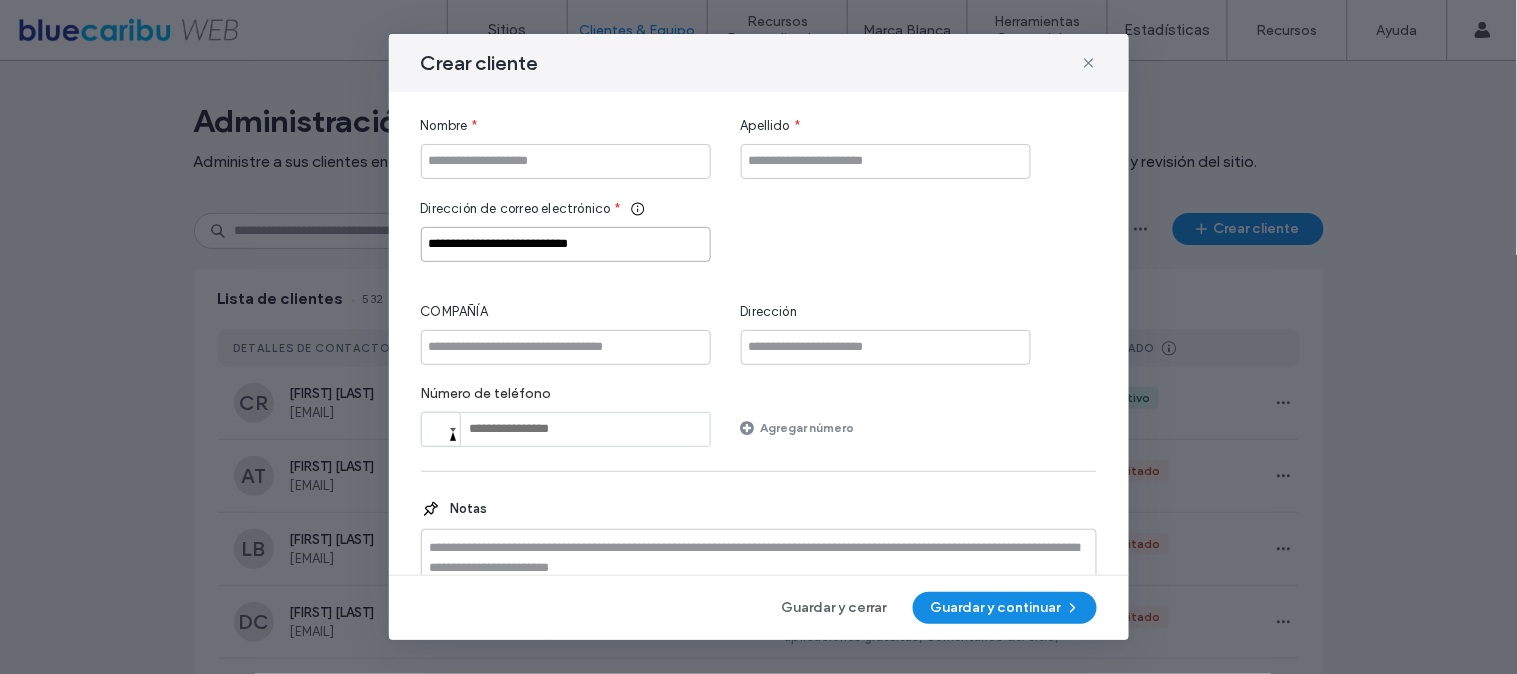type on "**********" 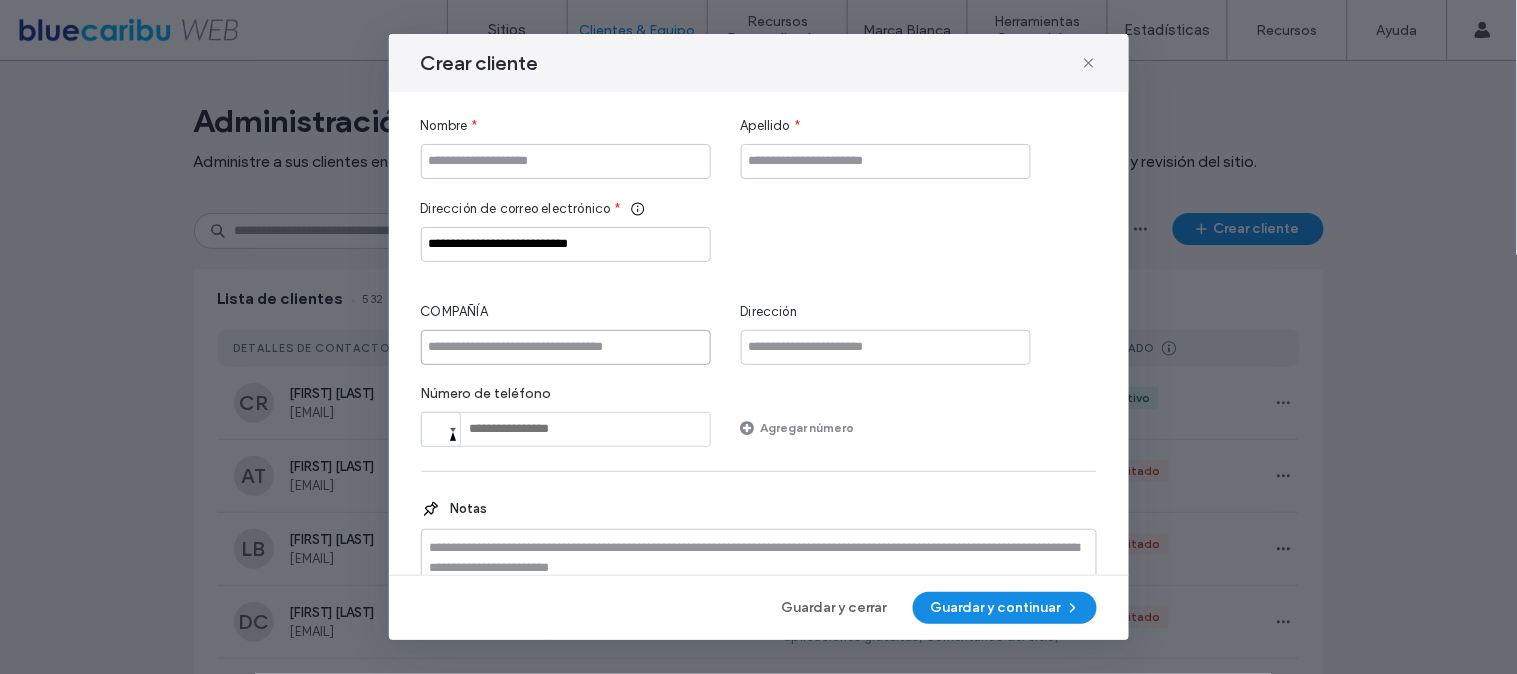 click at bounding box center [566, 347] 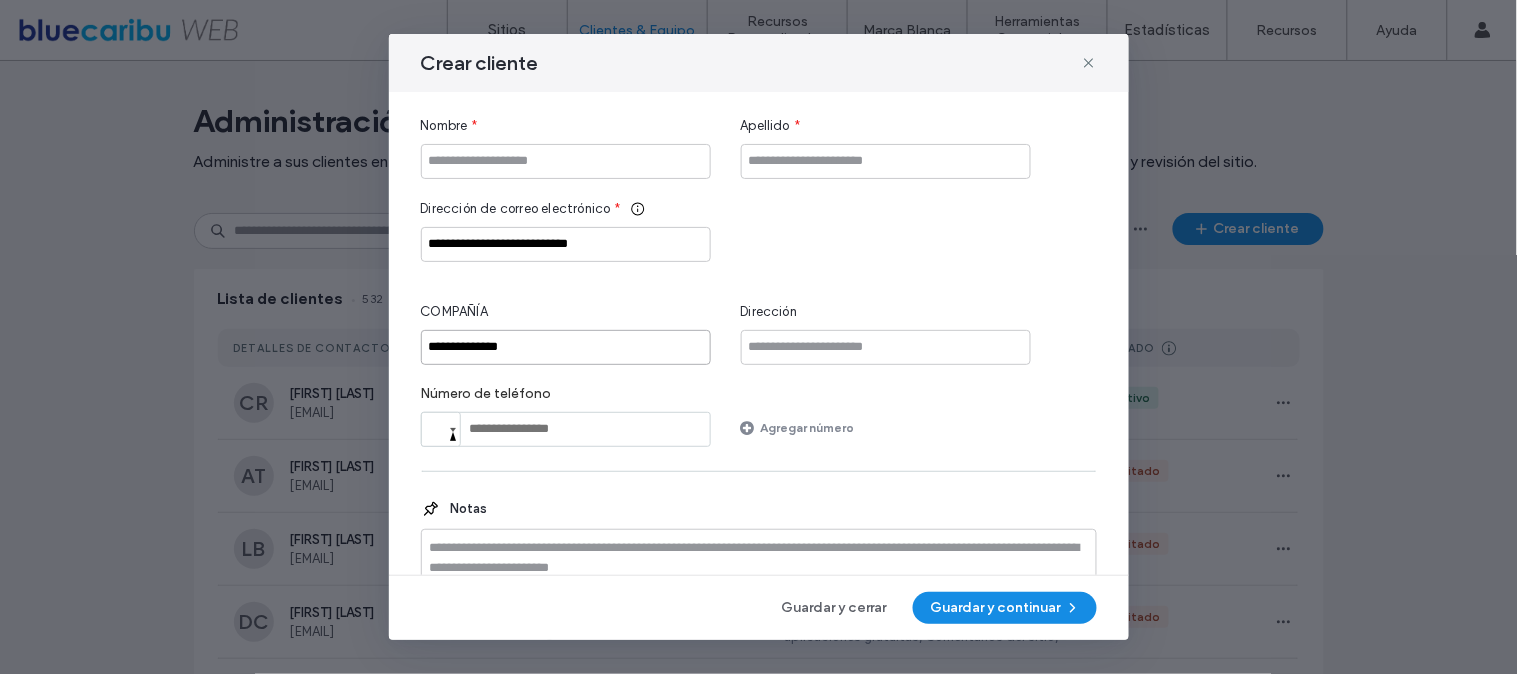 type on "**********" 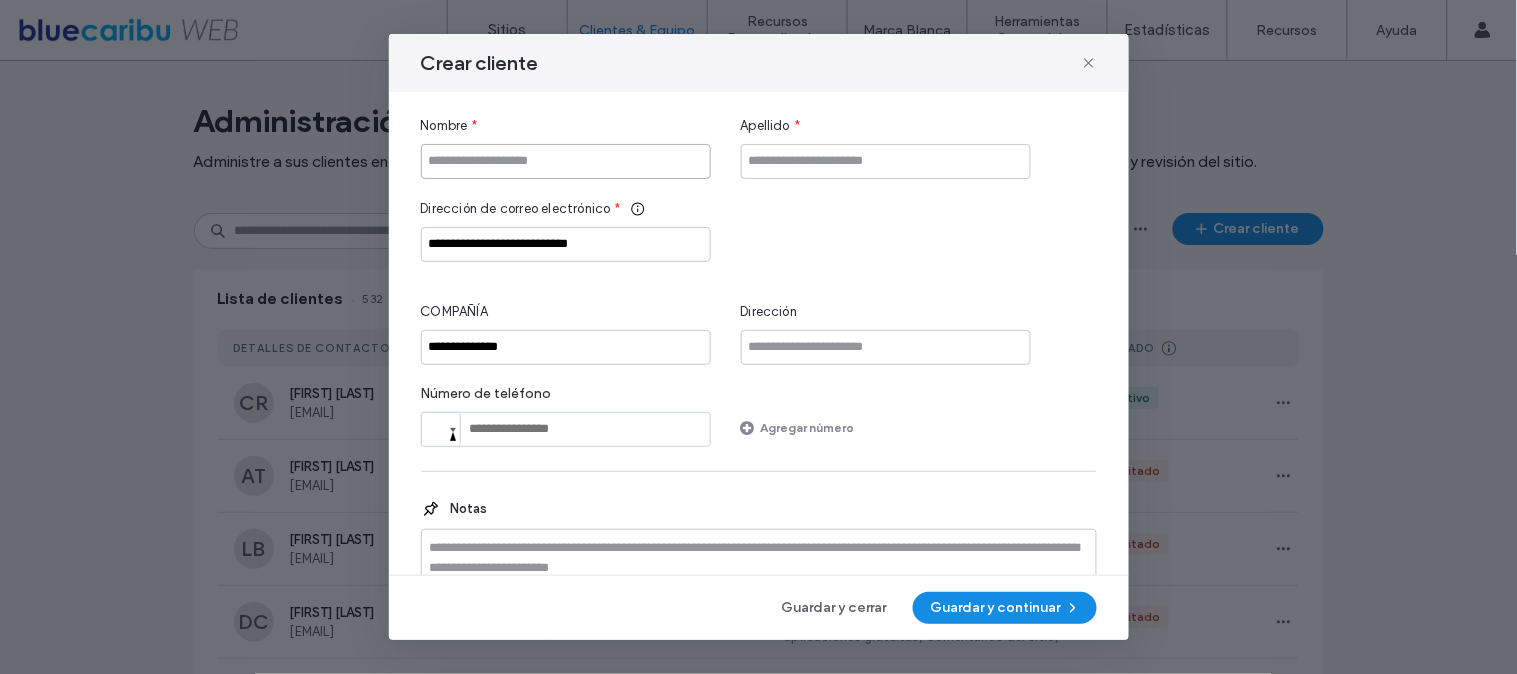 click at bounding box center (566, 161) 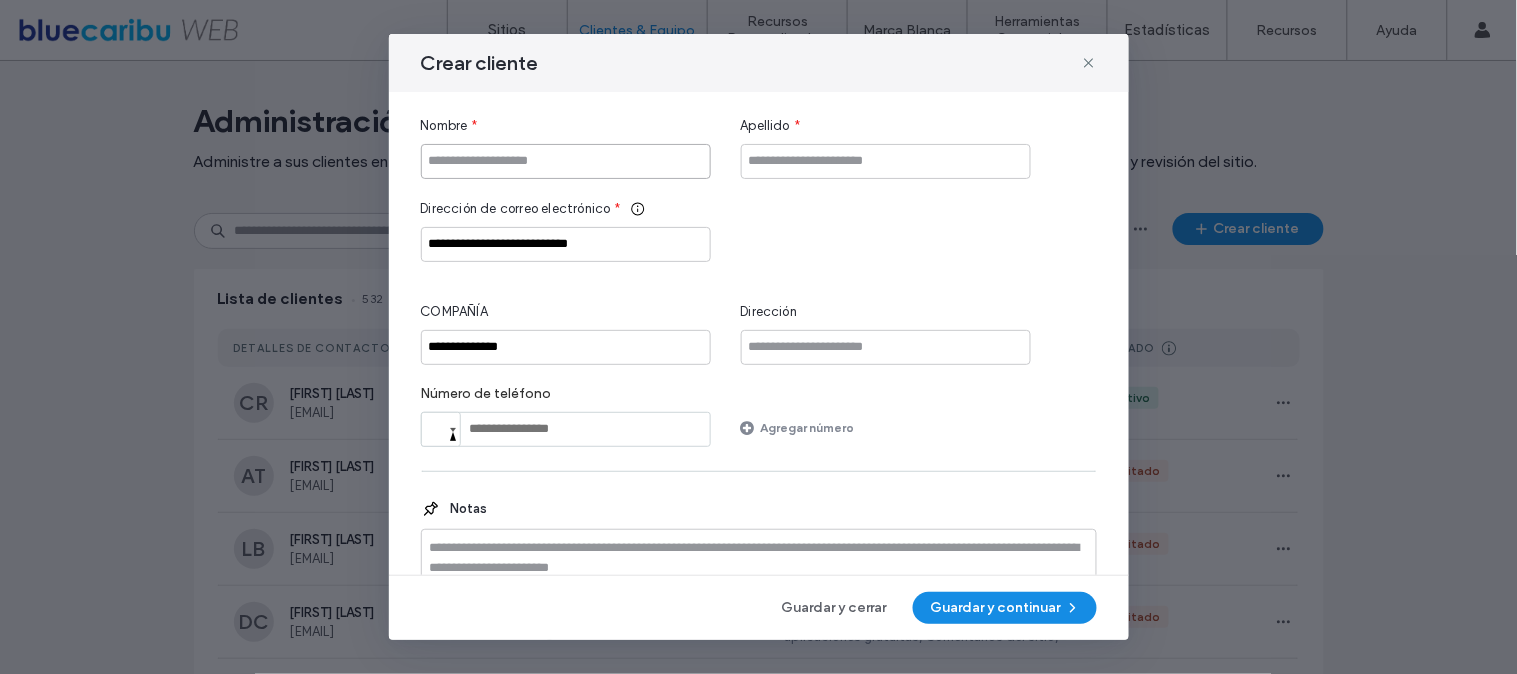 paste on "**********" 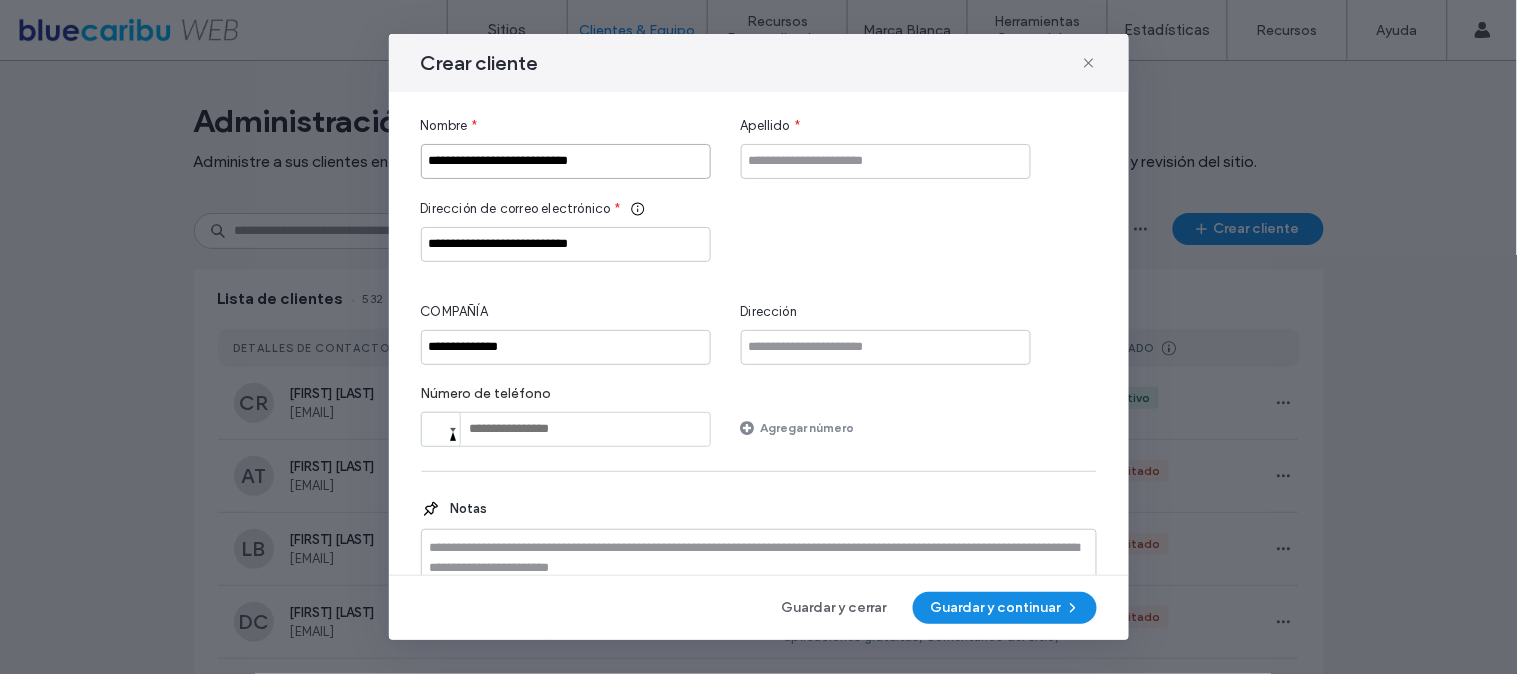 click on "**********" at bounding box center [566, 161] 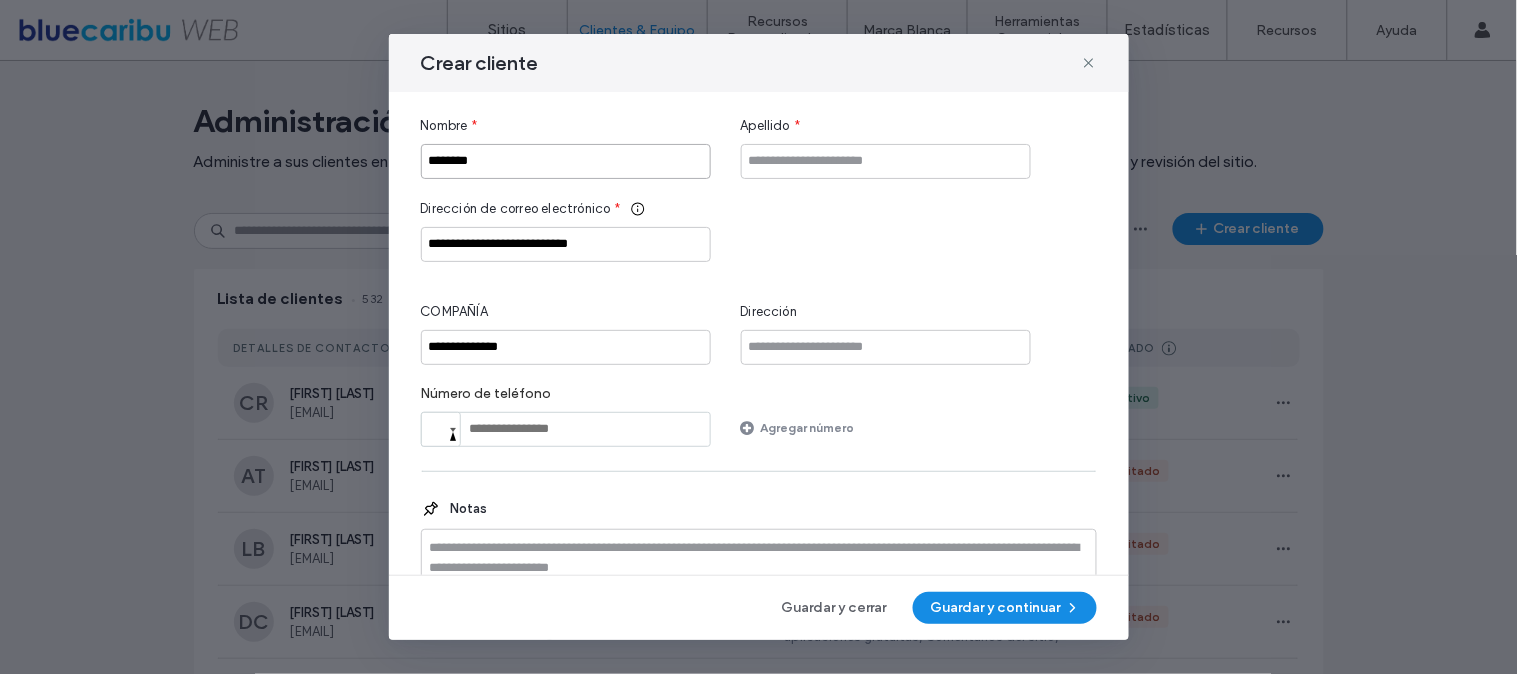 type on "********" 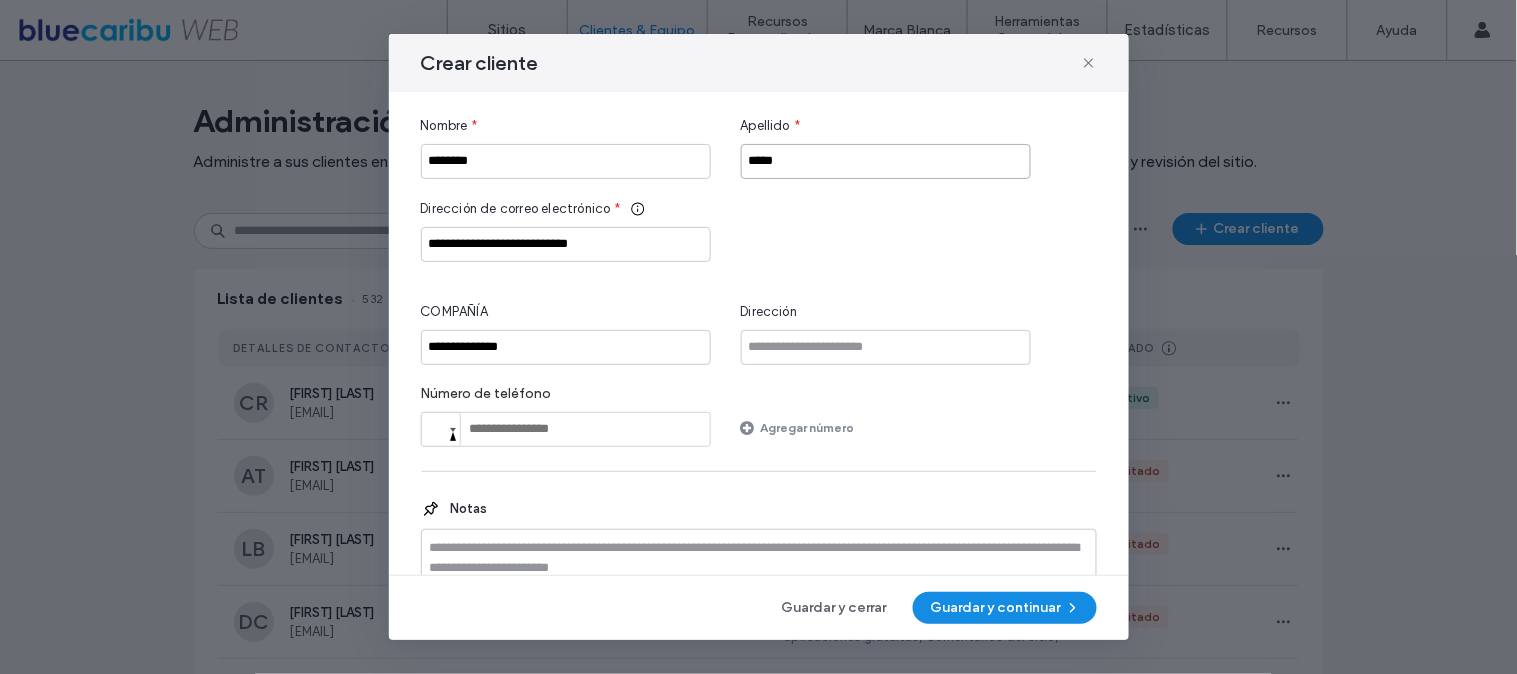 scroll, scrollTop: 57, scrollLeft: 0, axis: vertical 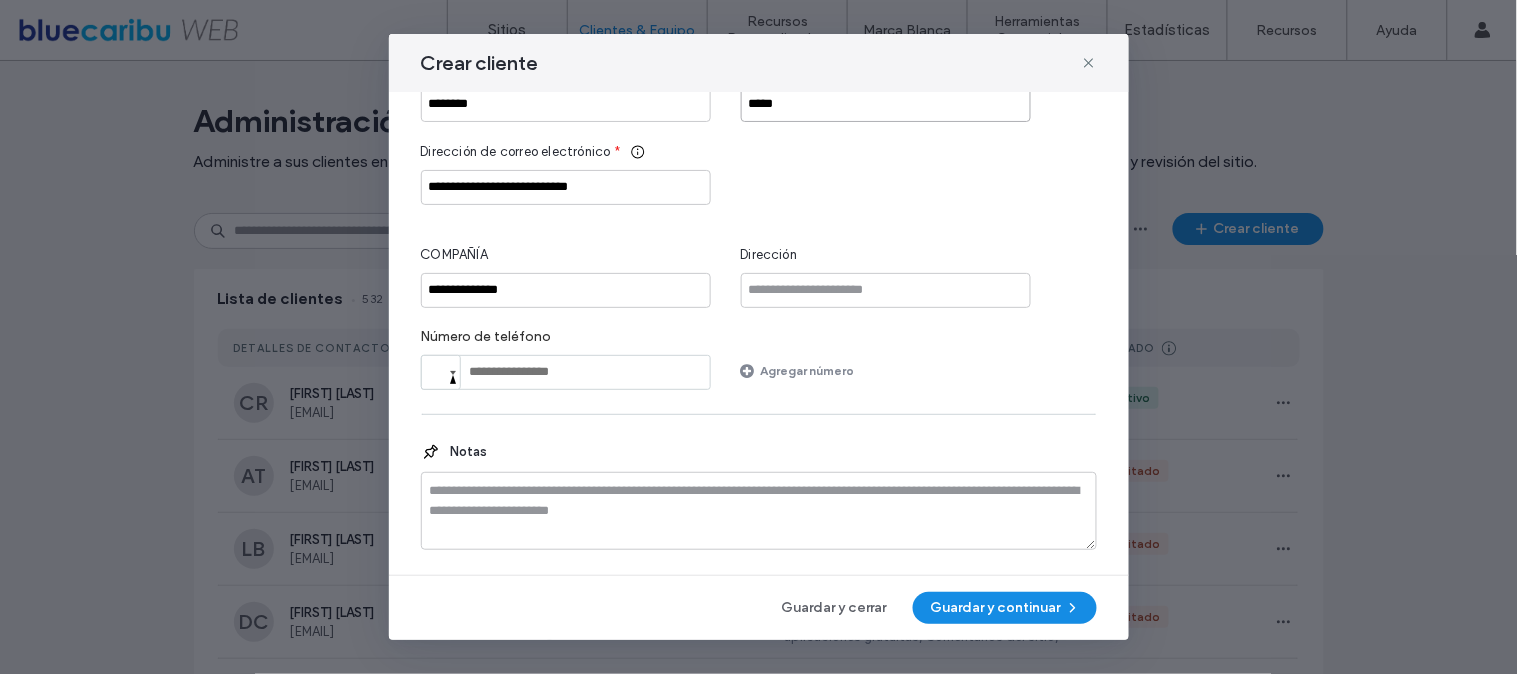 type on "*****" 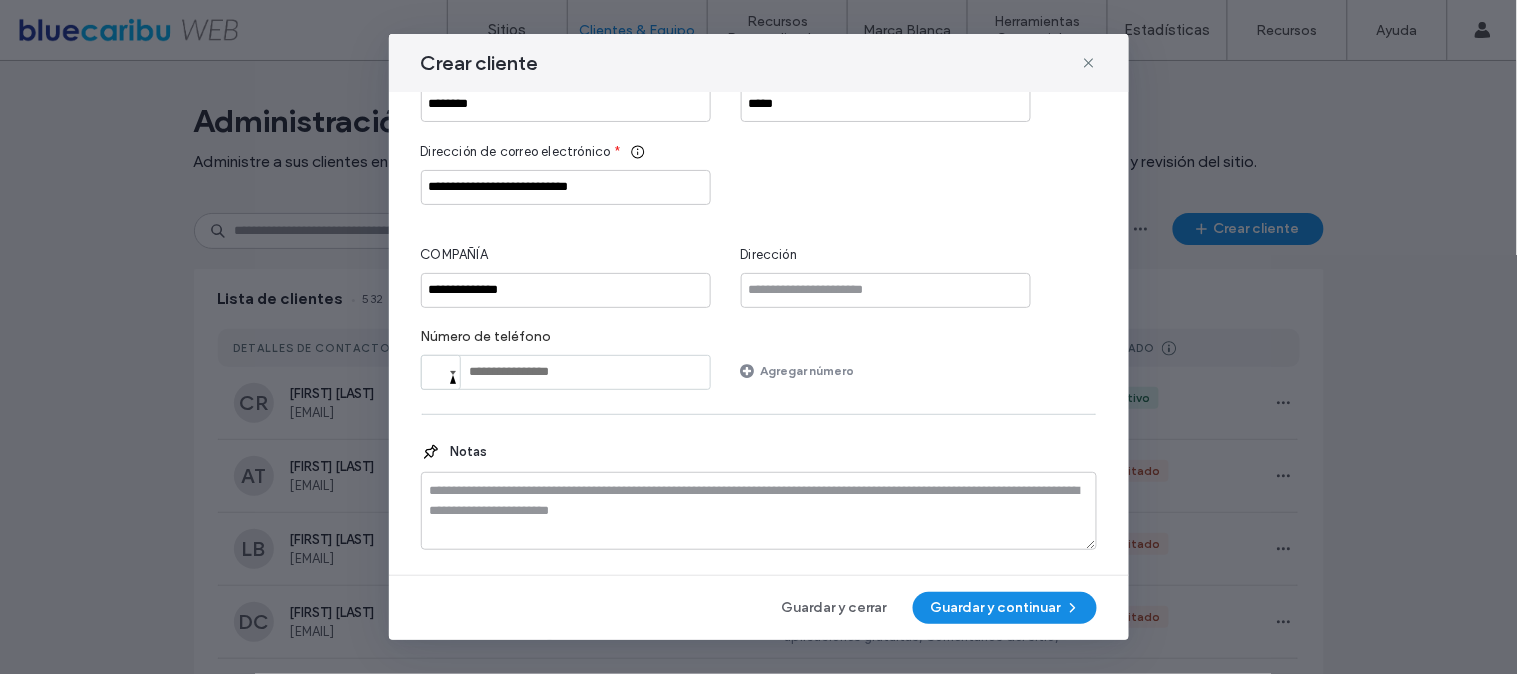 click on "**********" at bounding box center [759, 337] 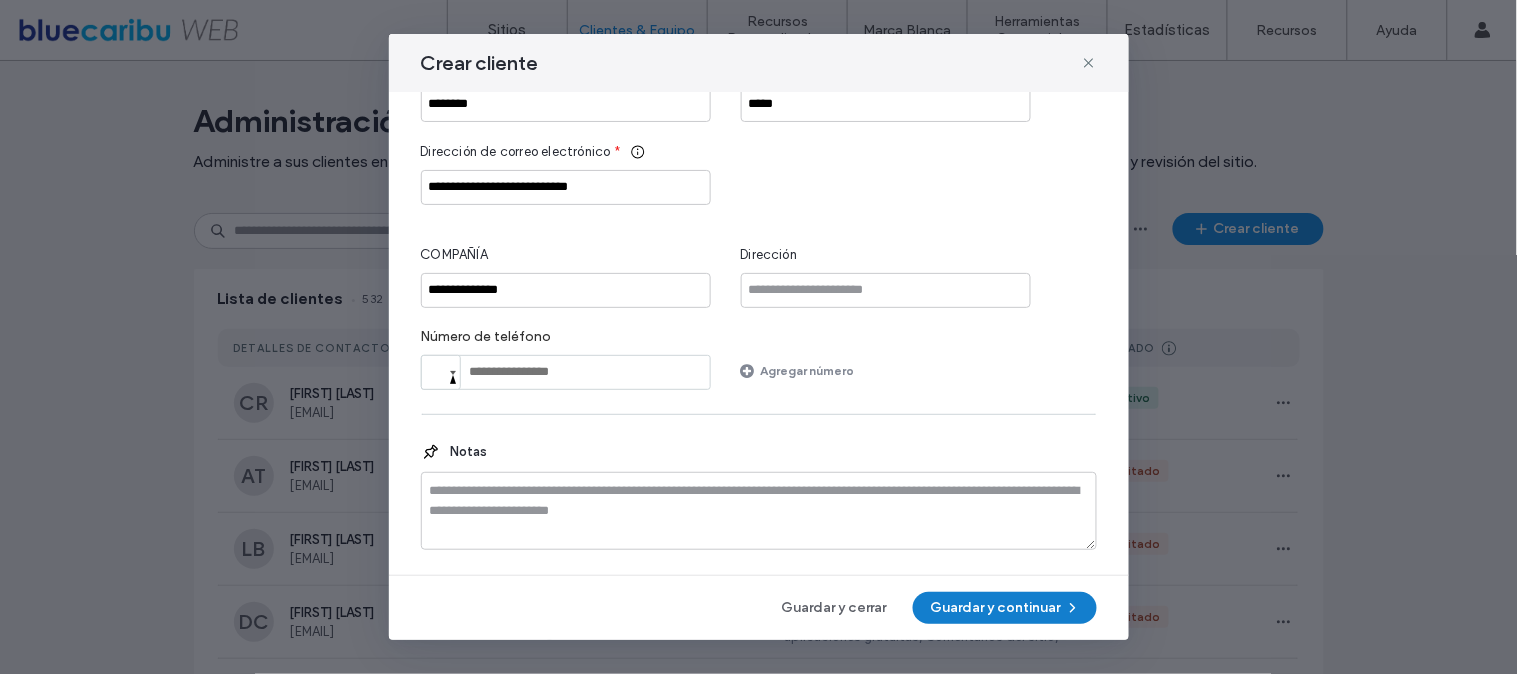 click on "Guardar y continuar" at bounding box center [1005, 608] 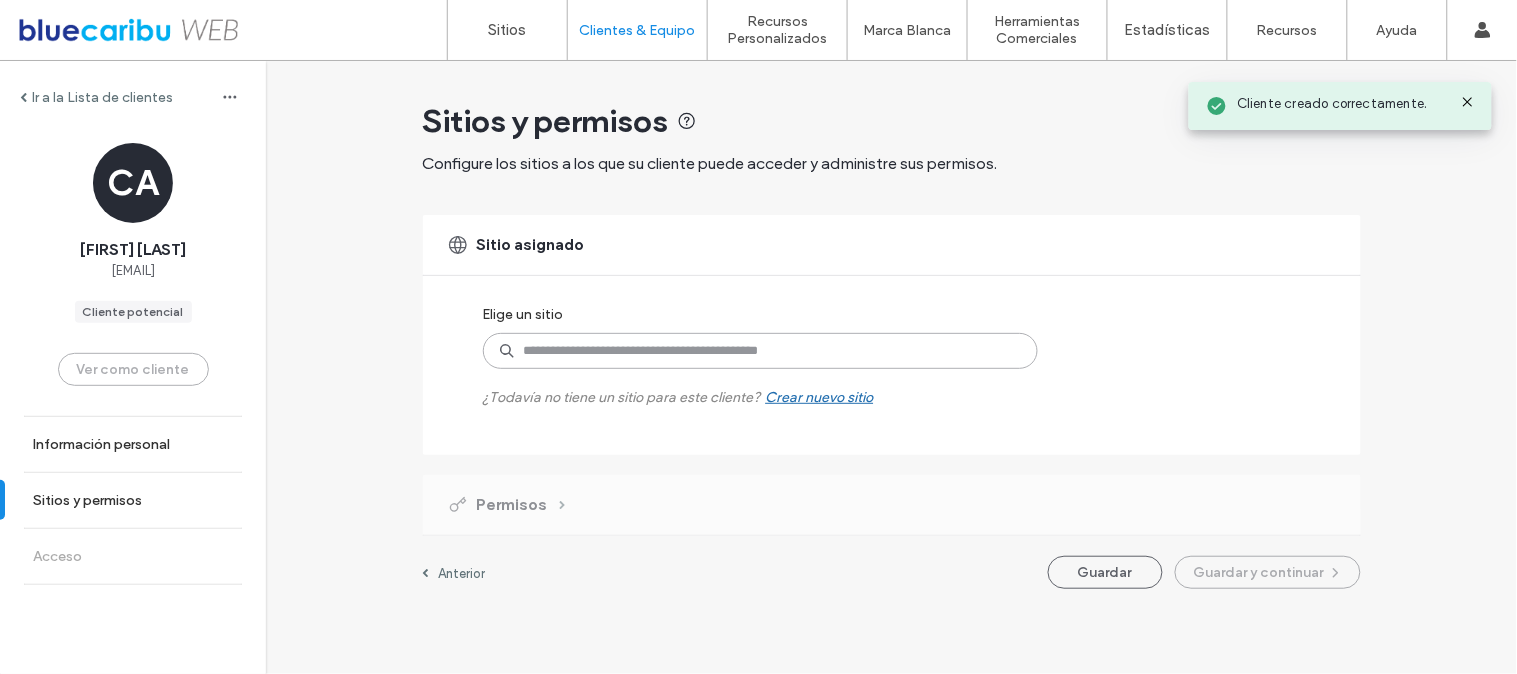 click at bounding box center [760, 351] 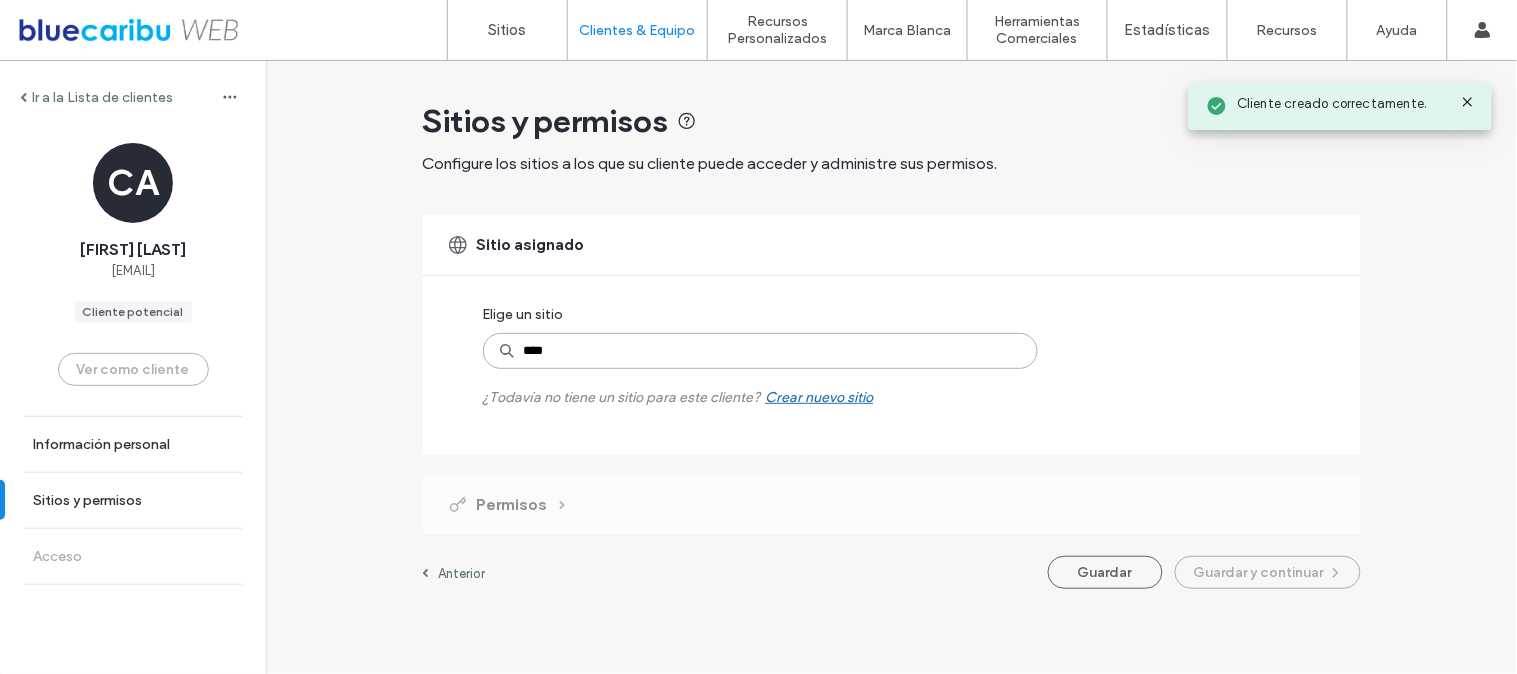 type on "*****" 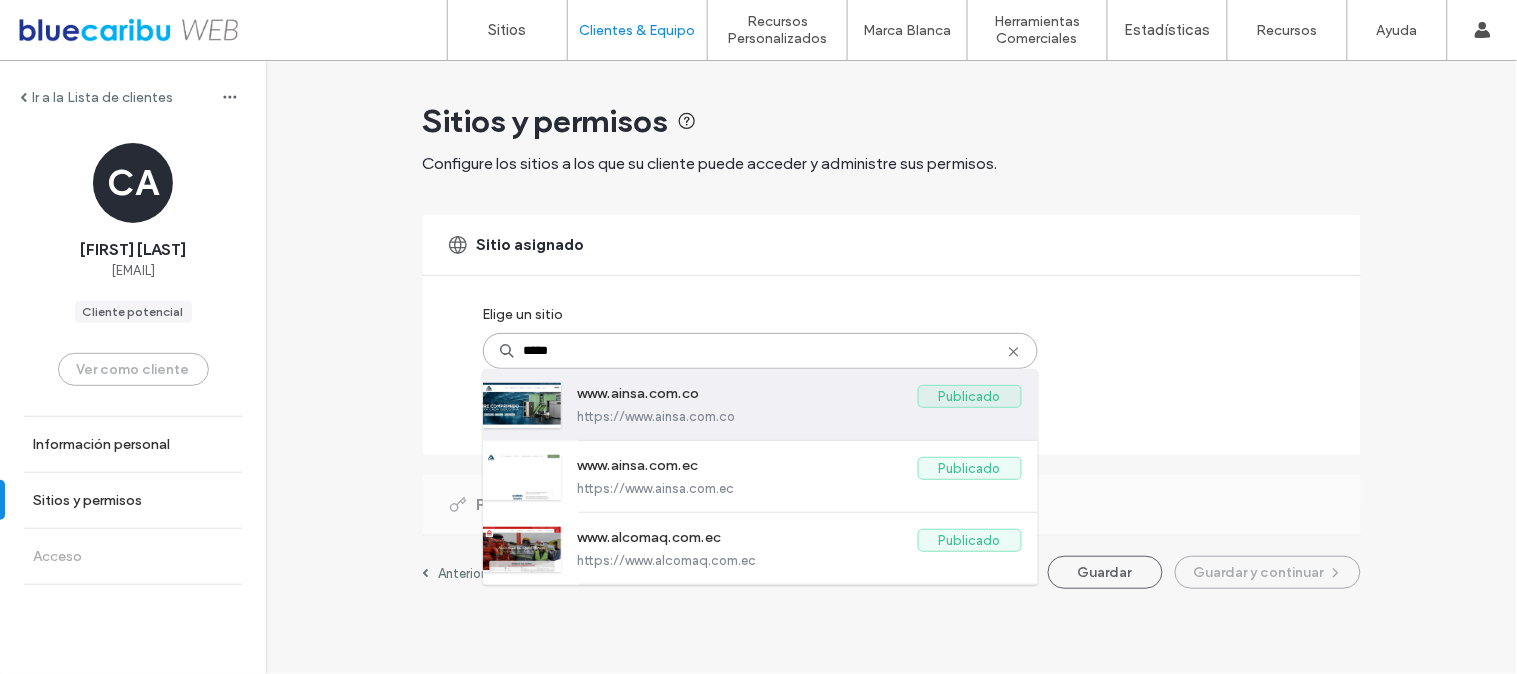 click on "https://www.ainsa.com.co" at bounding box center (800, 416) 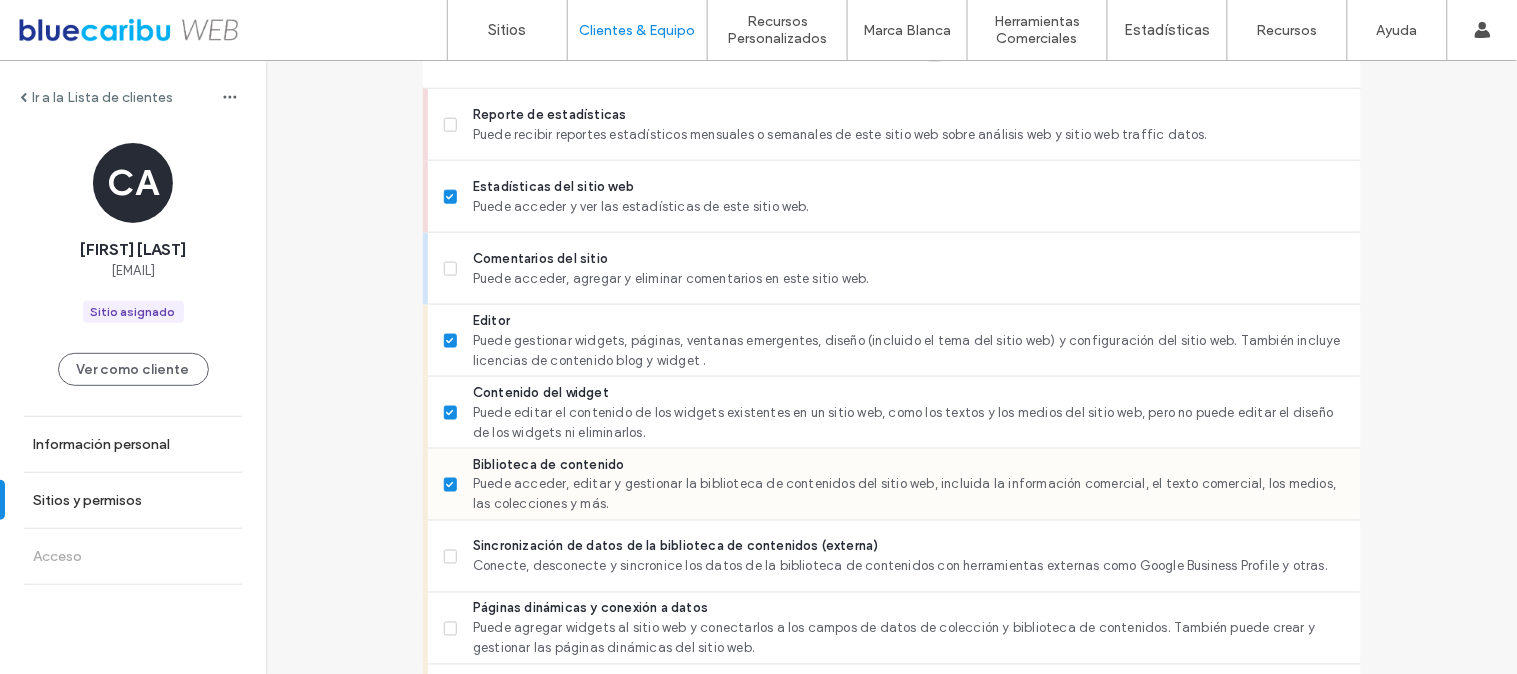 scroll, scrollTop: 777, scrollLeft: 0, axis: vertical 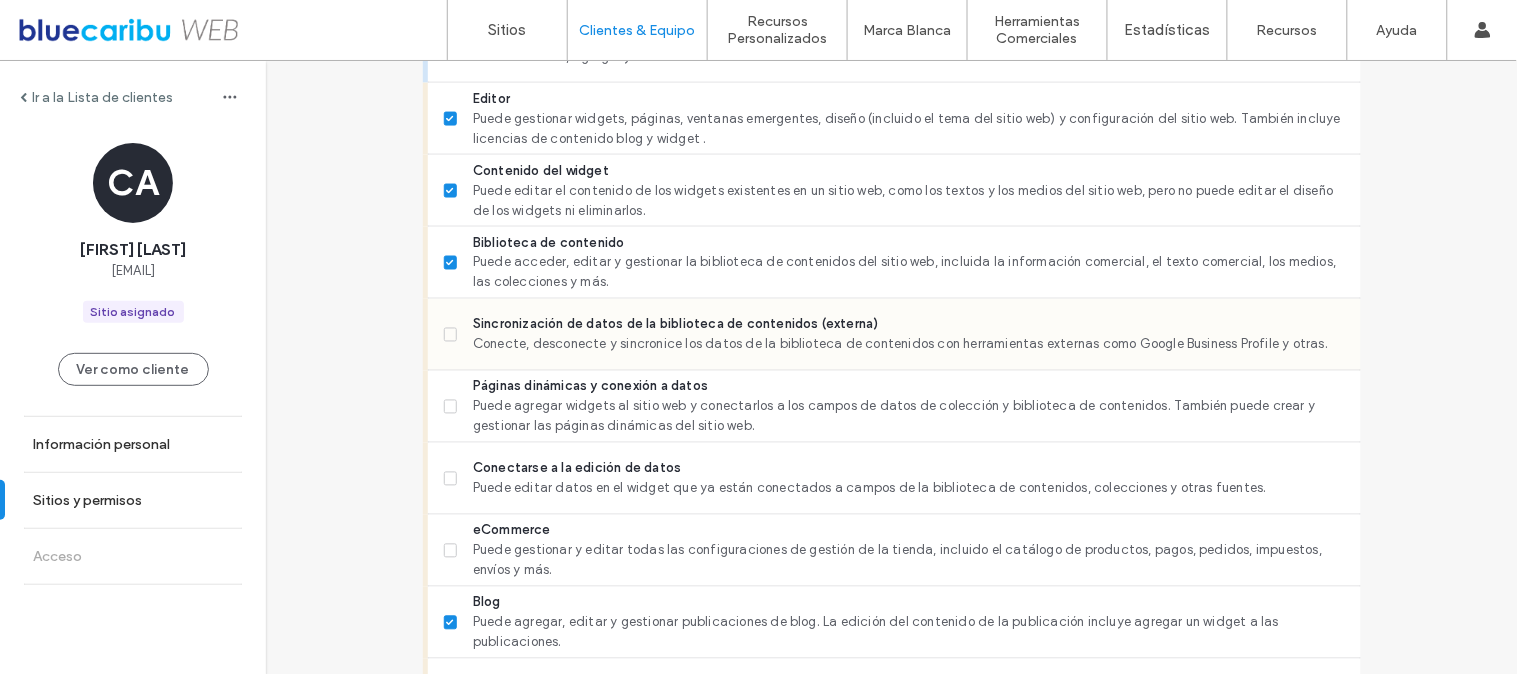 click on "Sincronización de datos de la biblioteca de contenidos (externa)" at bounding box center (908, 325) 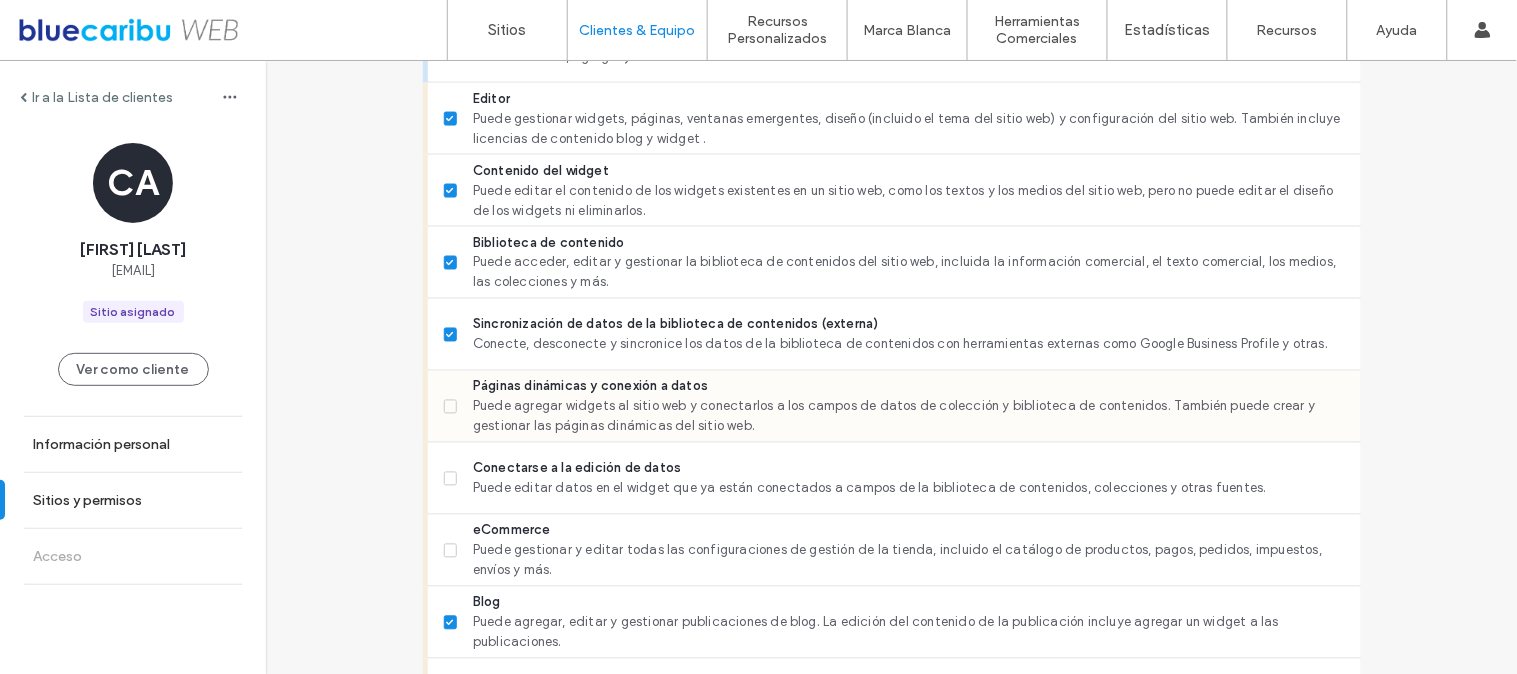 click on "Puede agregar widgets al sitio web y conectarlos a los campos de datos de colección y biblioteca de contenidos. También puede crear y gestionar las páginas dinámicas del sitio web." at bounding box center (908, 417) 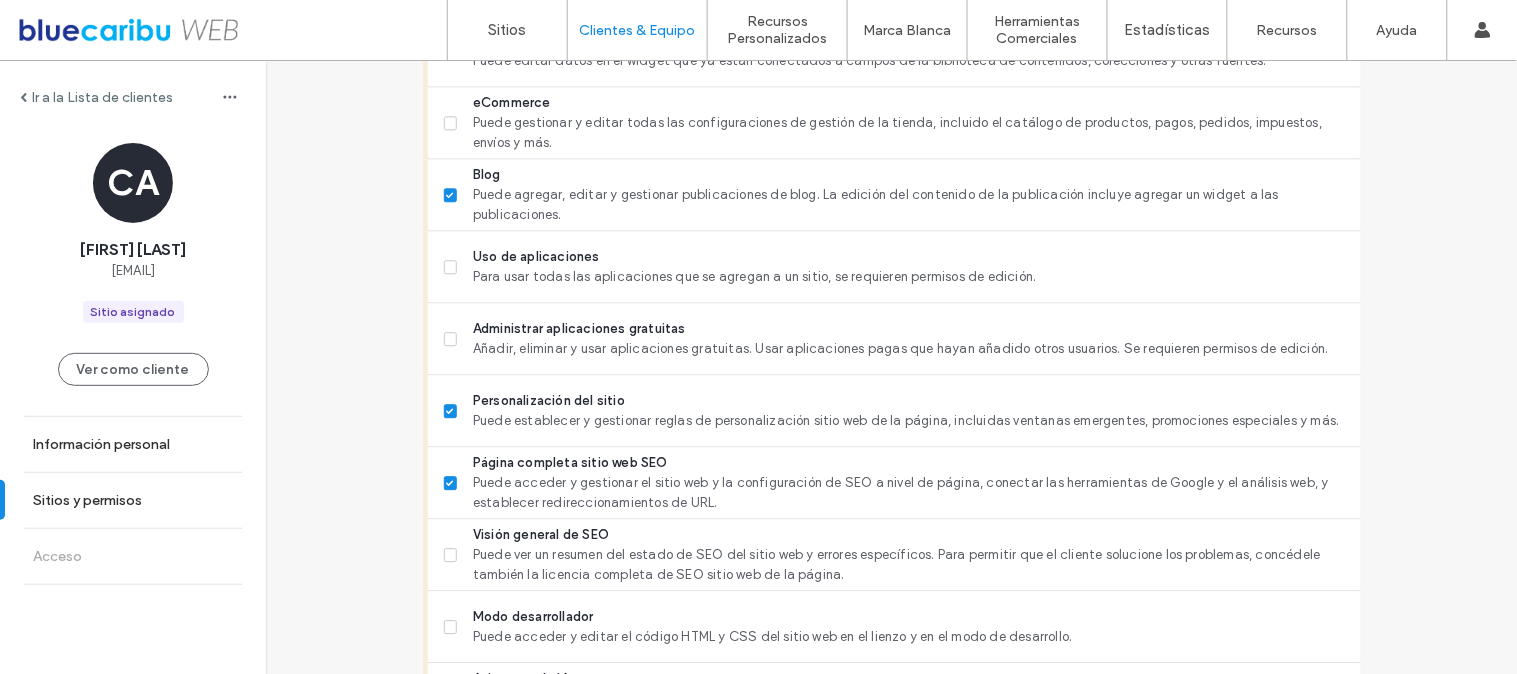 scroll, scrollTop: 1333, scrollLeft: 0, axis: vertical 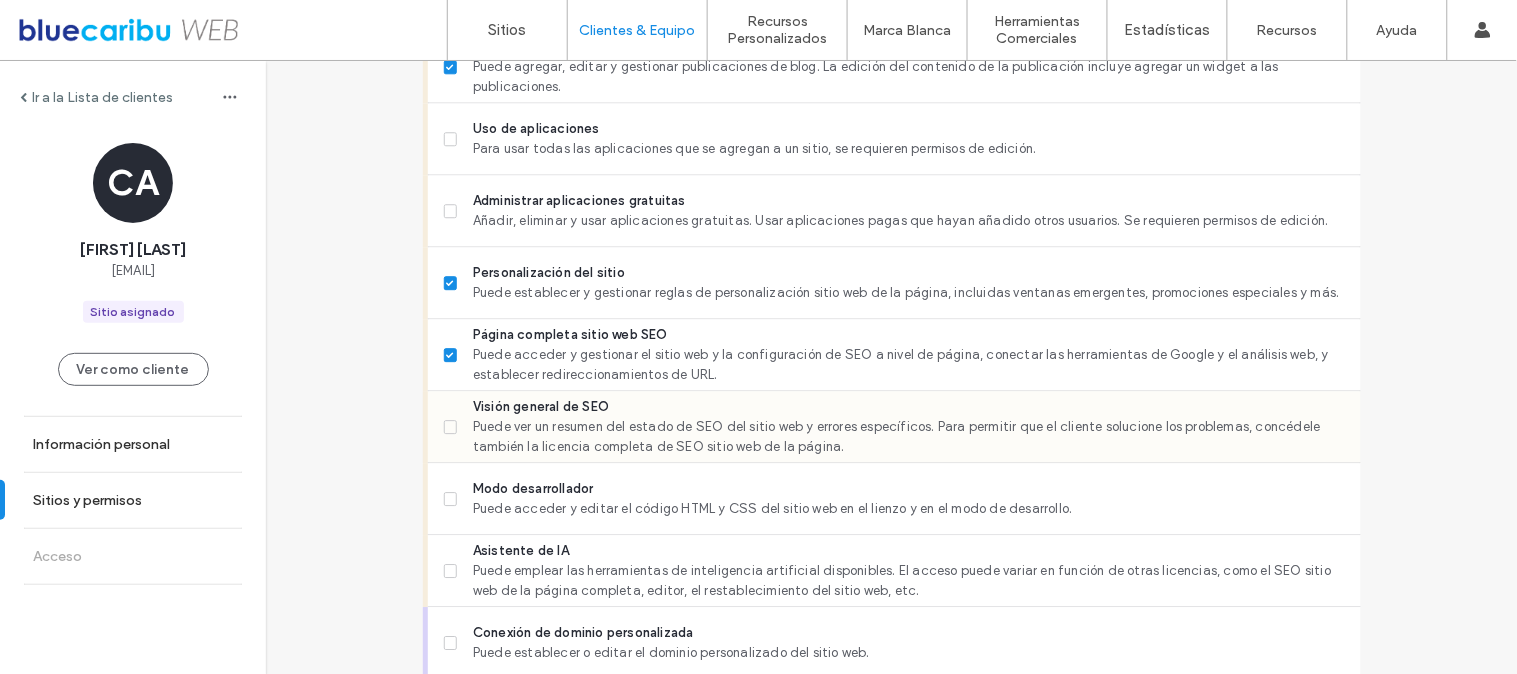 click on "Puede ver un resumen del estado de SEO del sitio web y errores específicos. Para permitir que el cliente solucione los problemas, concédele también la licencia completa de SEO sitio web de la página." at bounding box center [908, 437] 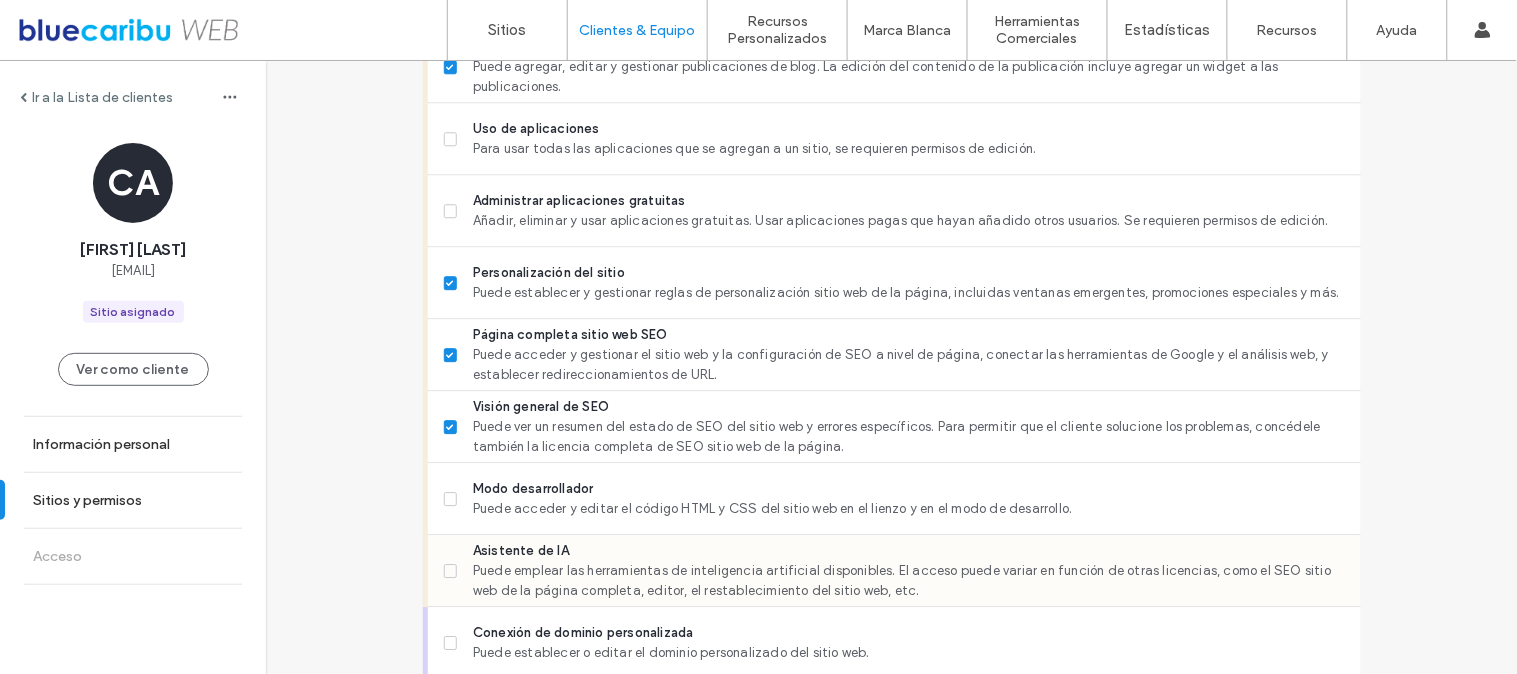 click on "Puede emplear las herramientas de inteligencia artificial disponibles. El acceso puede variar en función de otras licencias, como el SEO sitio web de la página completa, editor, el restablecimiento del sitio web, etc." at bounding box center (908, 581) 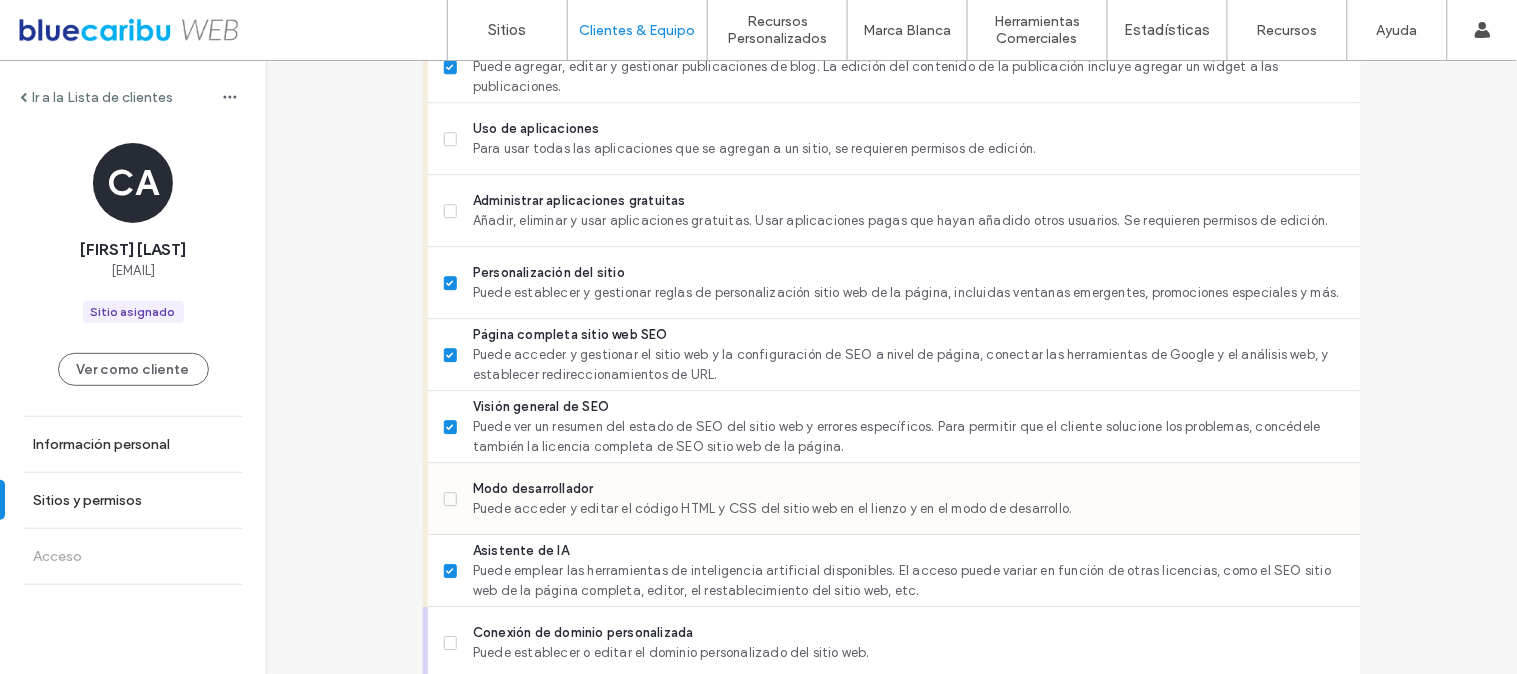 click on "Puede acceder y editar el código HTML y CSS del sitio web en el lienzo y en el modo de desarrollo." at bounding box center [908, 509] 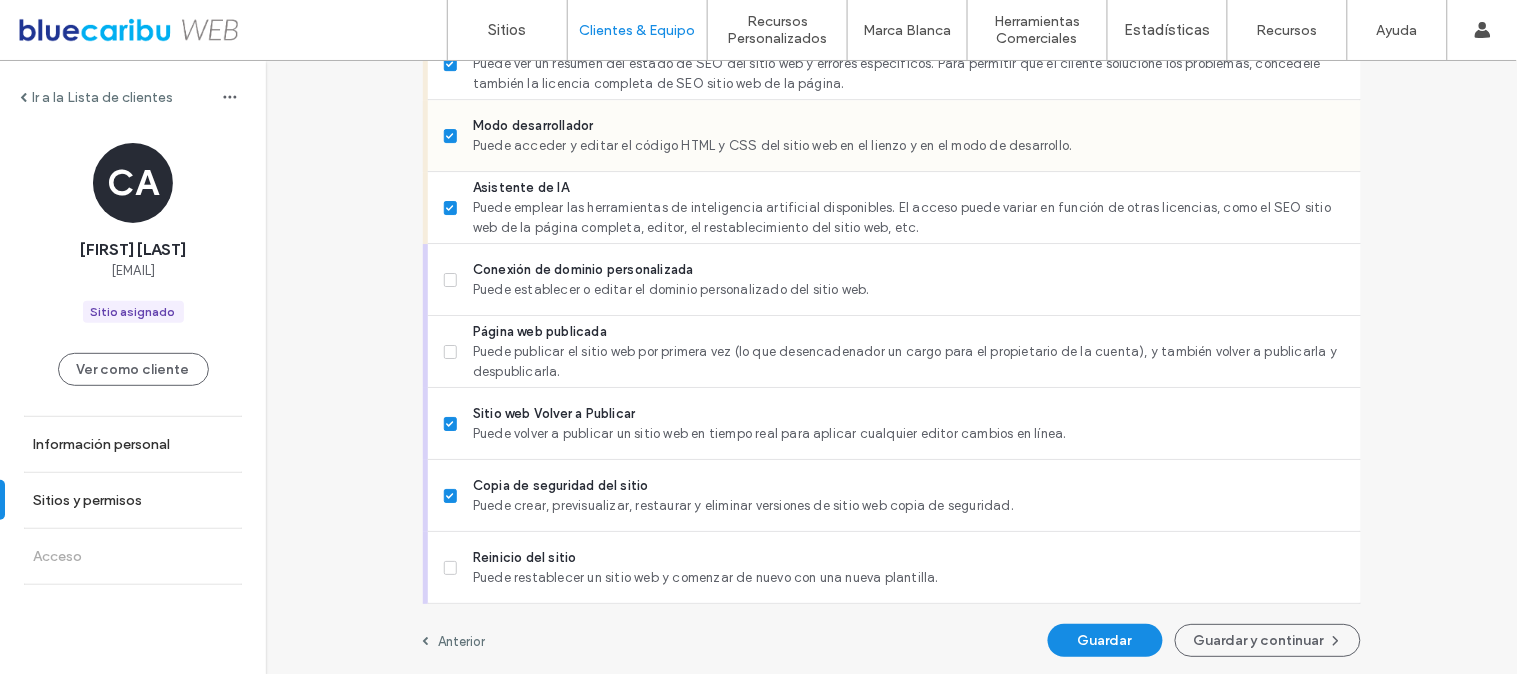 scroll, scrollTop: 1697, scrollLeft: 0, axis: vertical 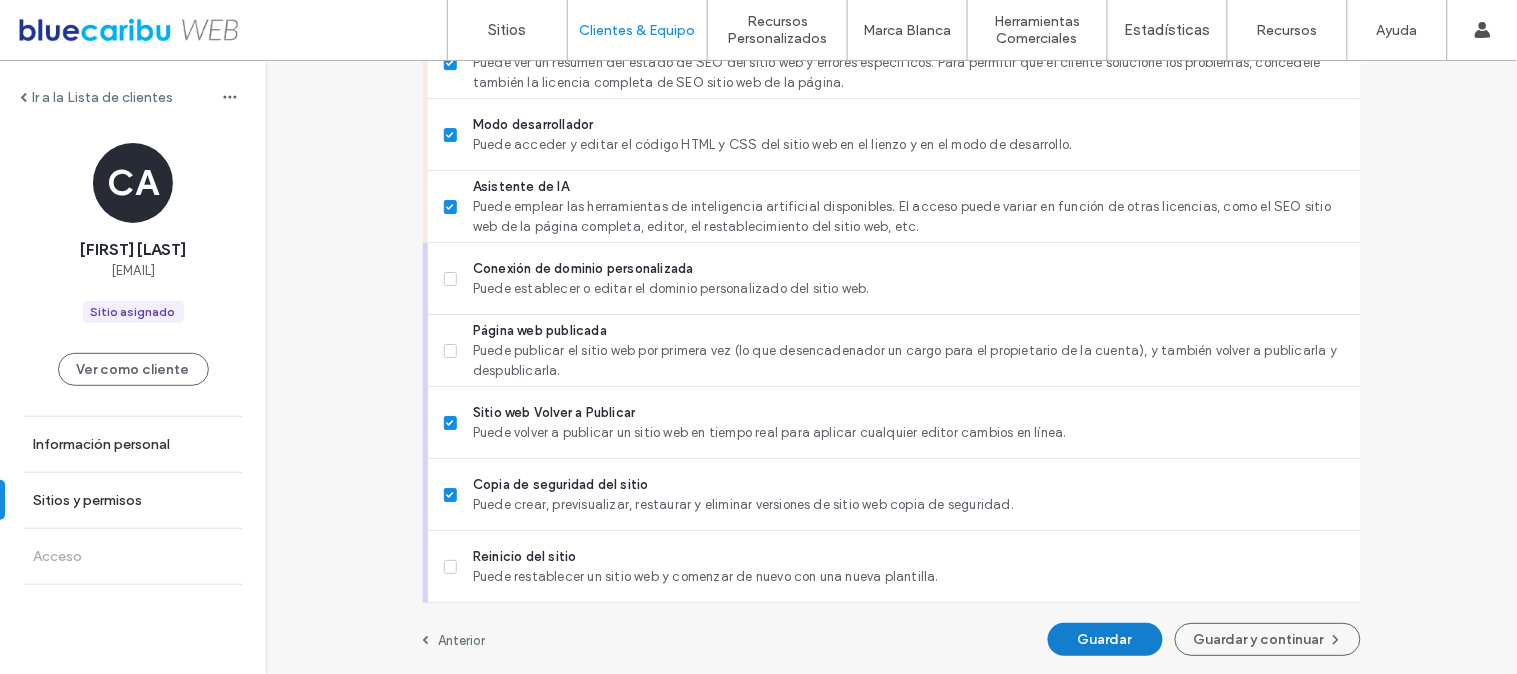 click on "Guardar" at bounding box center (1105, 639) 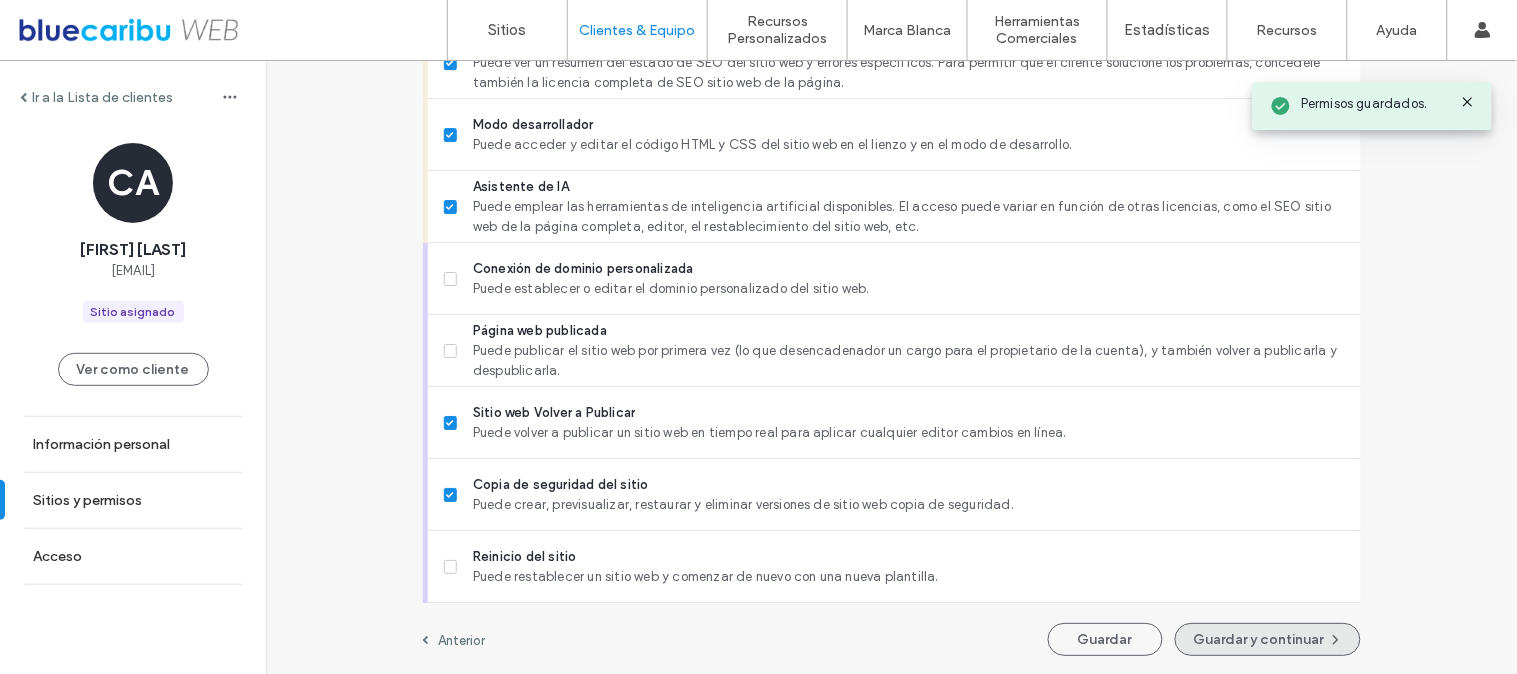 click on "Guardar y continuar" at bounding box center [1268, 639] 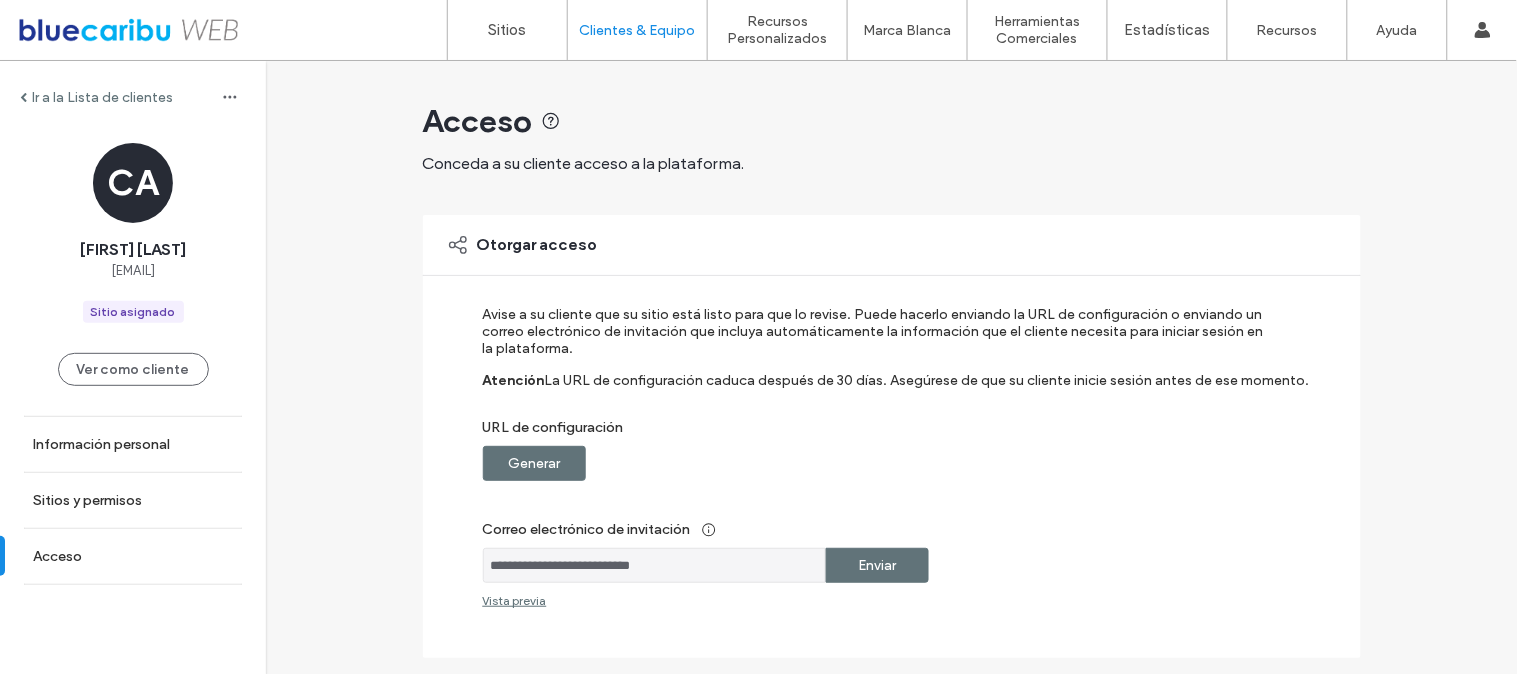 click on "Enviar" at bounding box center (877, 565) 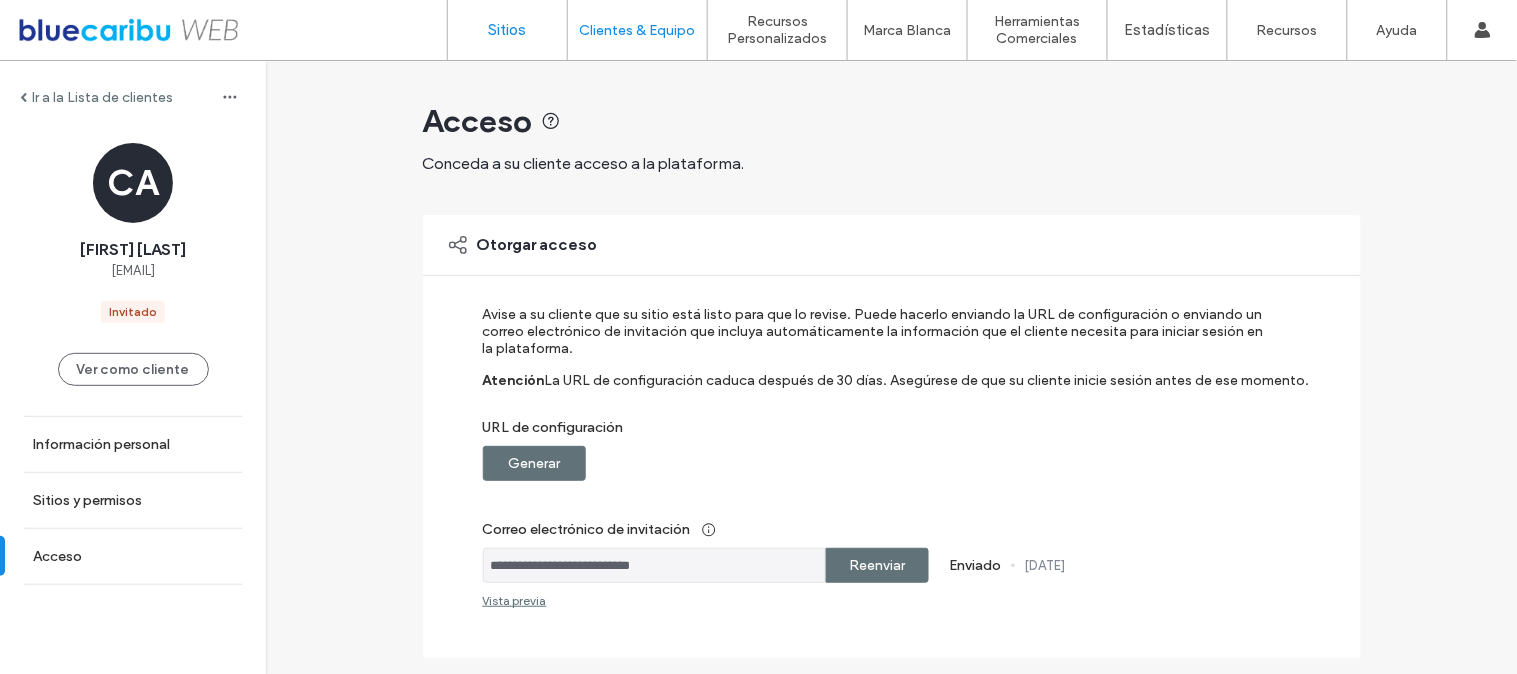 click on "Sitios" at bounding box center (507, 30) 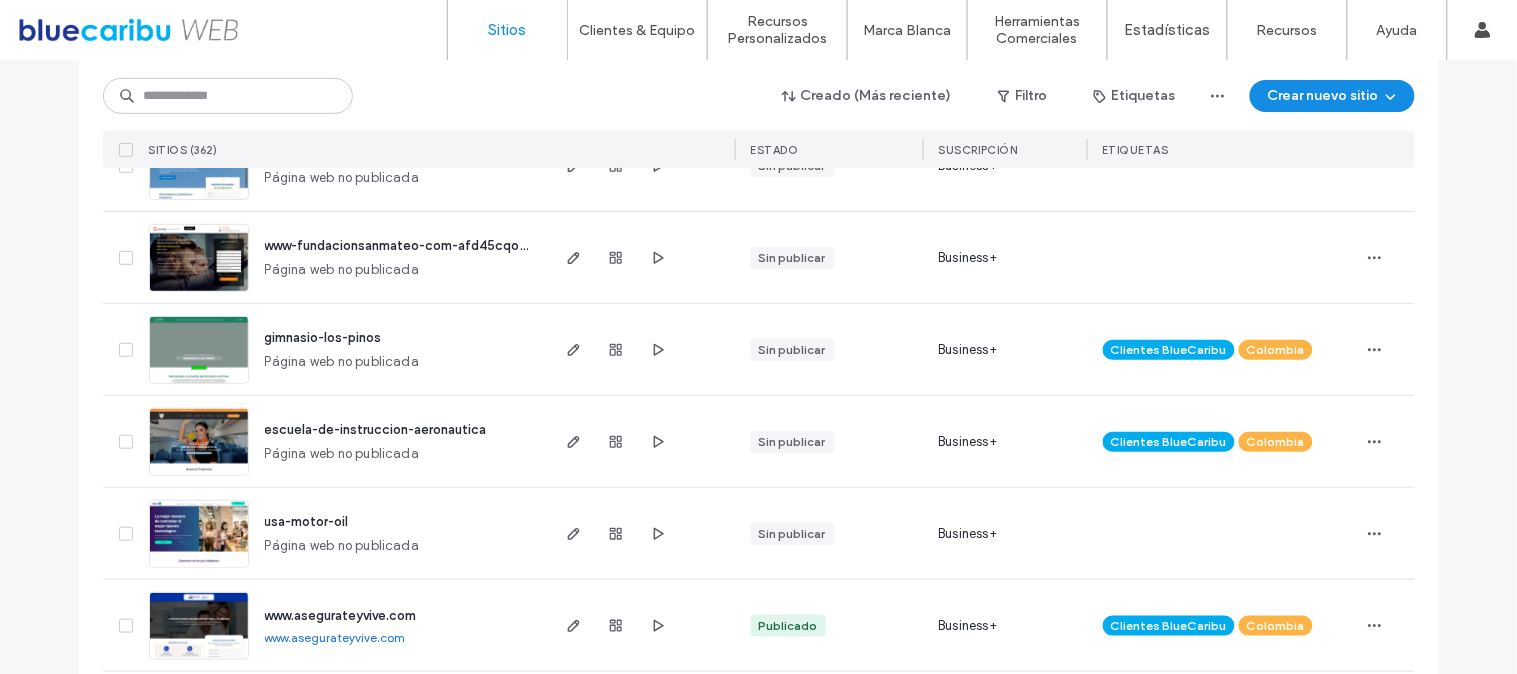 scroll, scrollTop: 222, scrollLeft: 0, axis: vertical 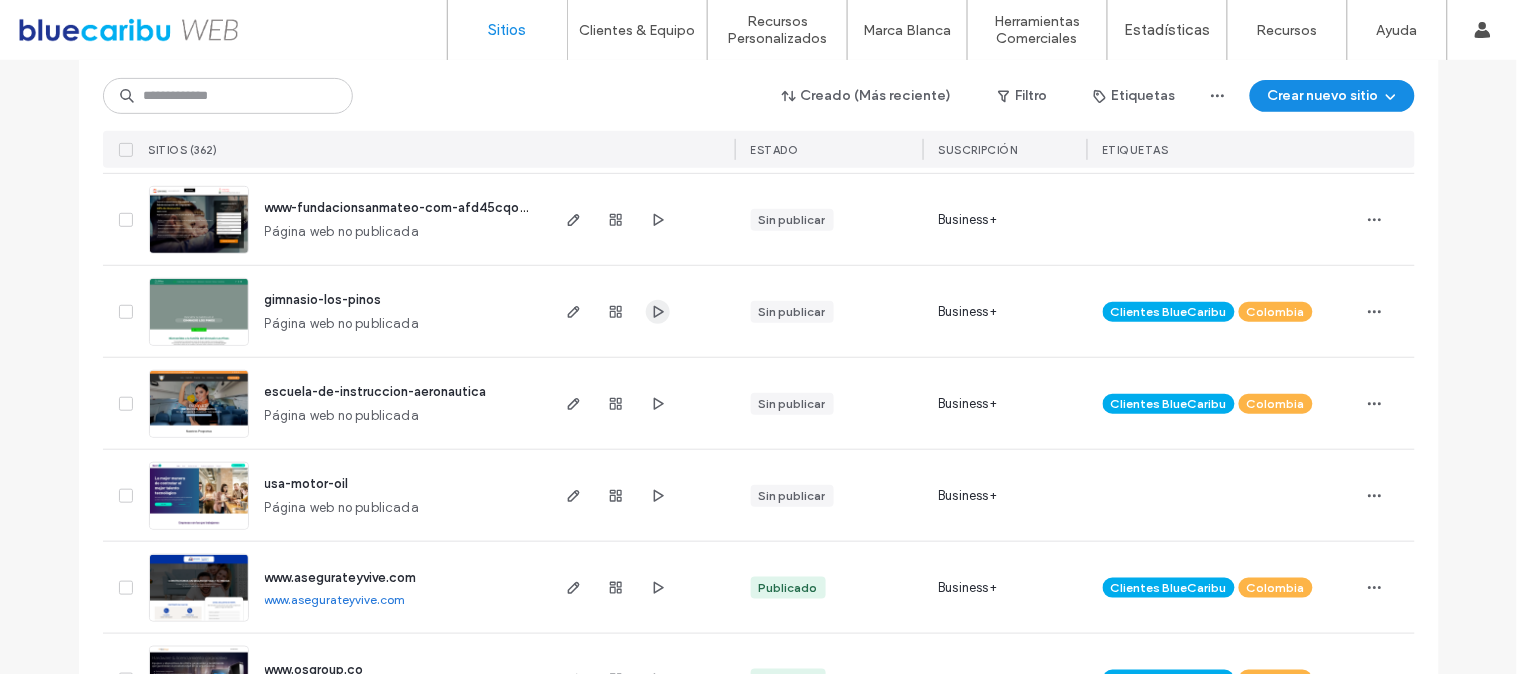 click 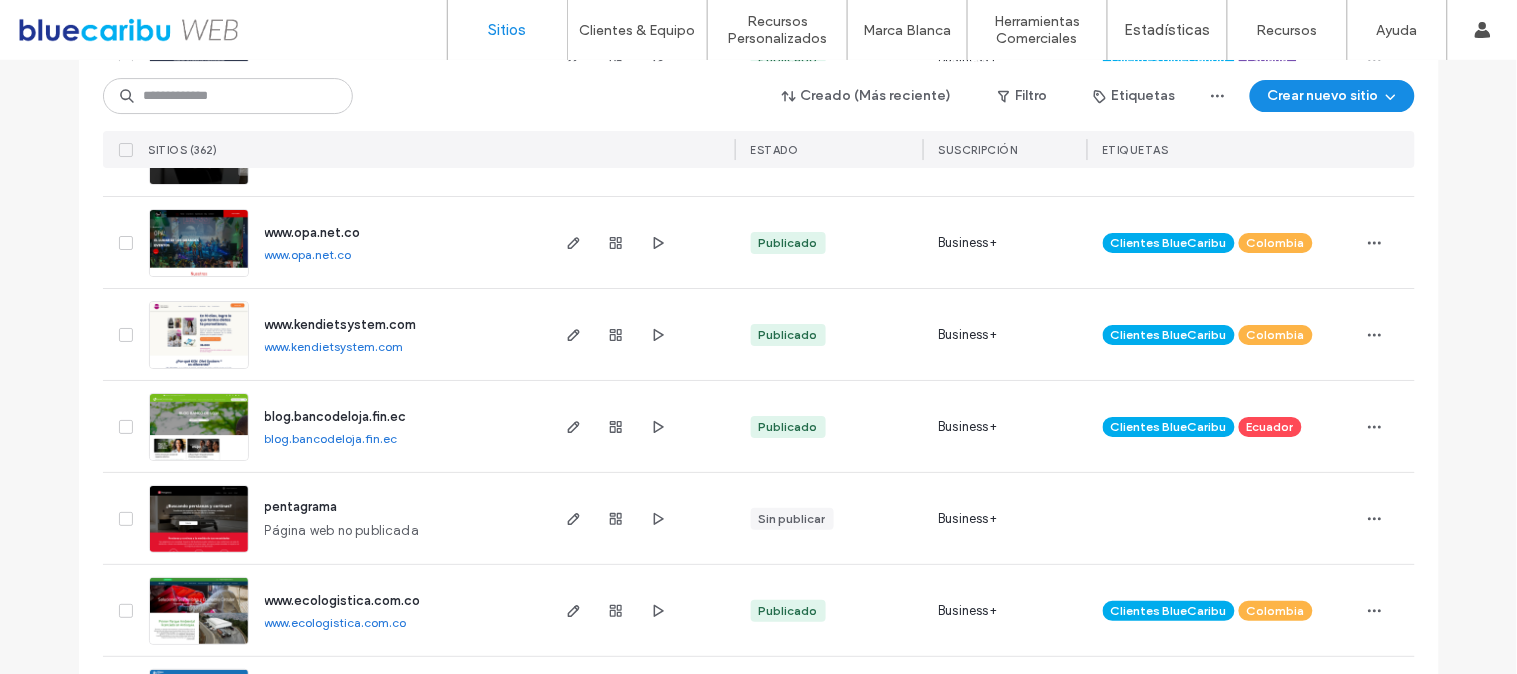 scroll, scrollTop: 1777, scrollLeft: 0, axis: vertical 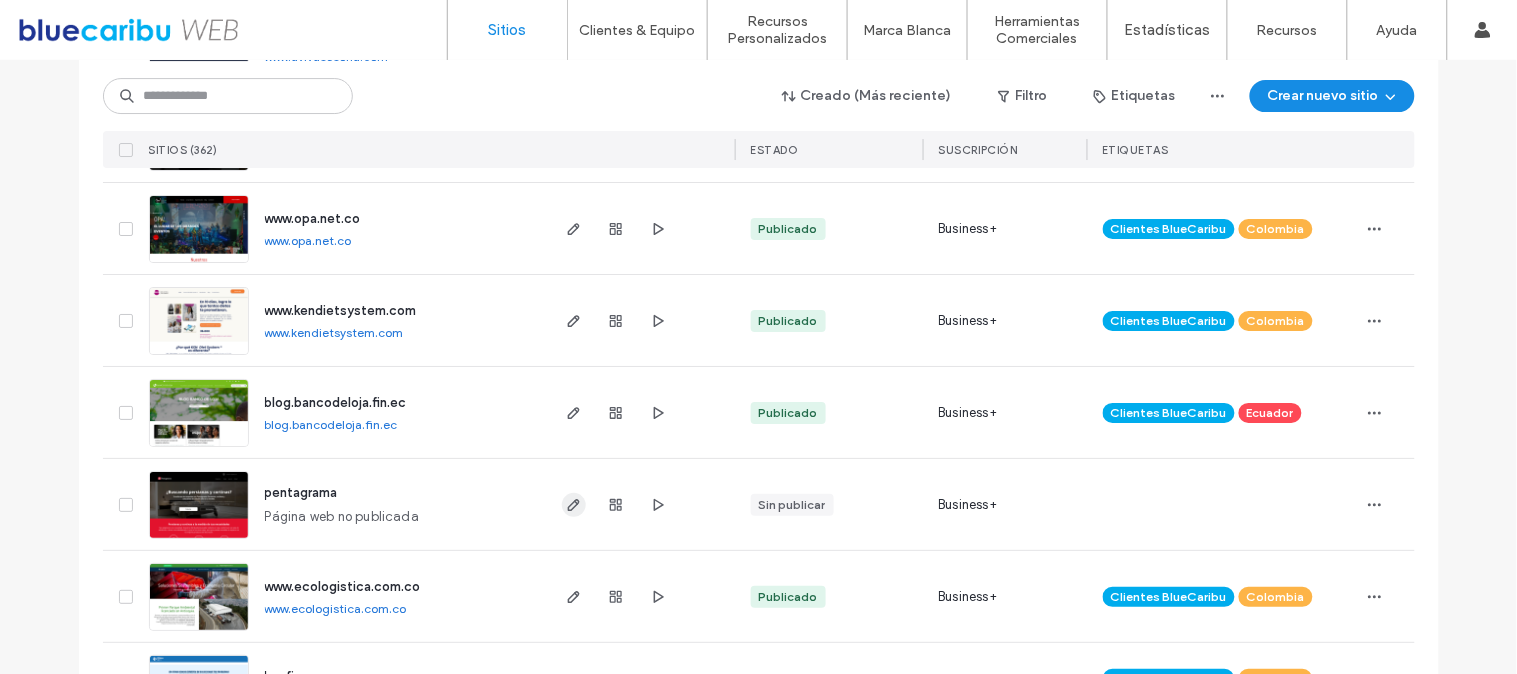 click at bounding box center (574, 505) 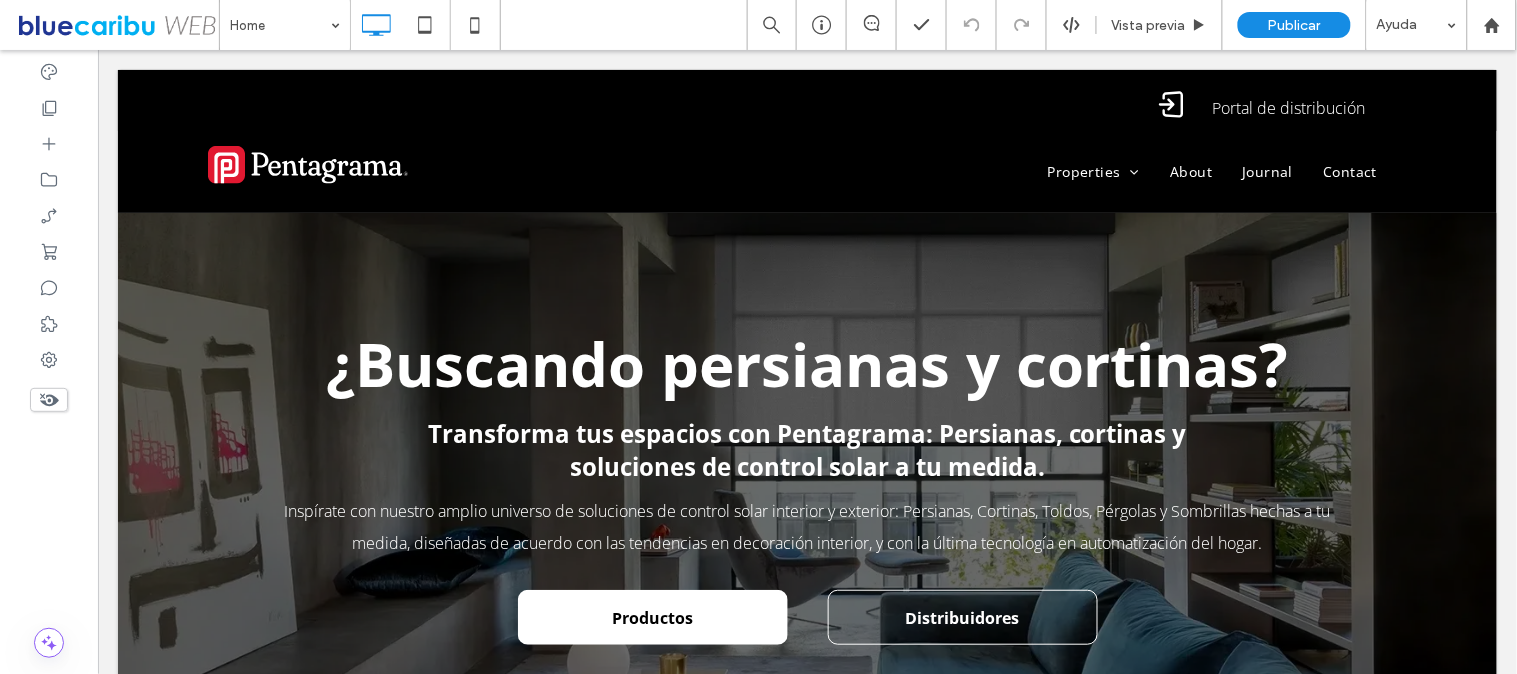 scroll, scrollTop: 0, scrollLeft: 0, axis: both 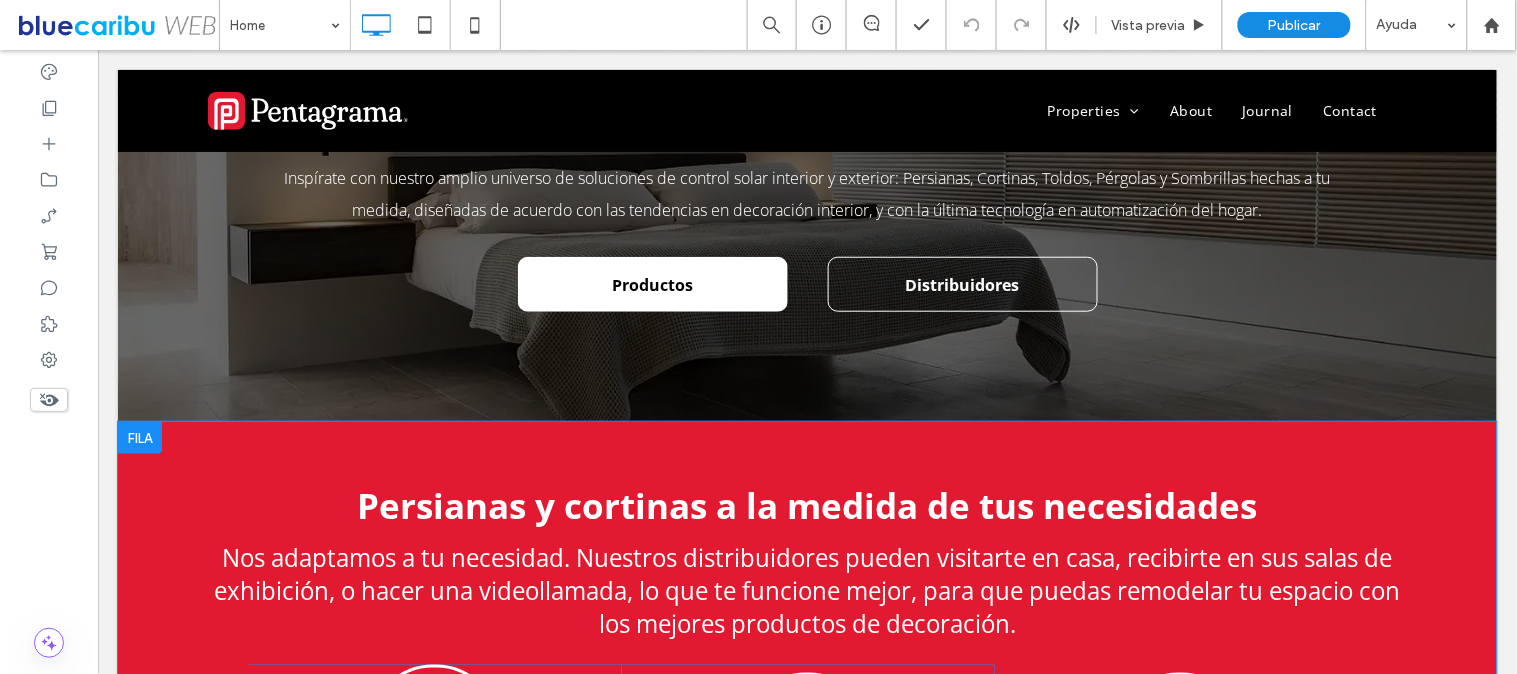 click at bounding box center [139, 437] 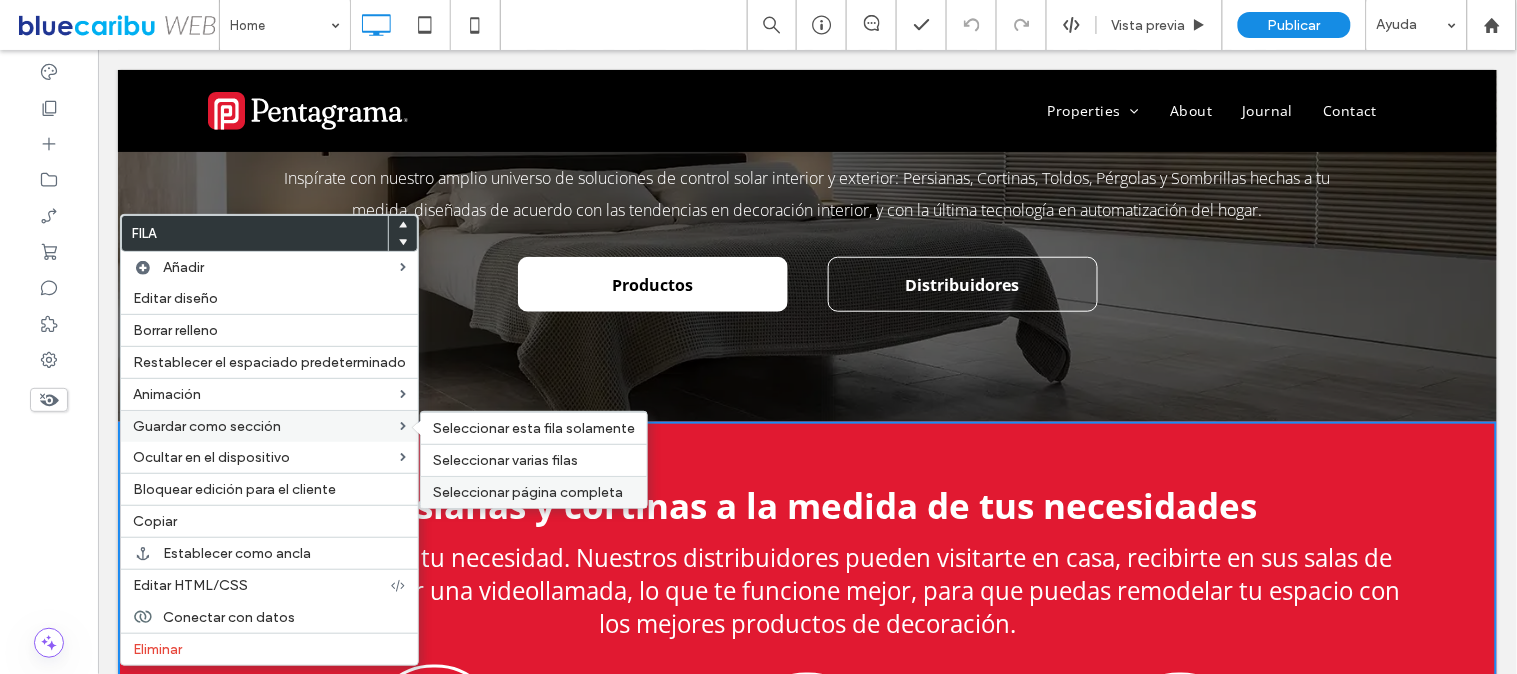click on "Seleccionar página completa" at bounding box center (528, 492) 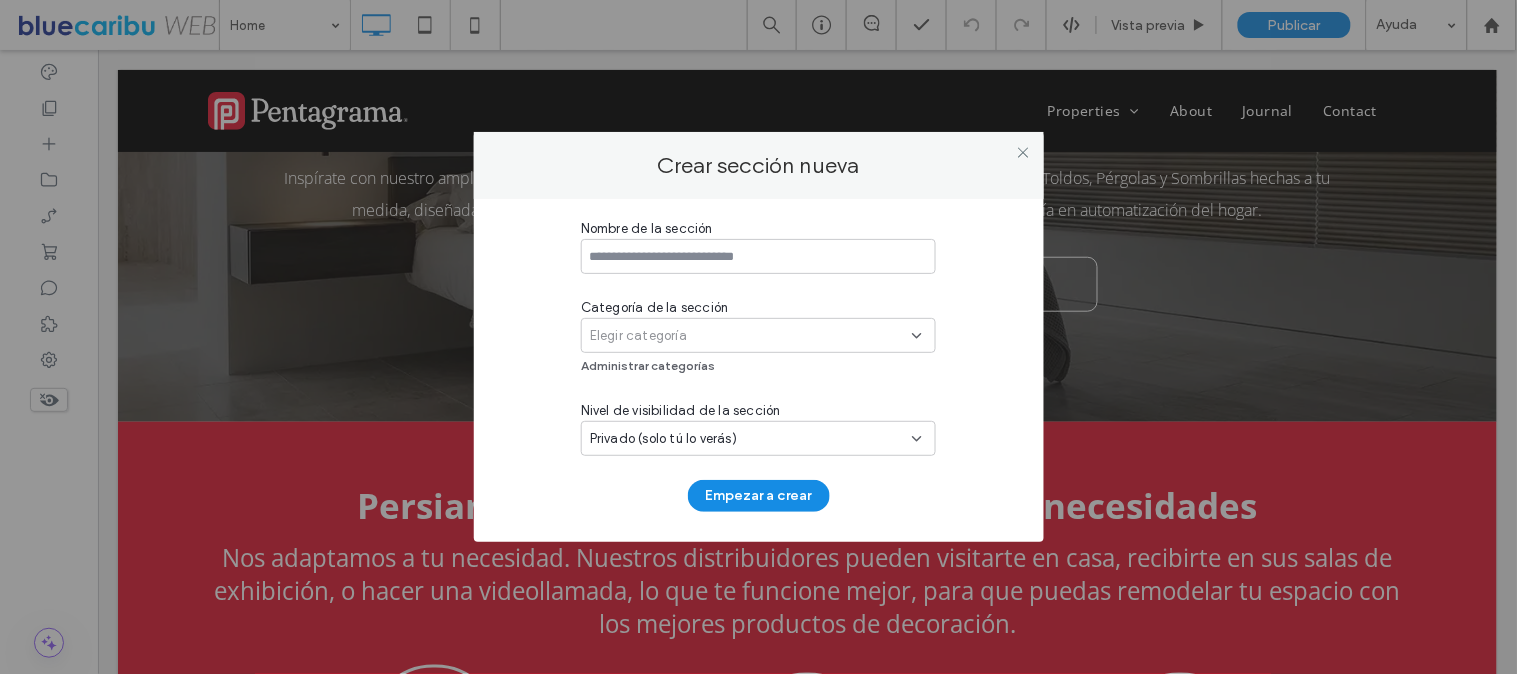 click at bounding box center (758, 256) 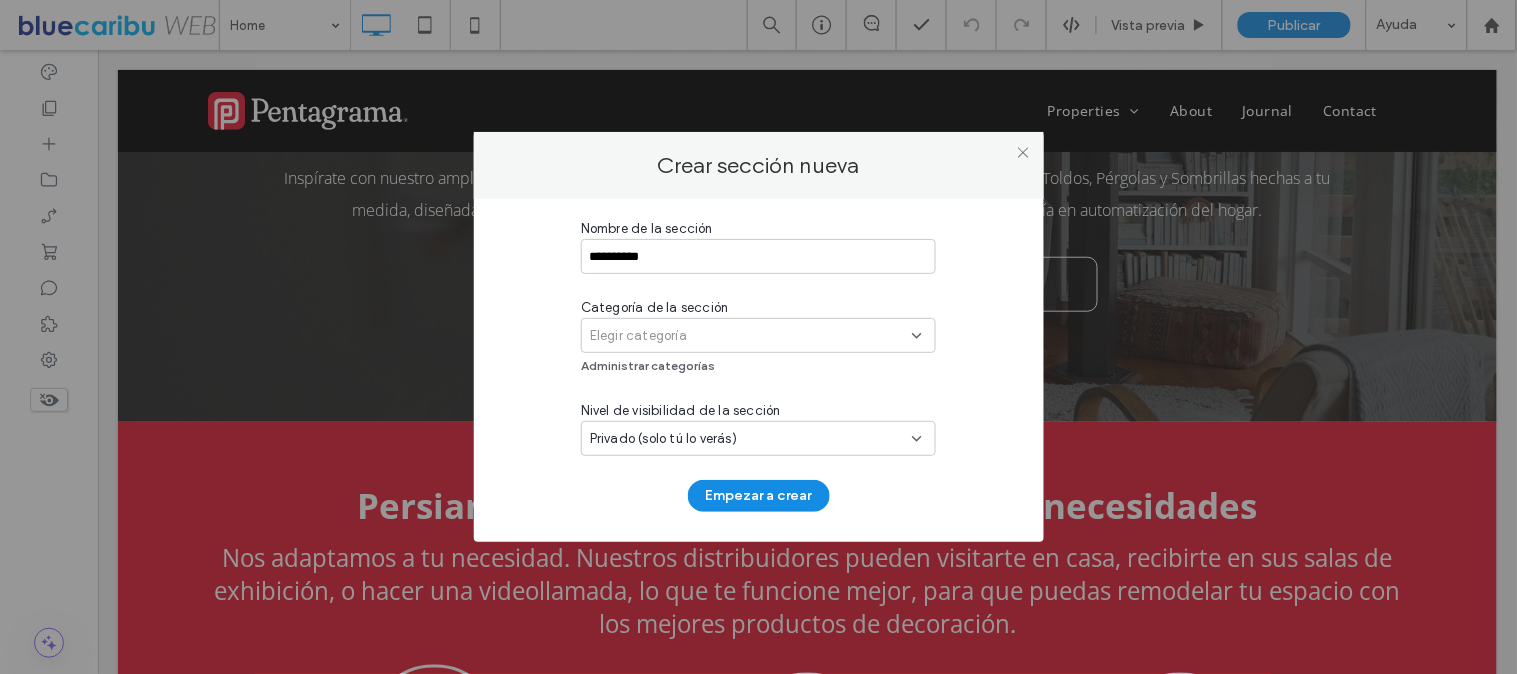 type on "**********" 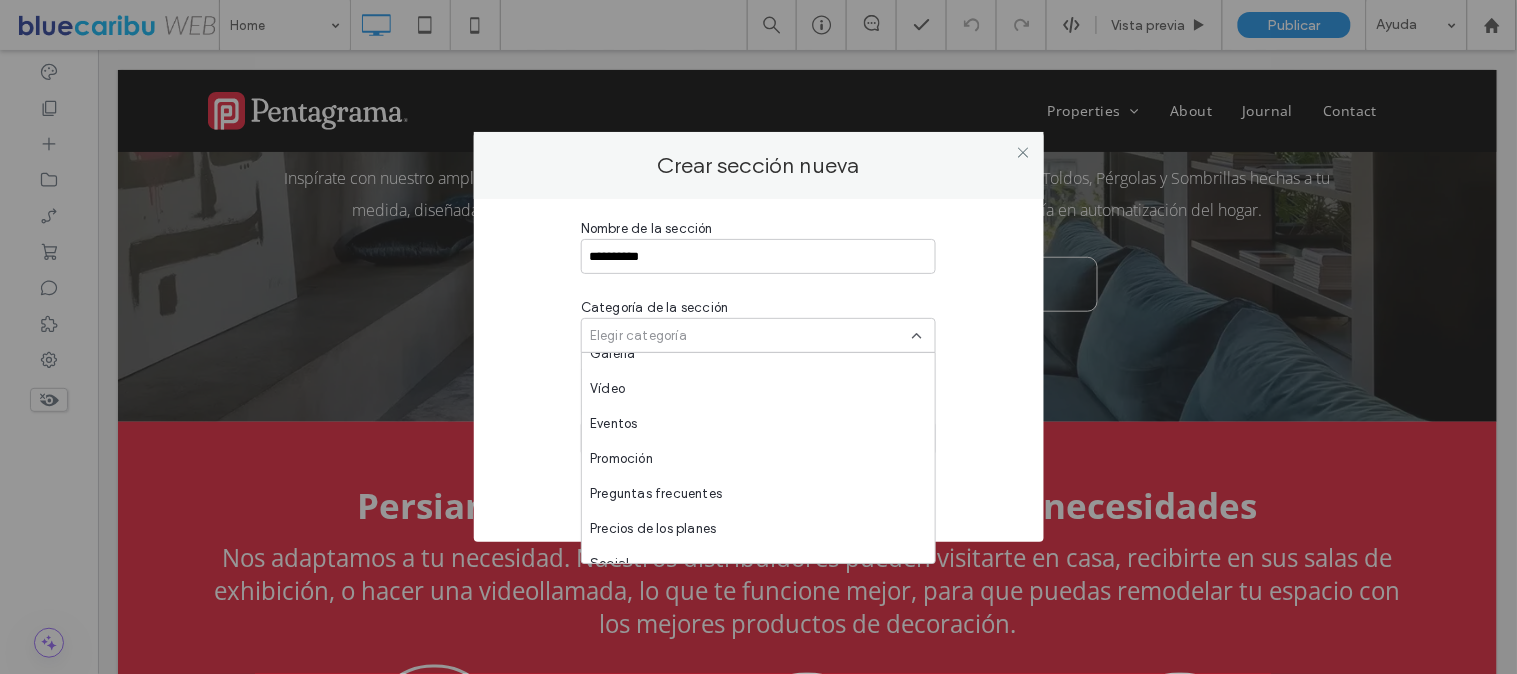 scroll, scrollTop: 583, scrollLeft: 0, axis: vertical 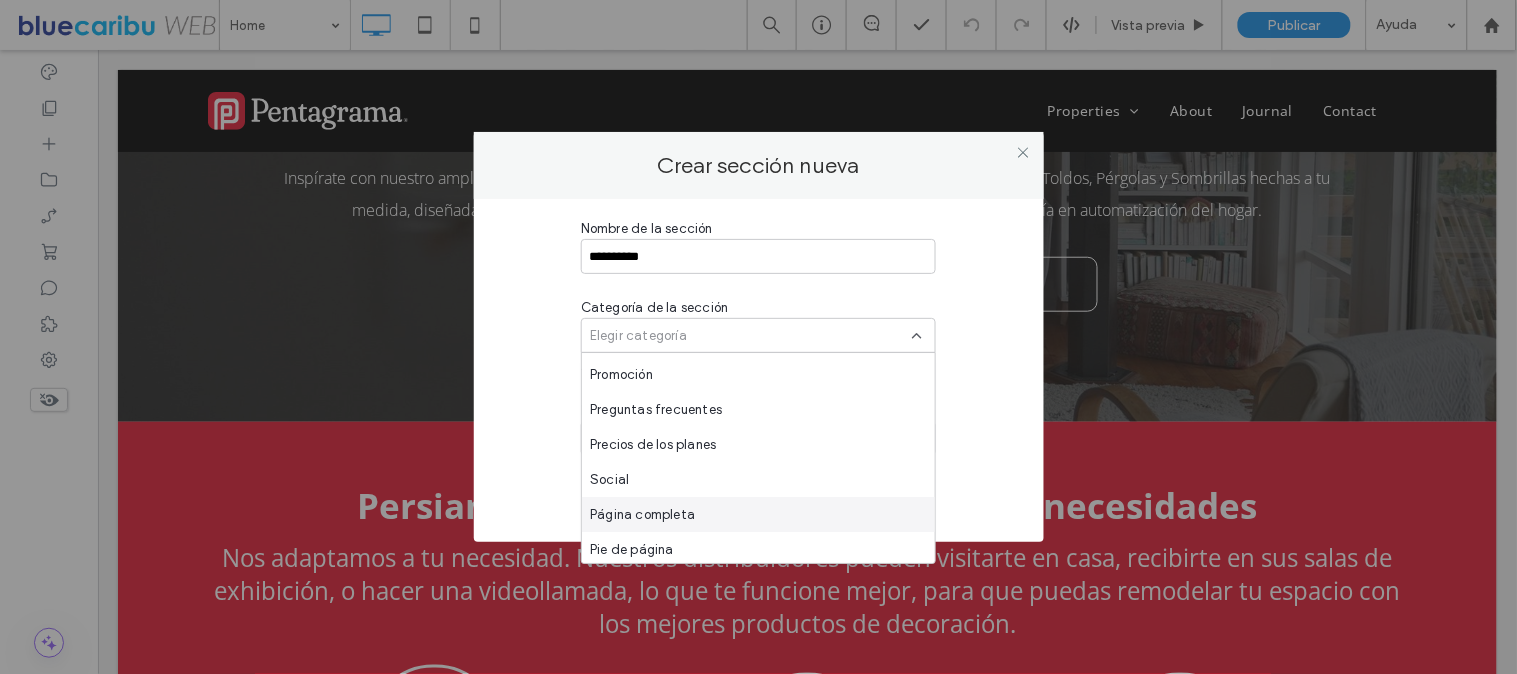 click on "Página completa" at bounding box center (758, 514) 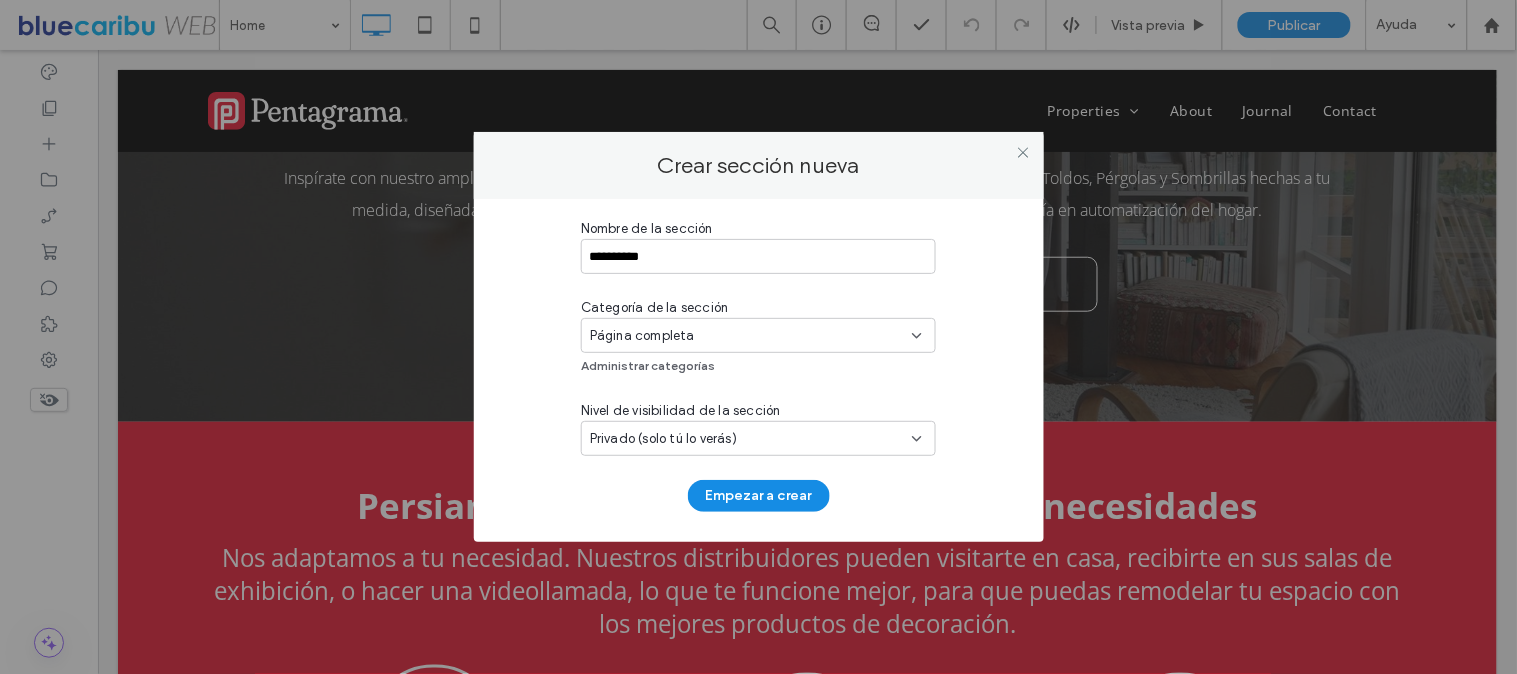 click on "Privado (solo tú lo verás)" at bounding box center (751, 439) 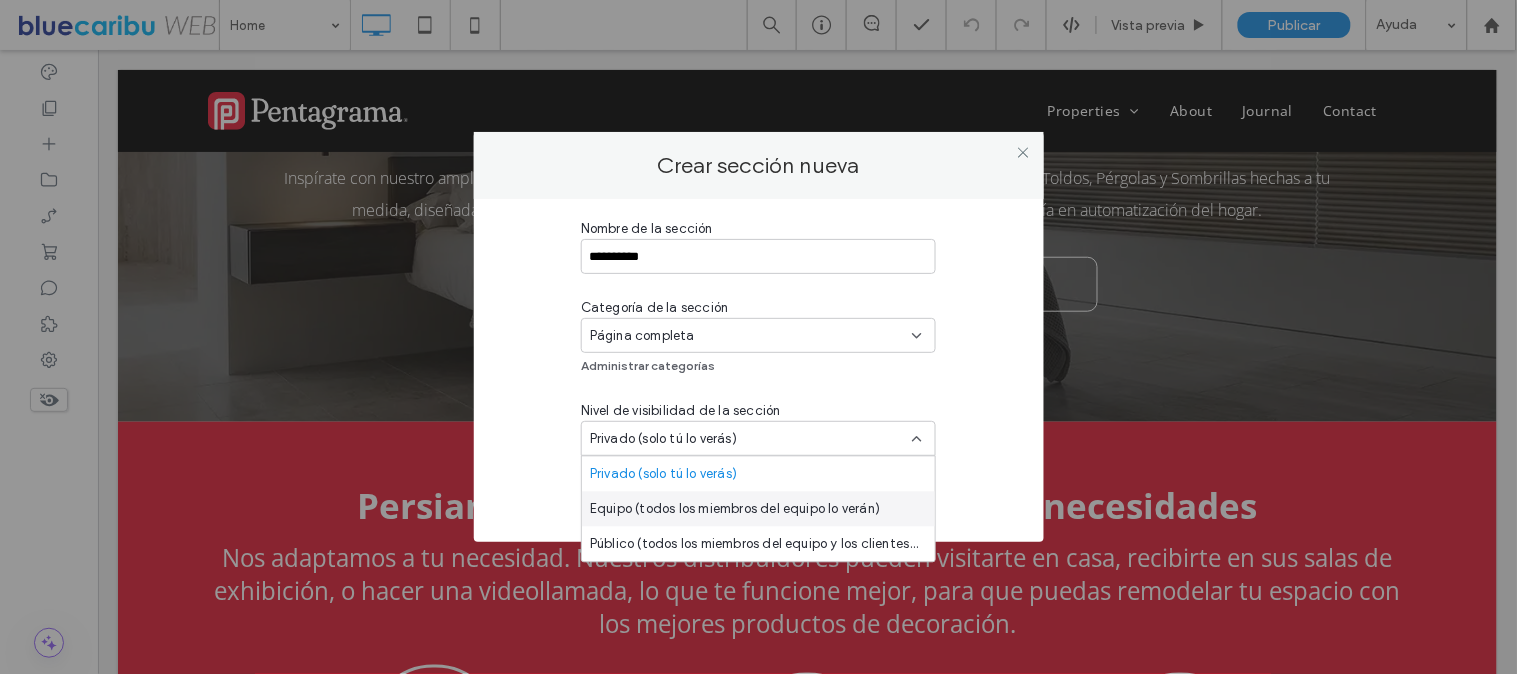 click on "Equipo (todos los miembros del equipo lo verán)" at bounding box center [735, 509] 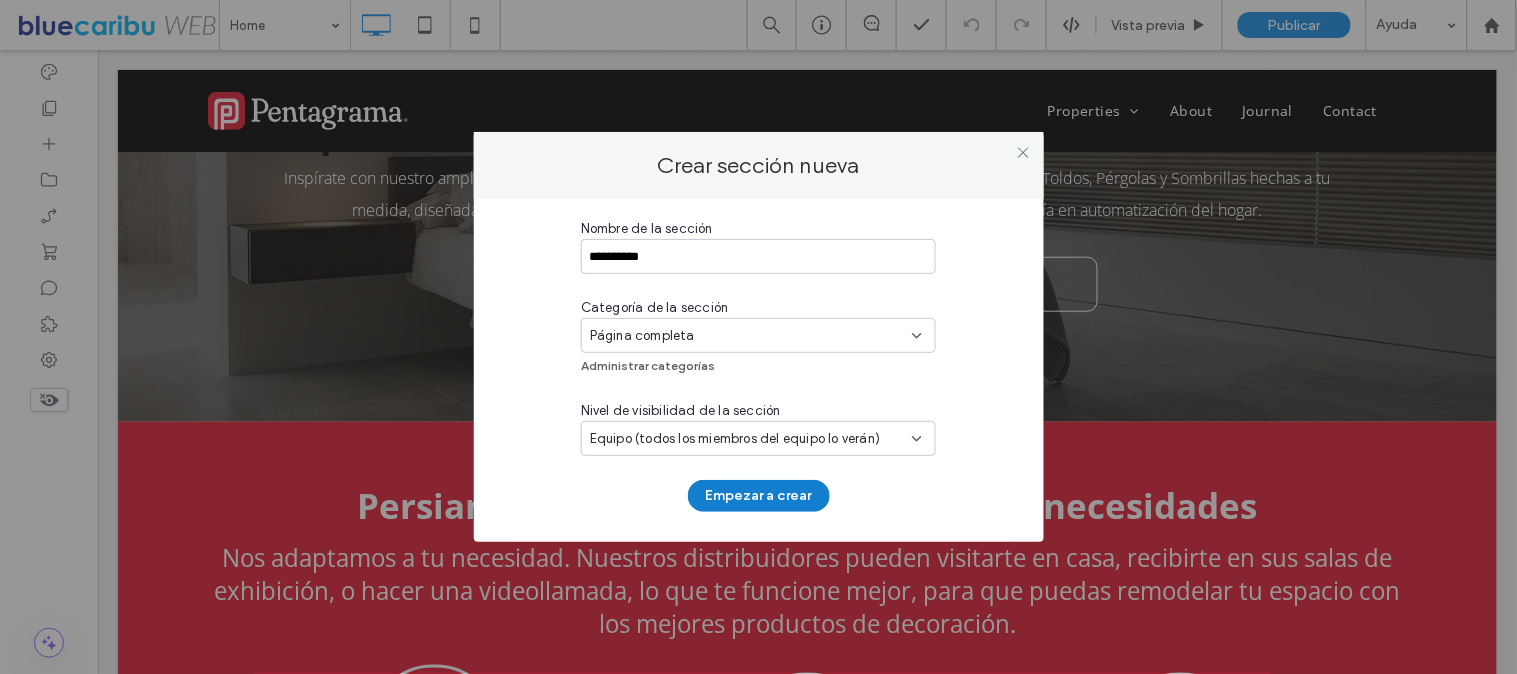 click on "Empezar a crear" at bounding box center [759, 496] 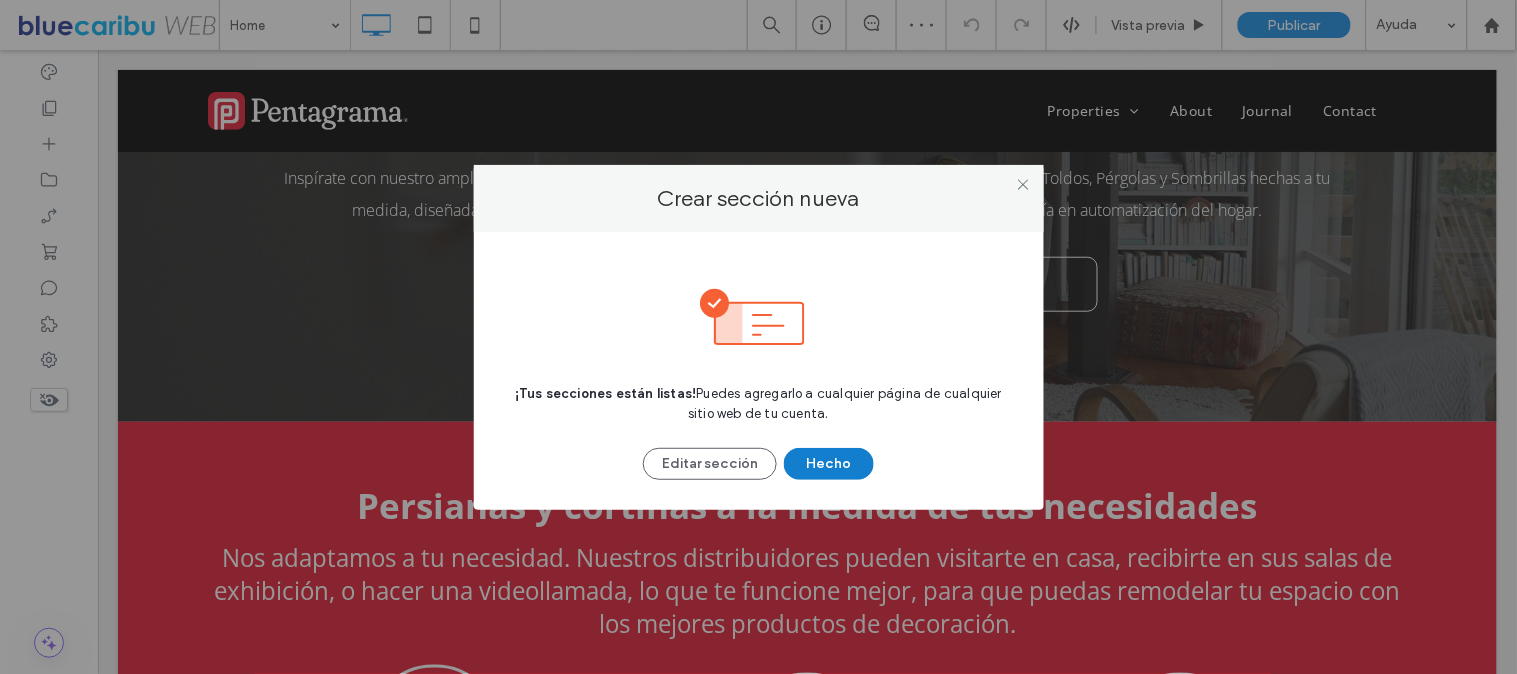 click on "Hecho" at bounding box center (829, 464) 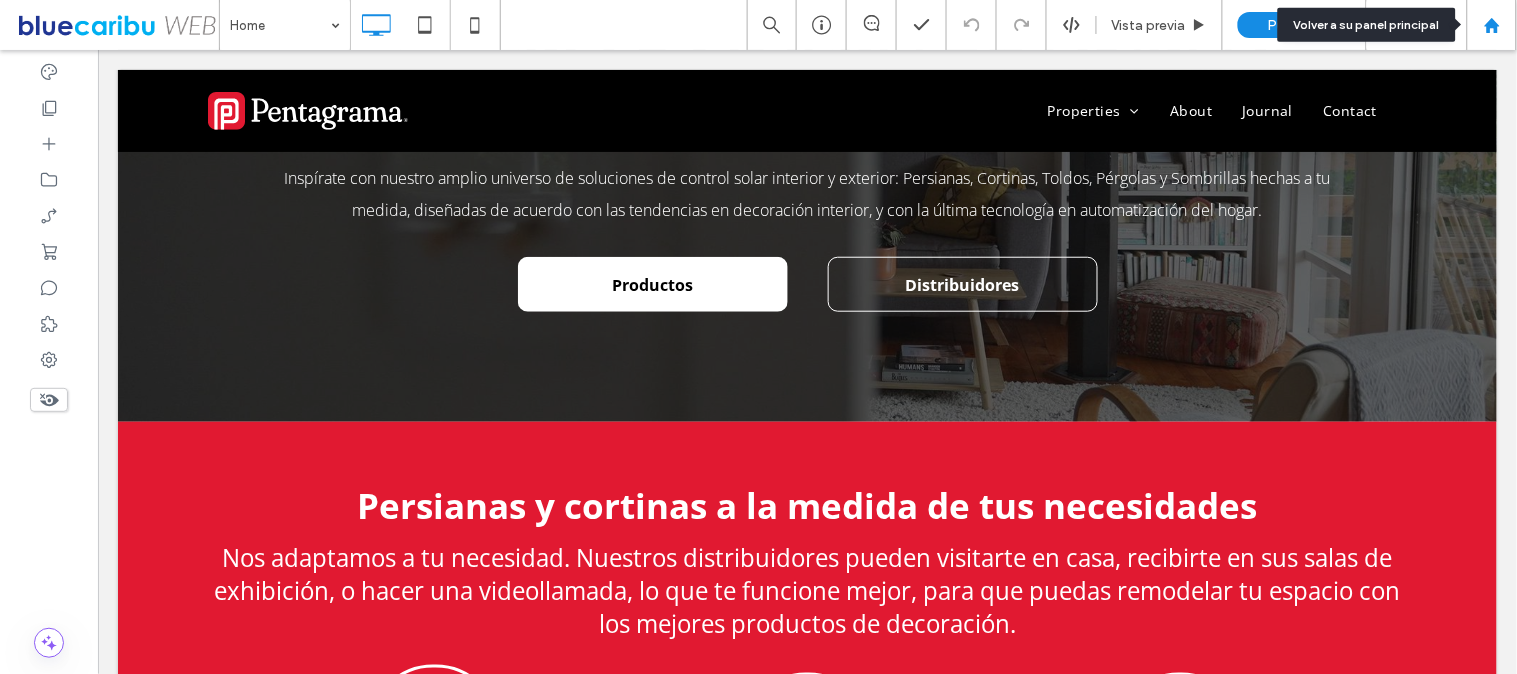 click 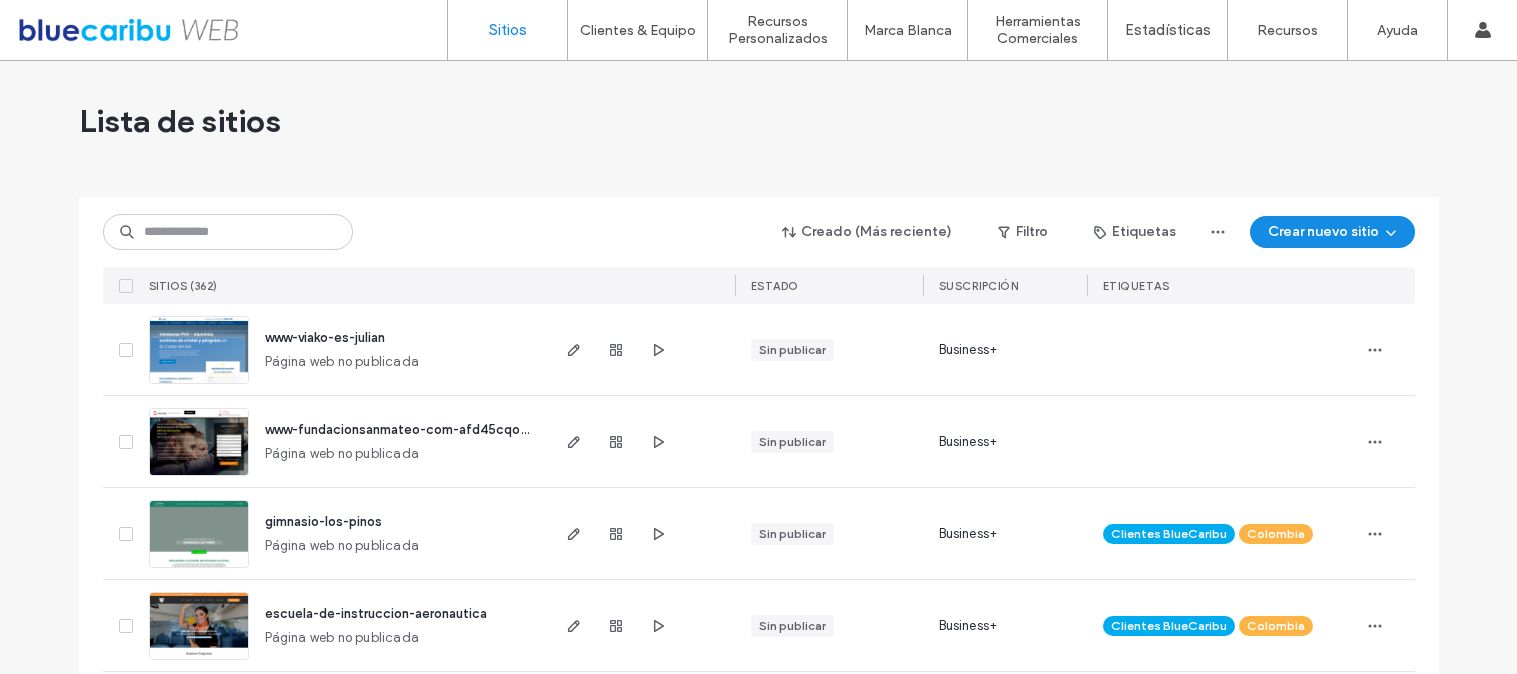 scroll, scrollTop: 0, scrollLeft: 0, axis: both 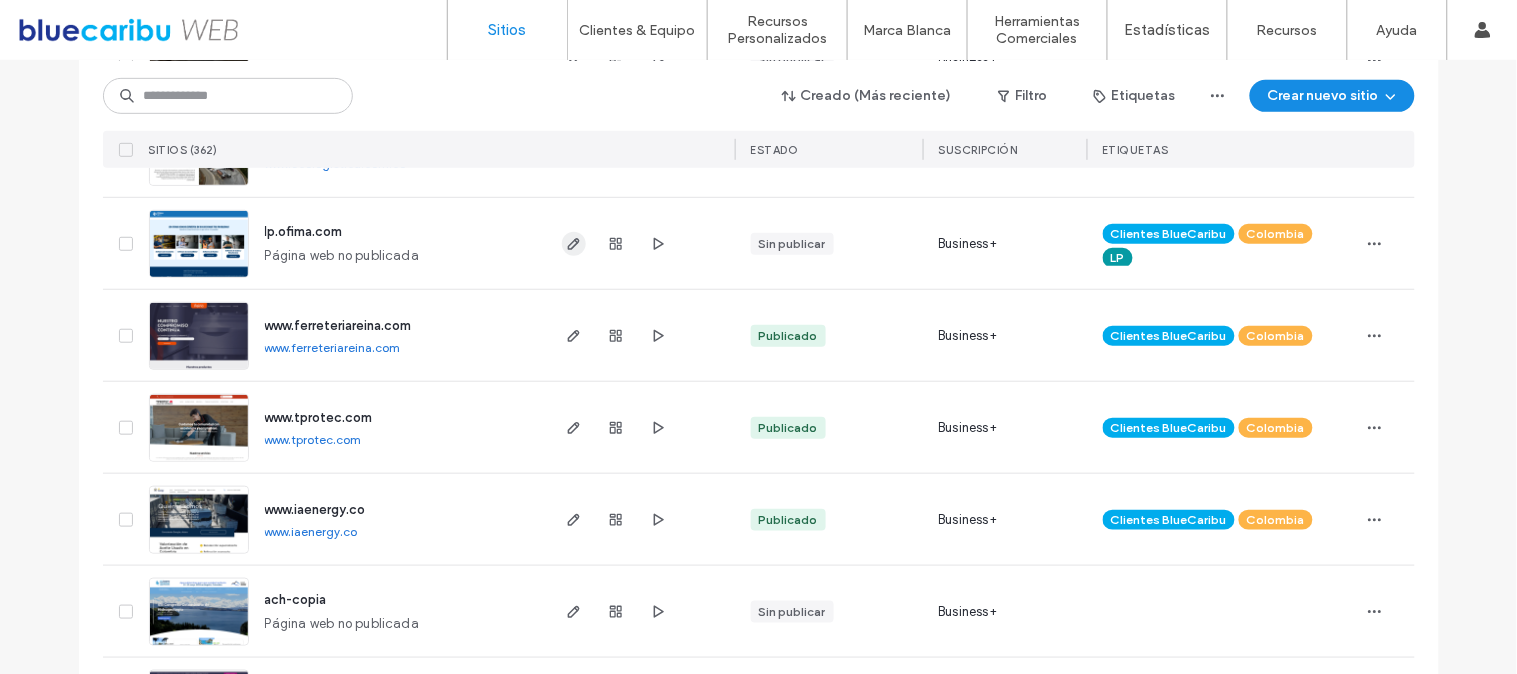 click at bounding box center (574, 244) 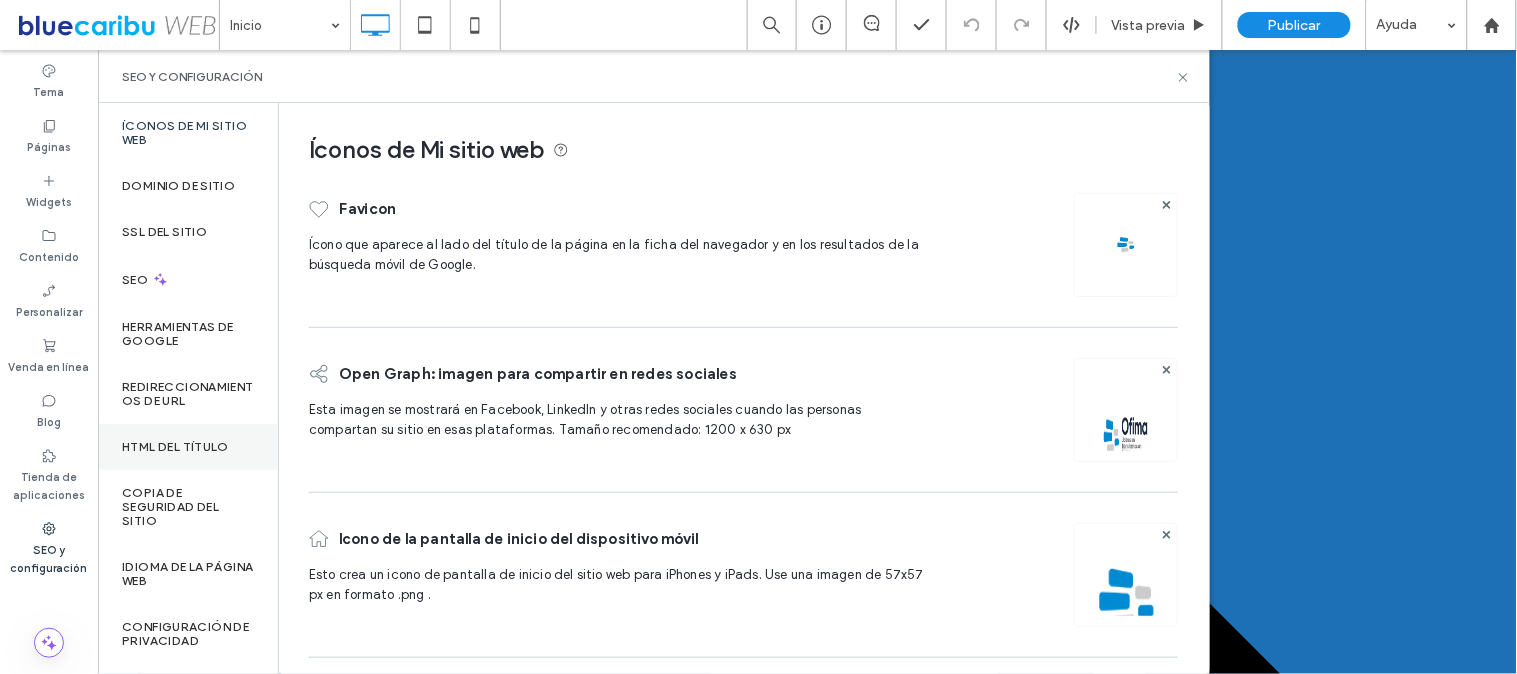 scroll, scrollTop: 0, scrollLeft: 0, axis: both 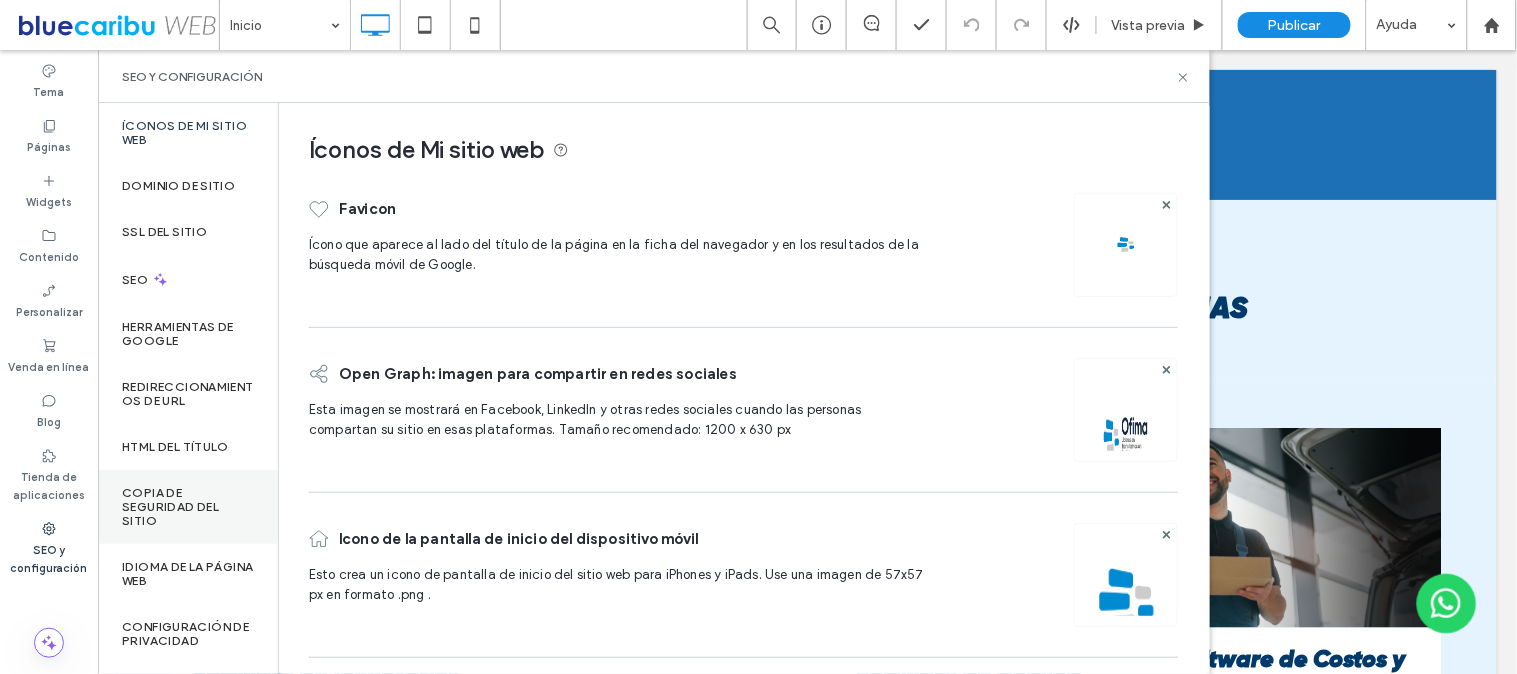 click on "Copia de seguridad del sitio" at bounding box center [188, 507] 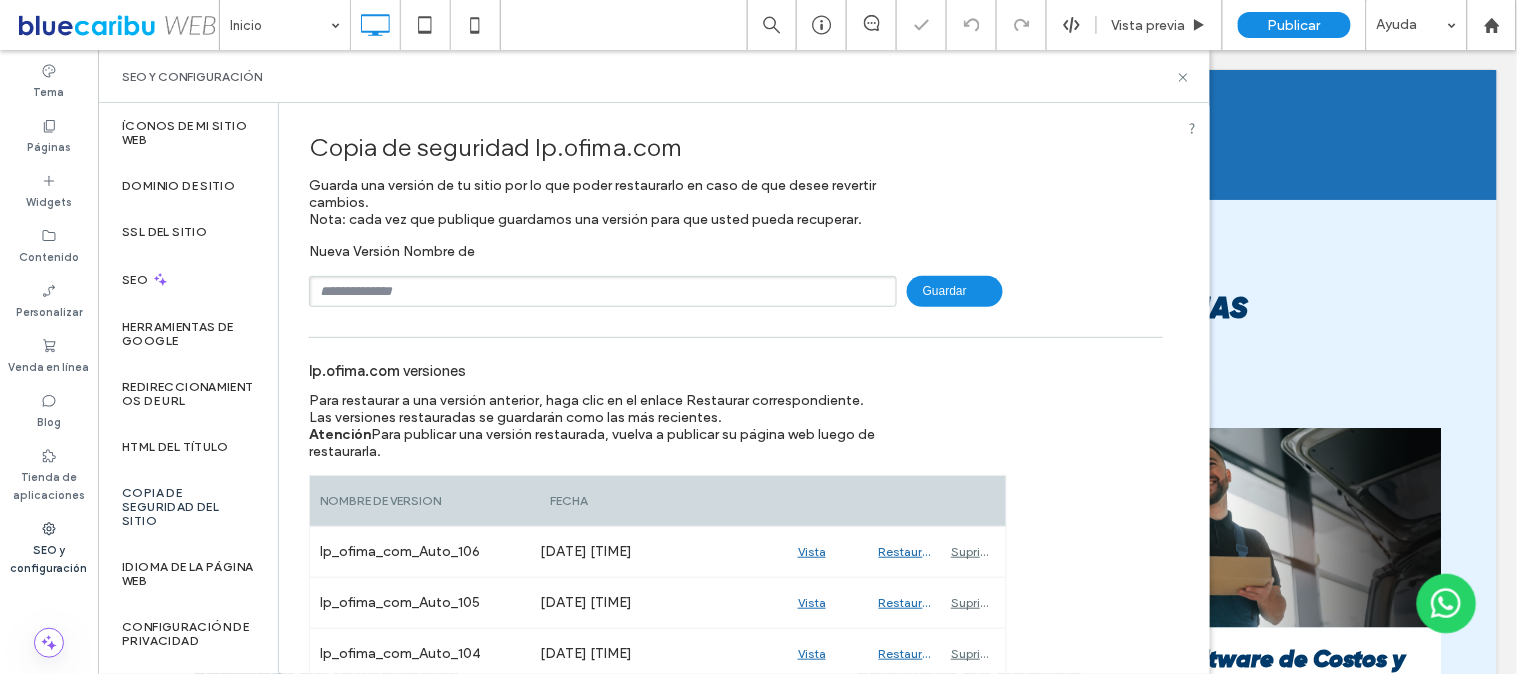 click at bounding box center (603, 291) 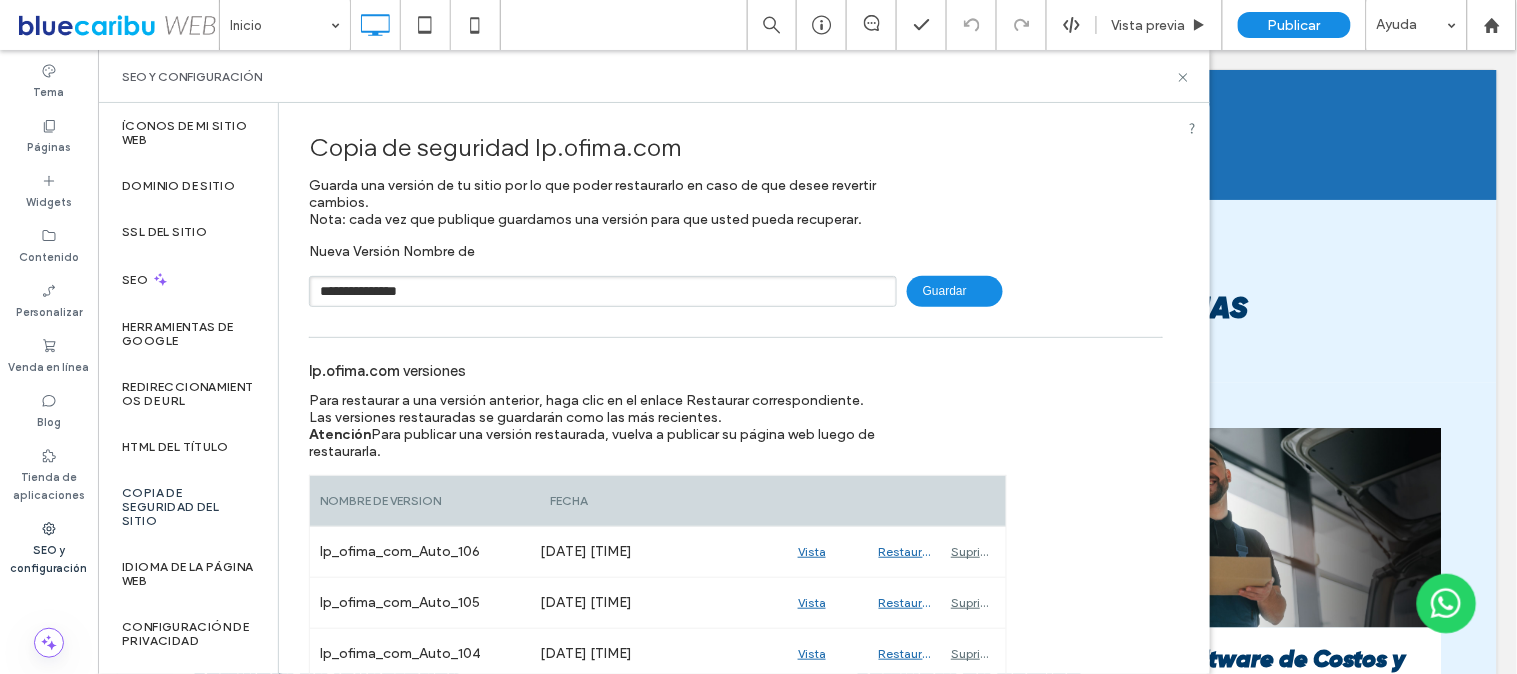 type on "**********" 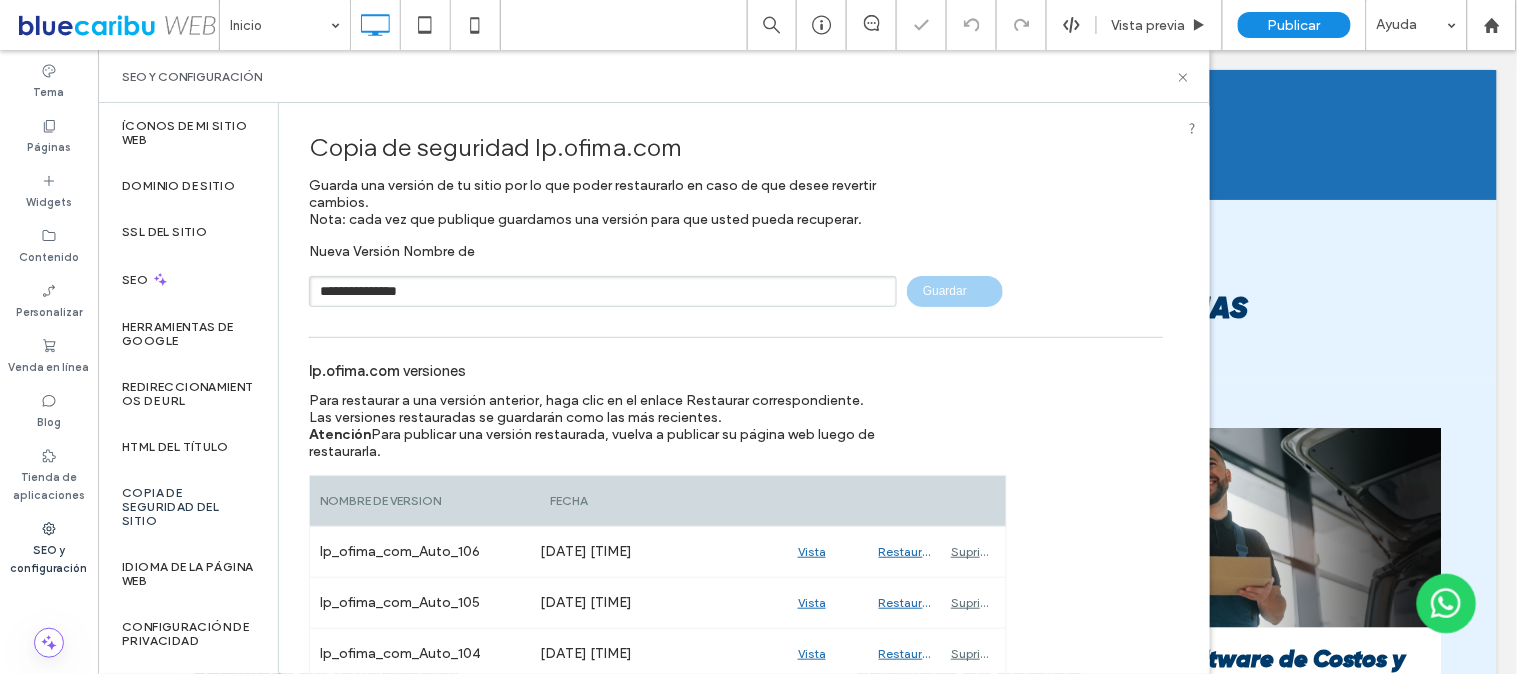 type 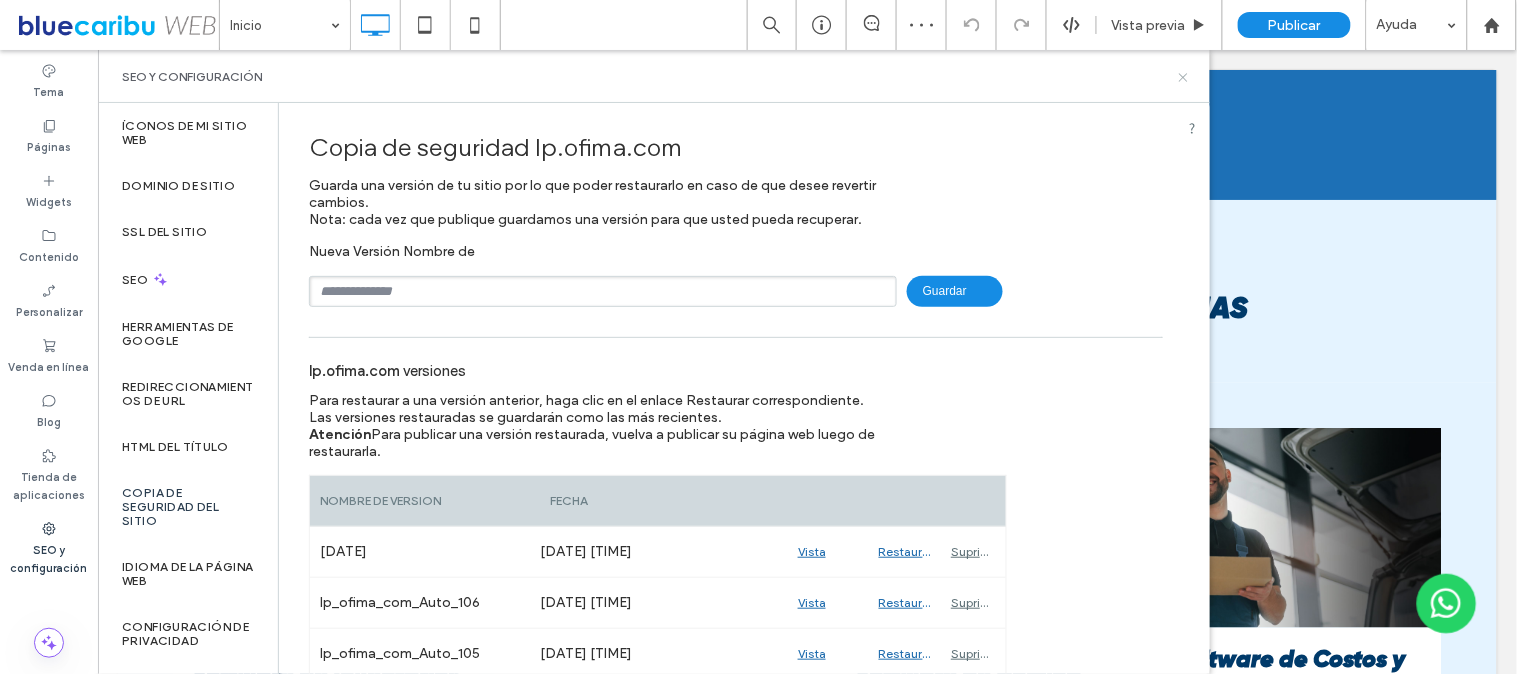 click 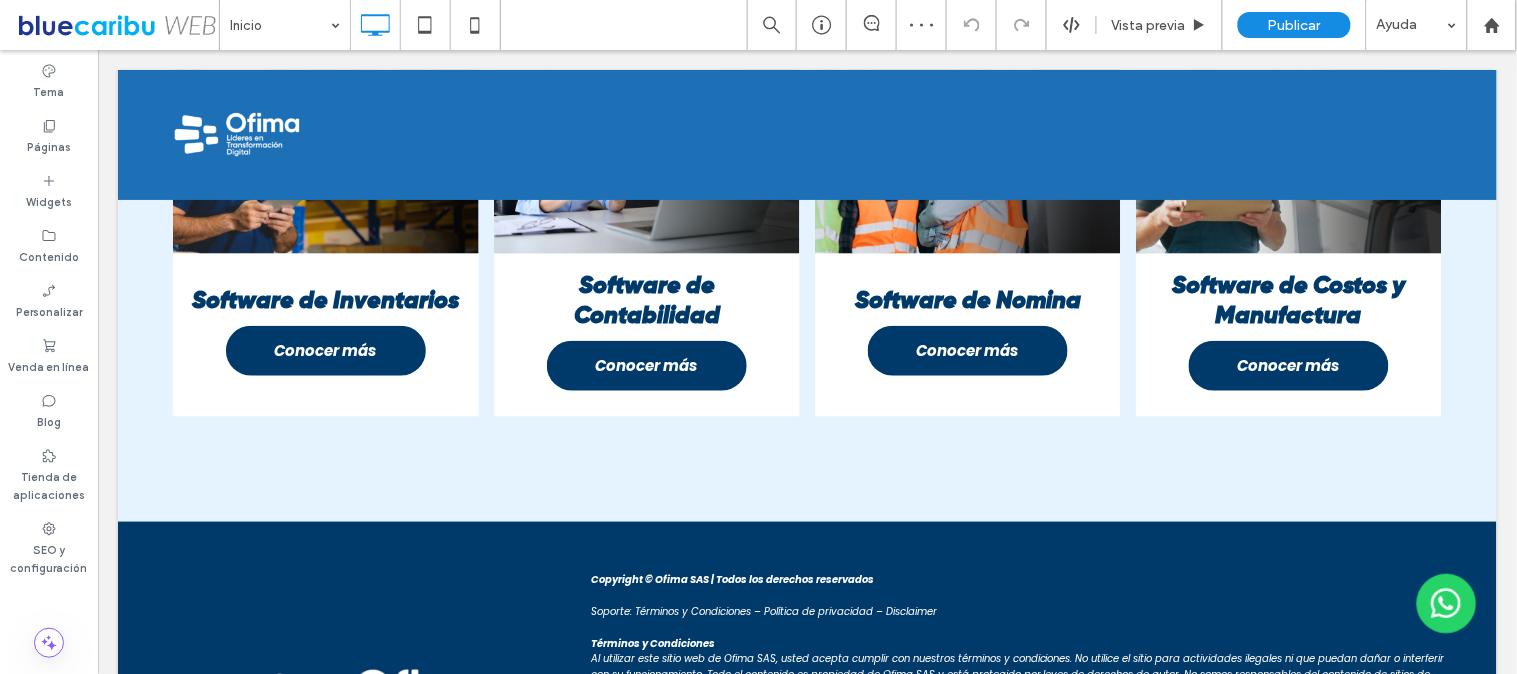 scroll, scrollTop: 555, scrollLeft: 0, axis: vertical 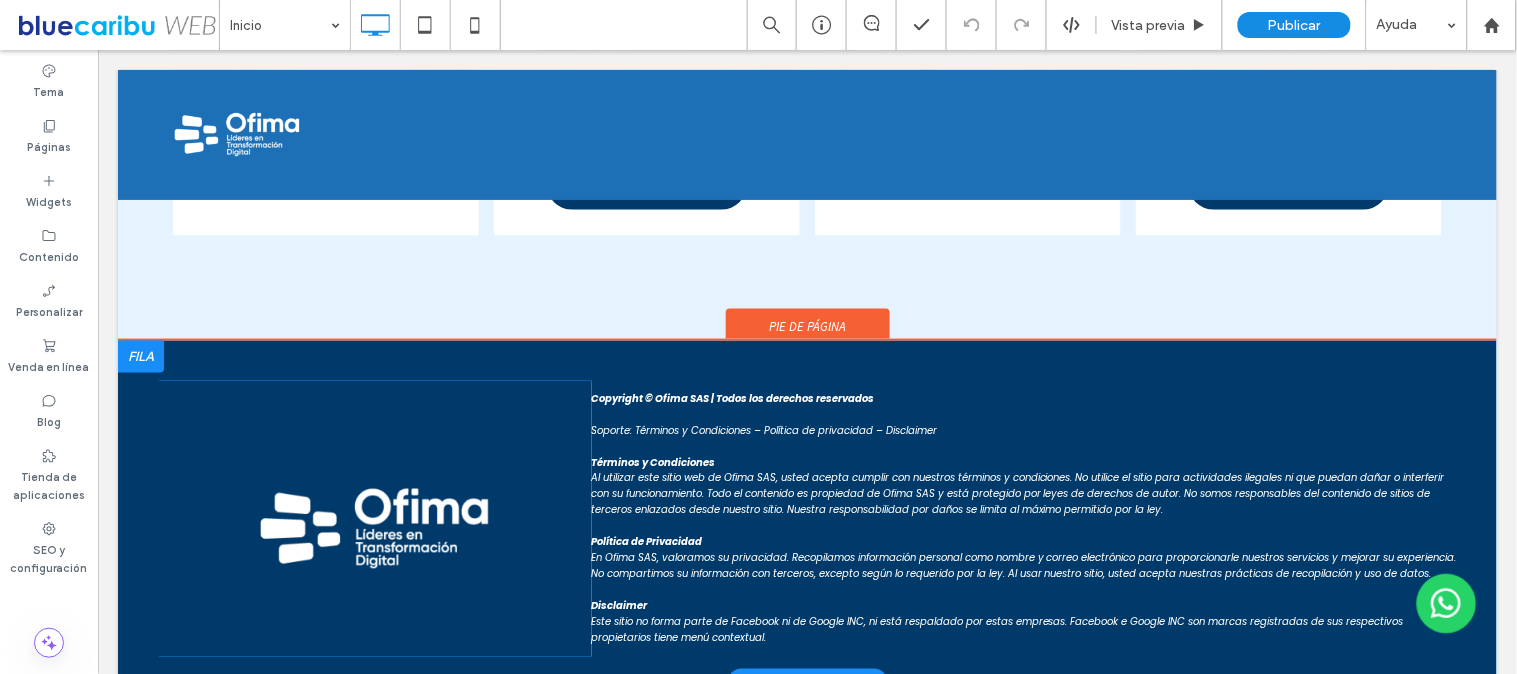 click at bounding box center (140, 356) 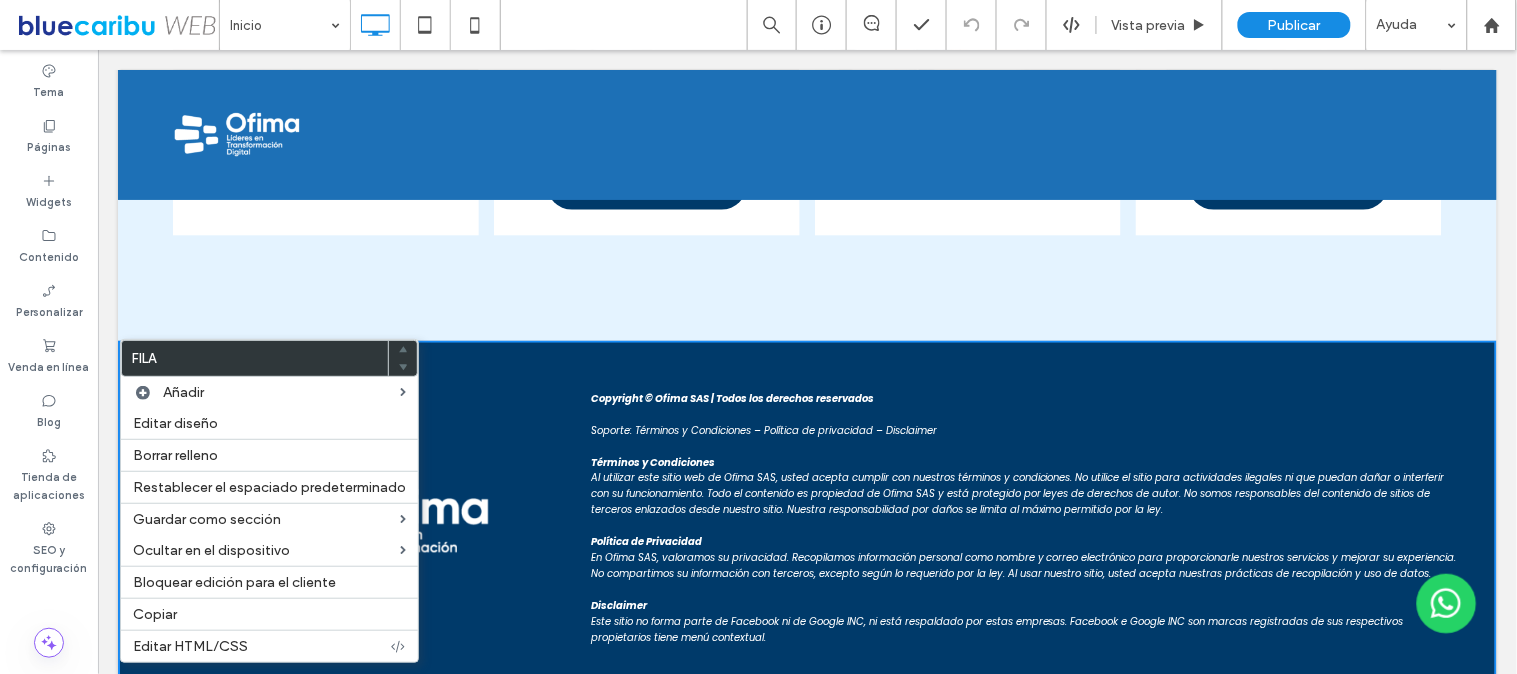 click on "Software de Inventarios
Conocer más
Software de Contabilidad
Conocer más
Software de Nomina
Conocer más
Software de Costos y Manufactura
Conocer más
Ver más
Click To Paste
Fila + Añadir sección" at bounding box center (806, 83) 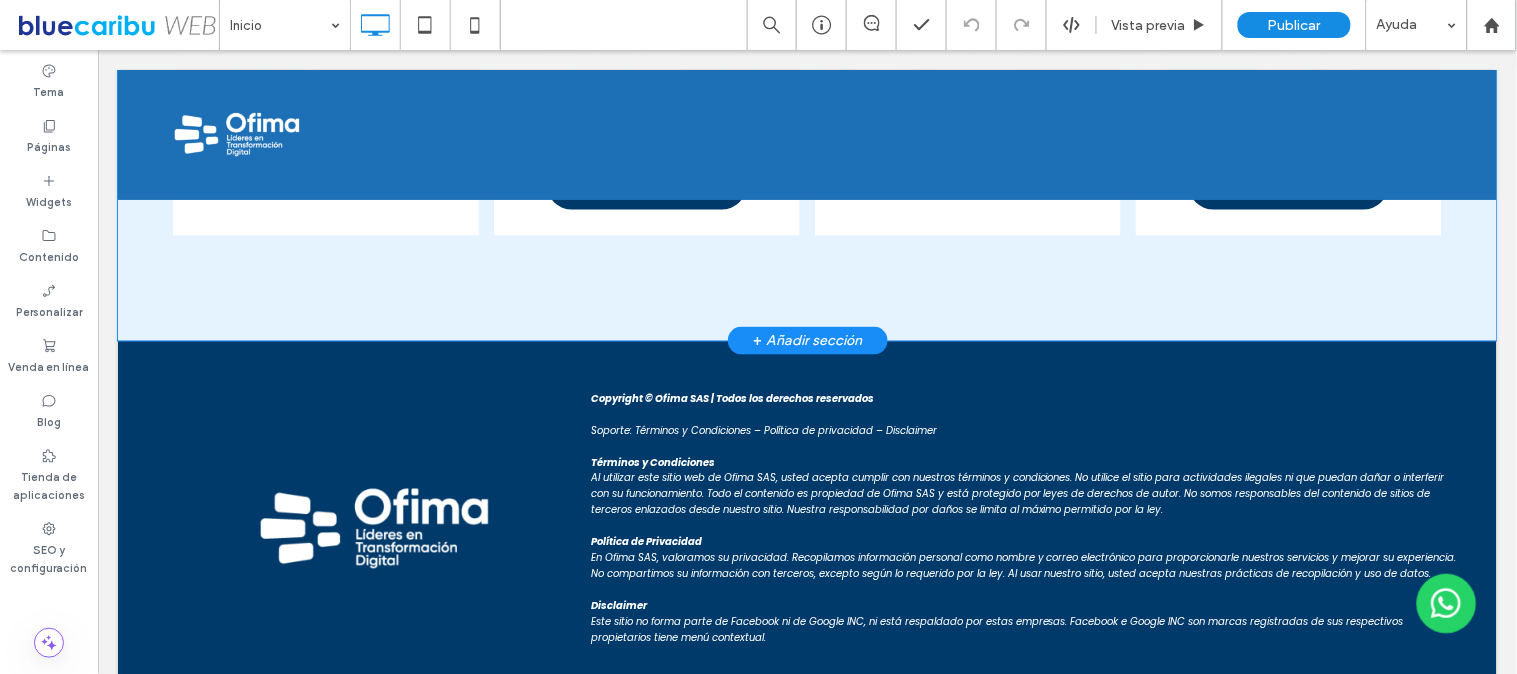 click on "+ Añadir sección" at bounding box center [806, 340] 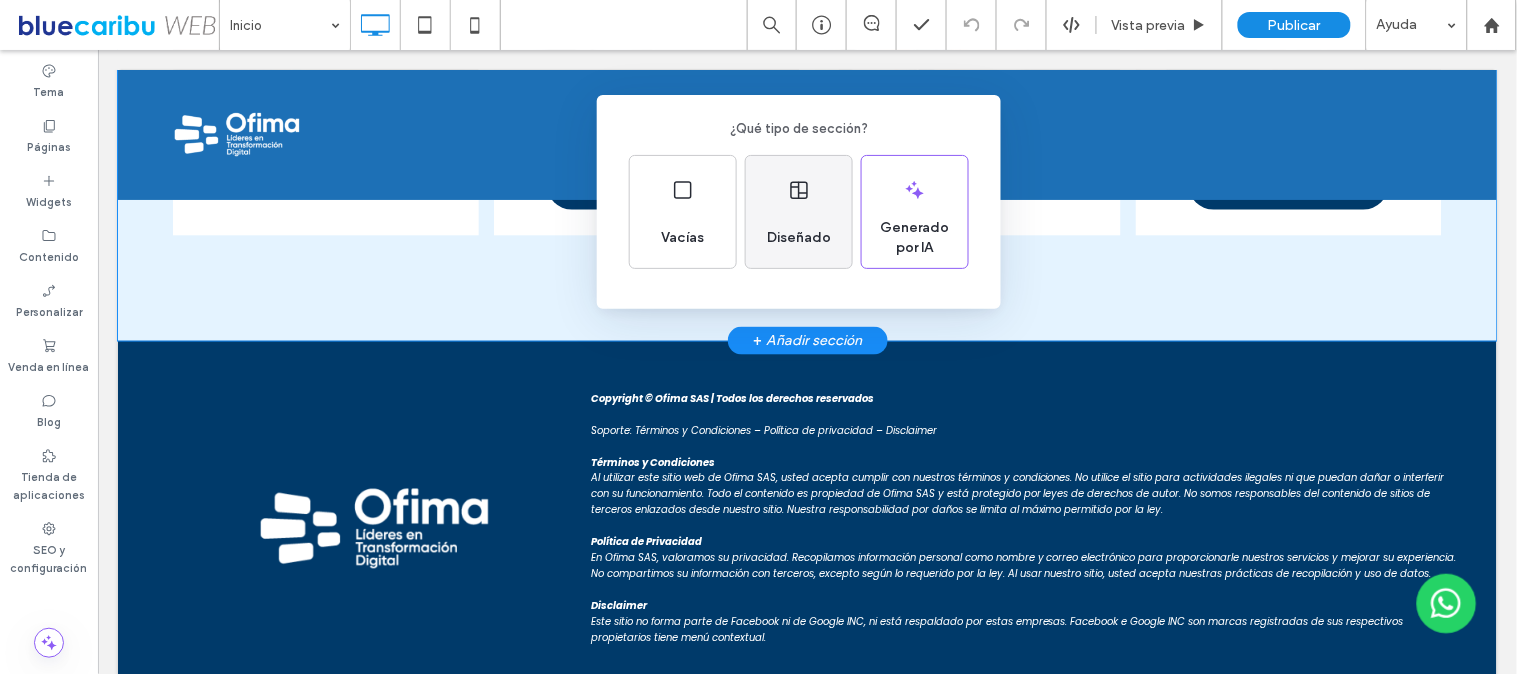 click on "Diseñado" at bounding box center [799, 212] 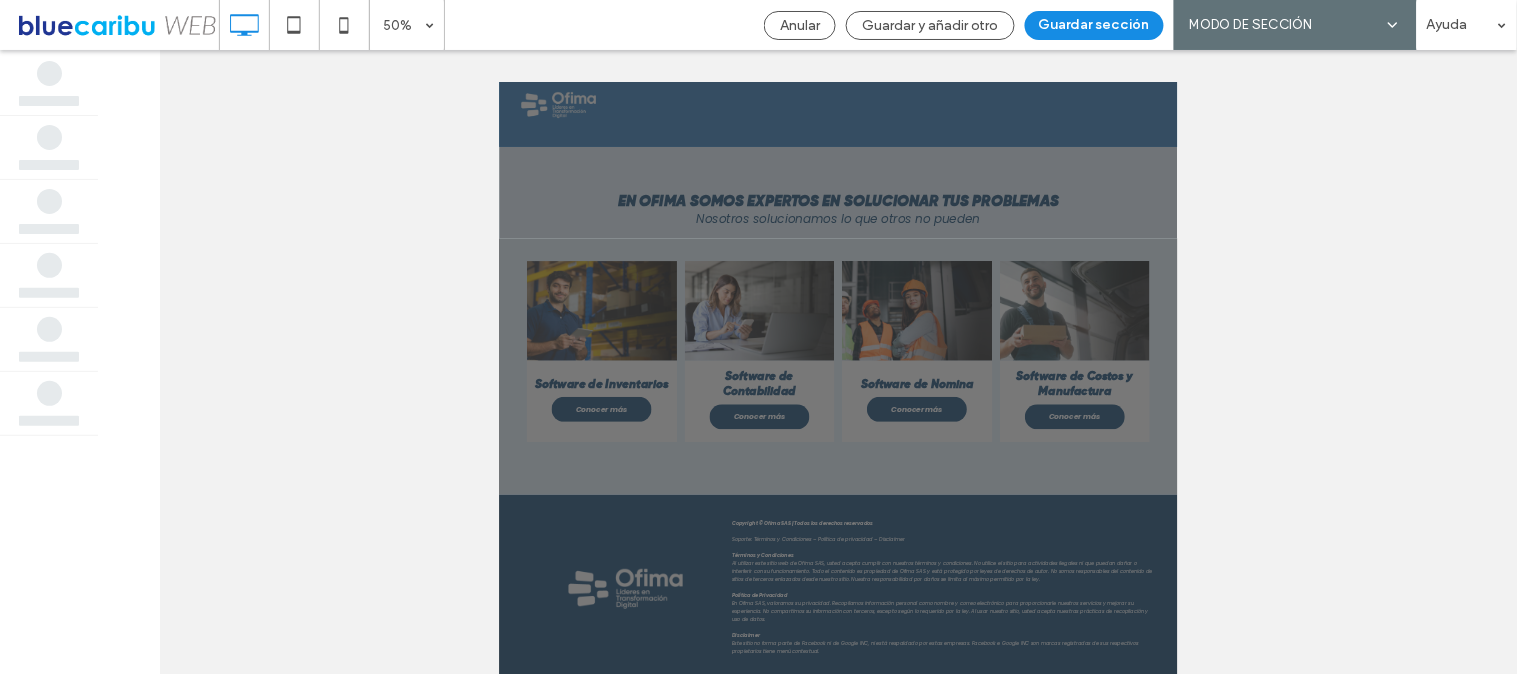 scroll, scrollTop: 0, scrollLeft: 0, axis: both 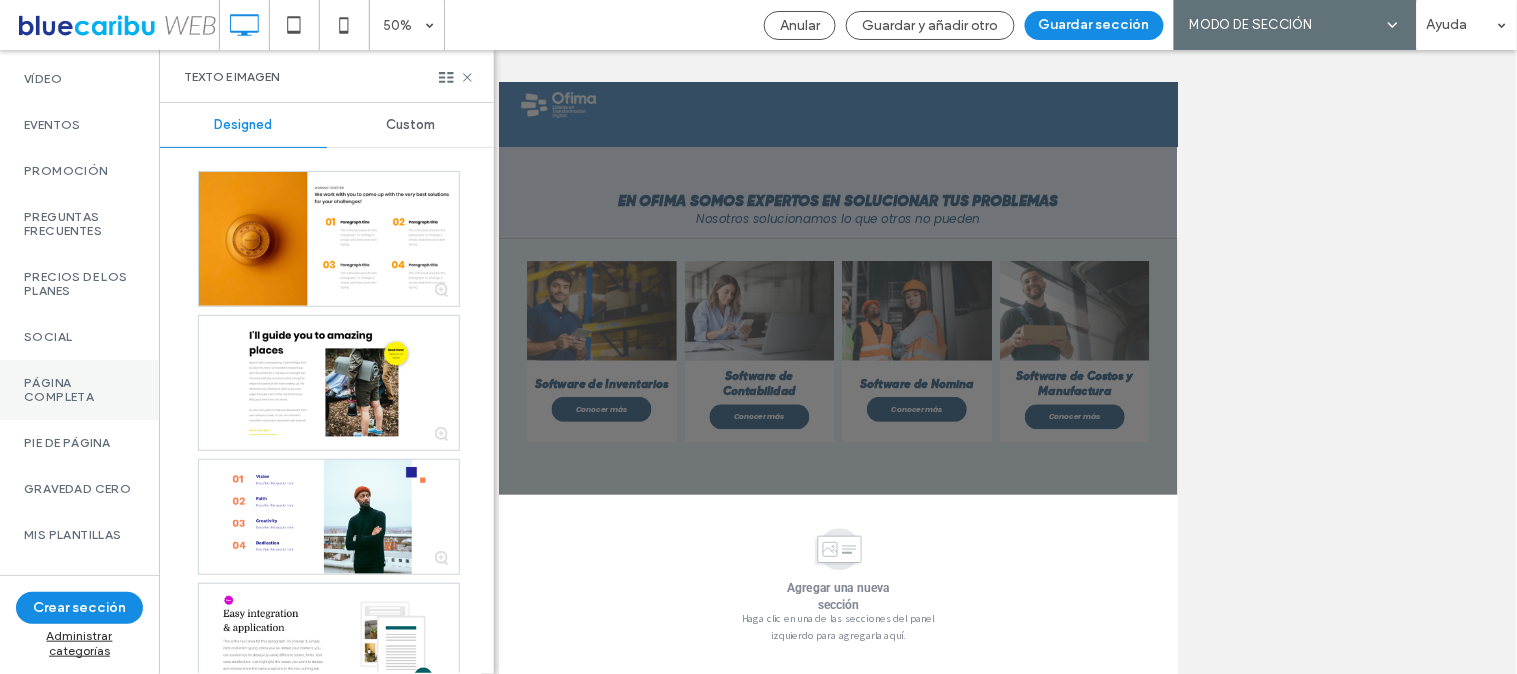 click on "Página completa" at bounding box center [79, 390] 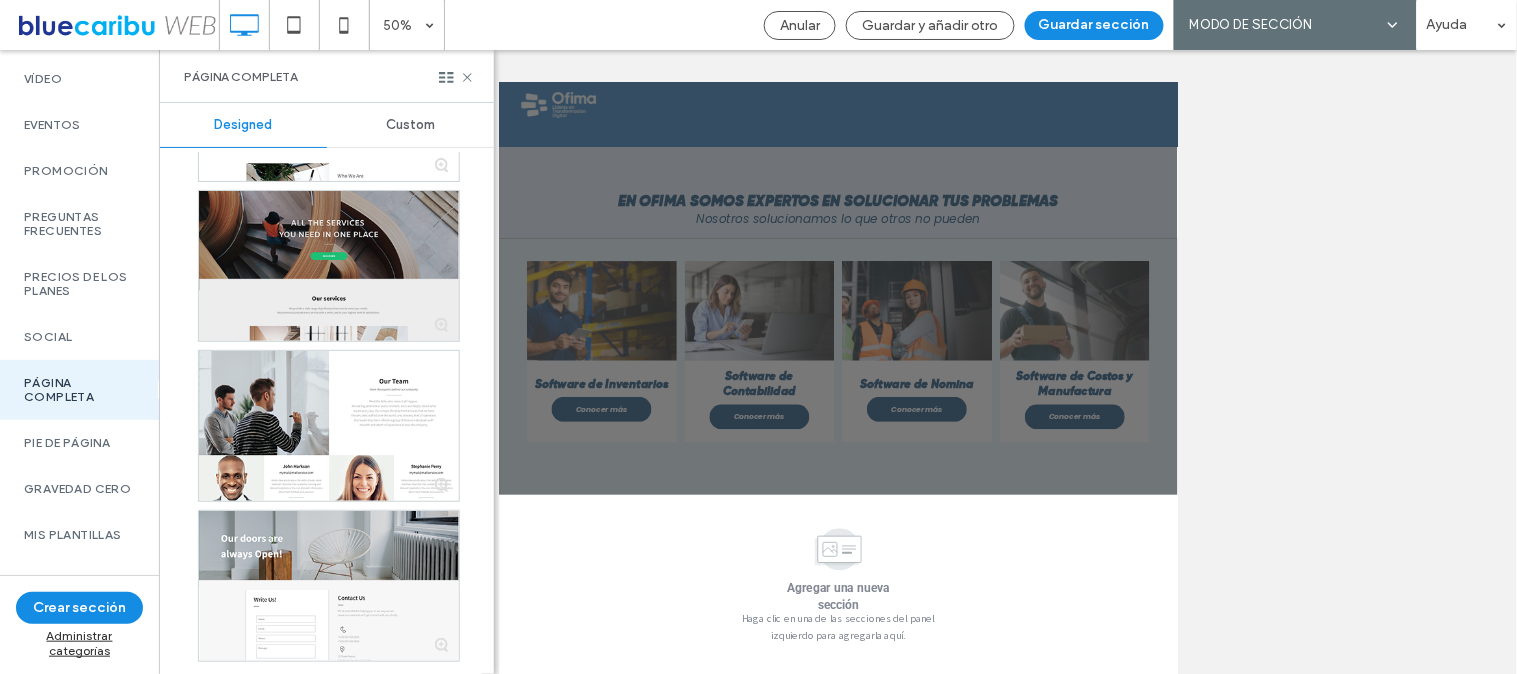 scroll, scrollTop: 0, scrollLeft: 0, axis: both 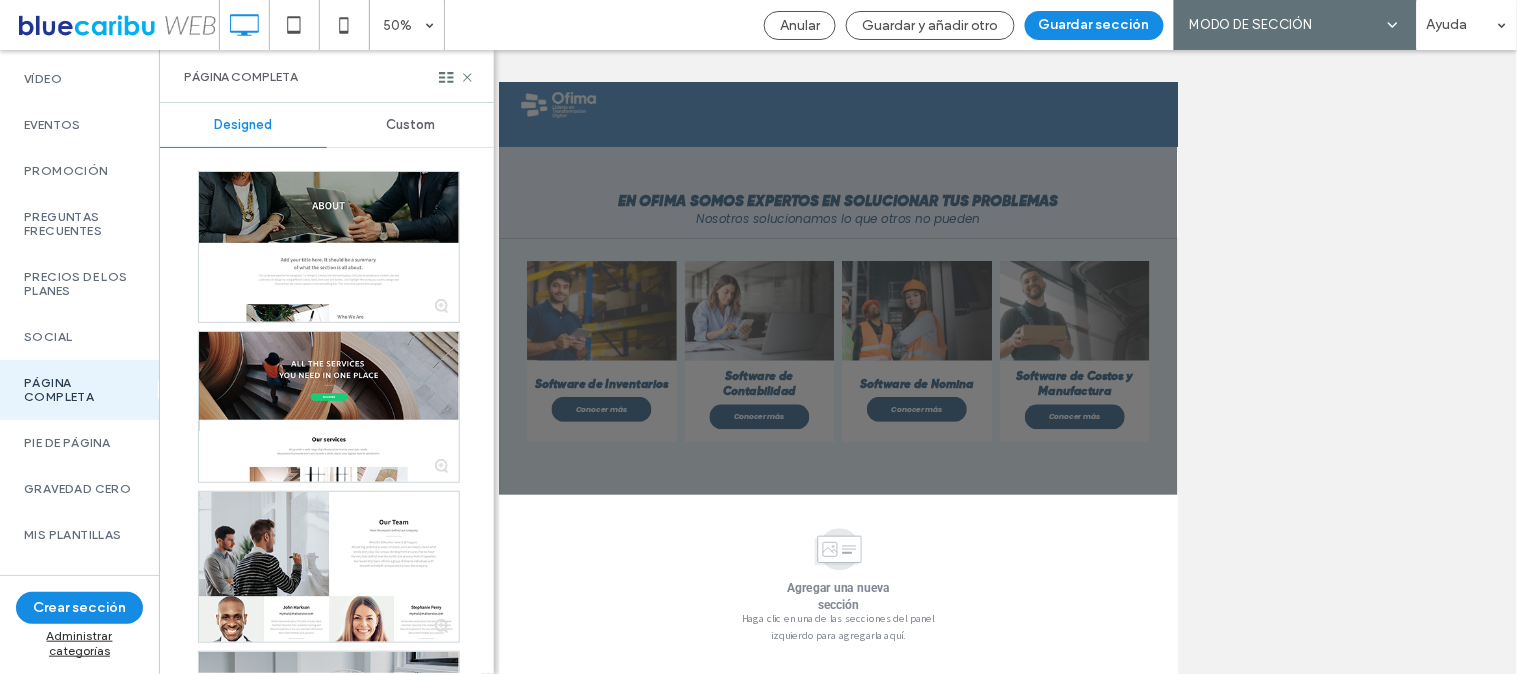 click on "Custom" at bounding box center [410, 125] 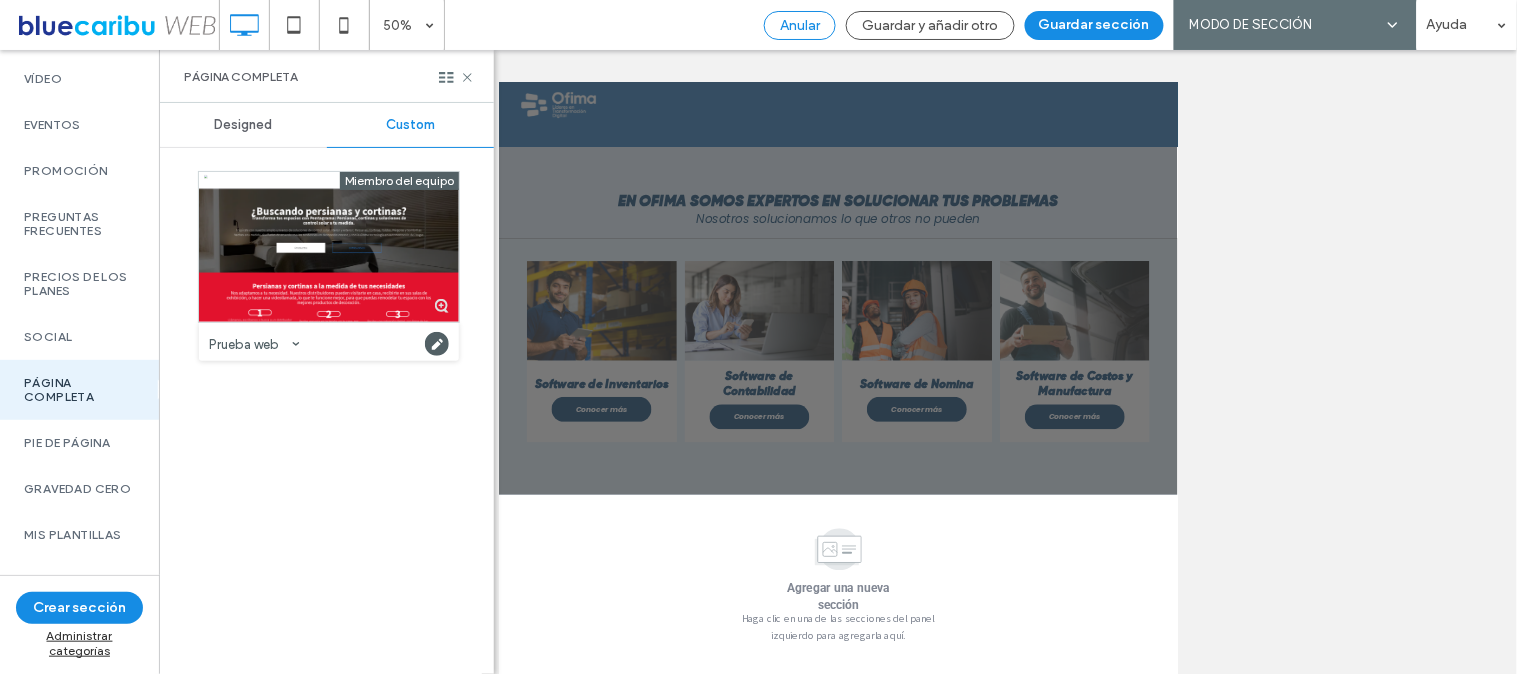 click on "Anular" at bounding box center (800, 25) 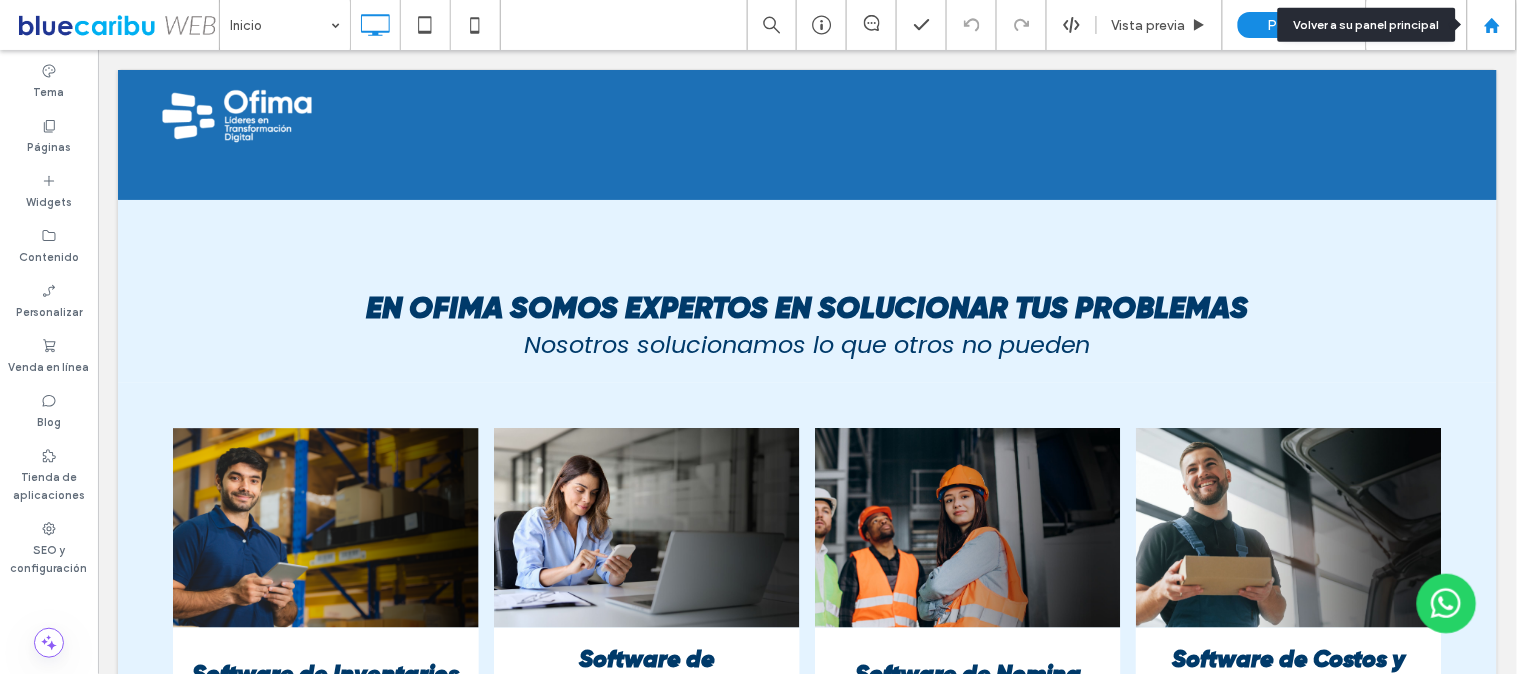 click at bounding box center (1492, 25) 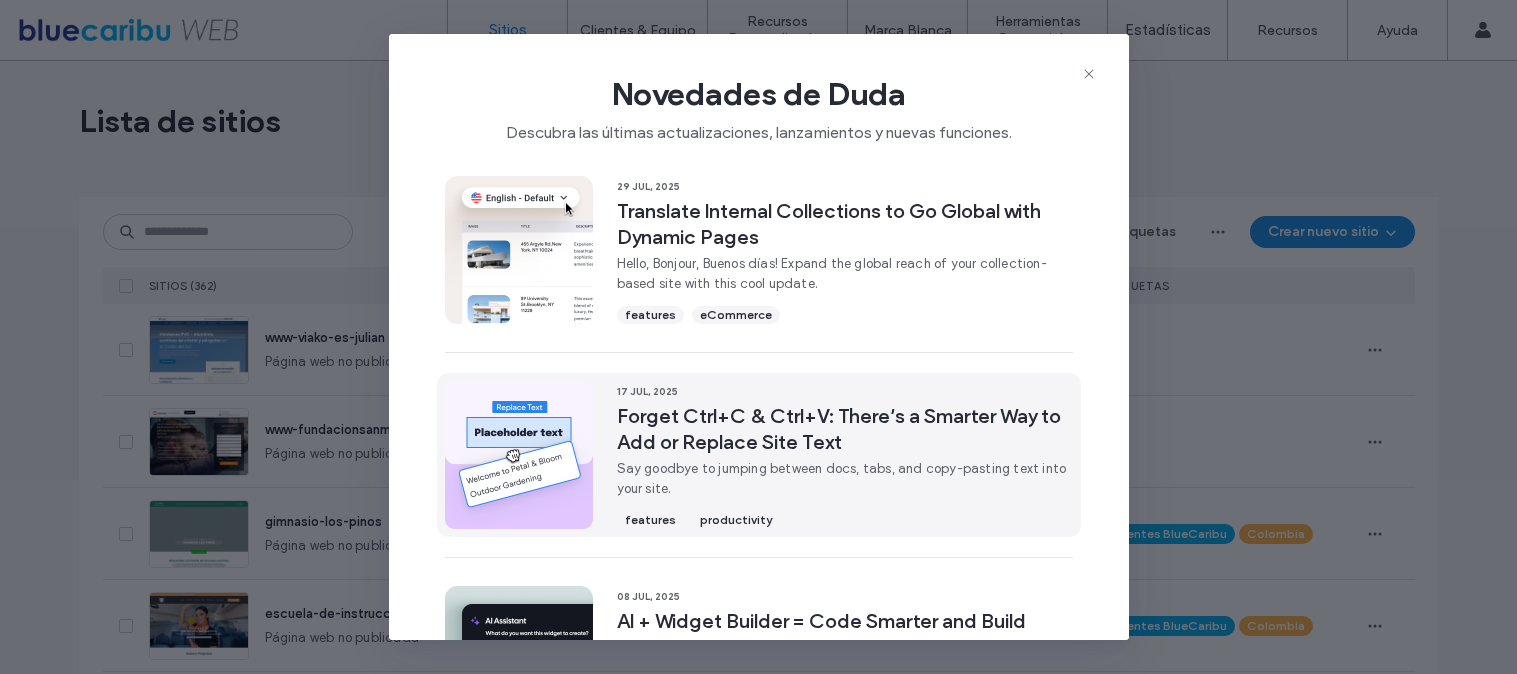 scroll, scrollTop: 0, scrollLeft: 0, axis: both 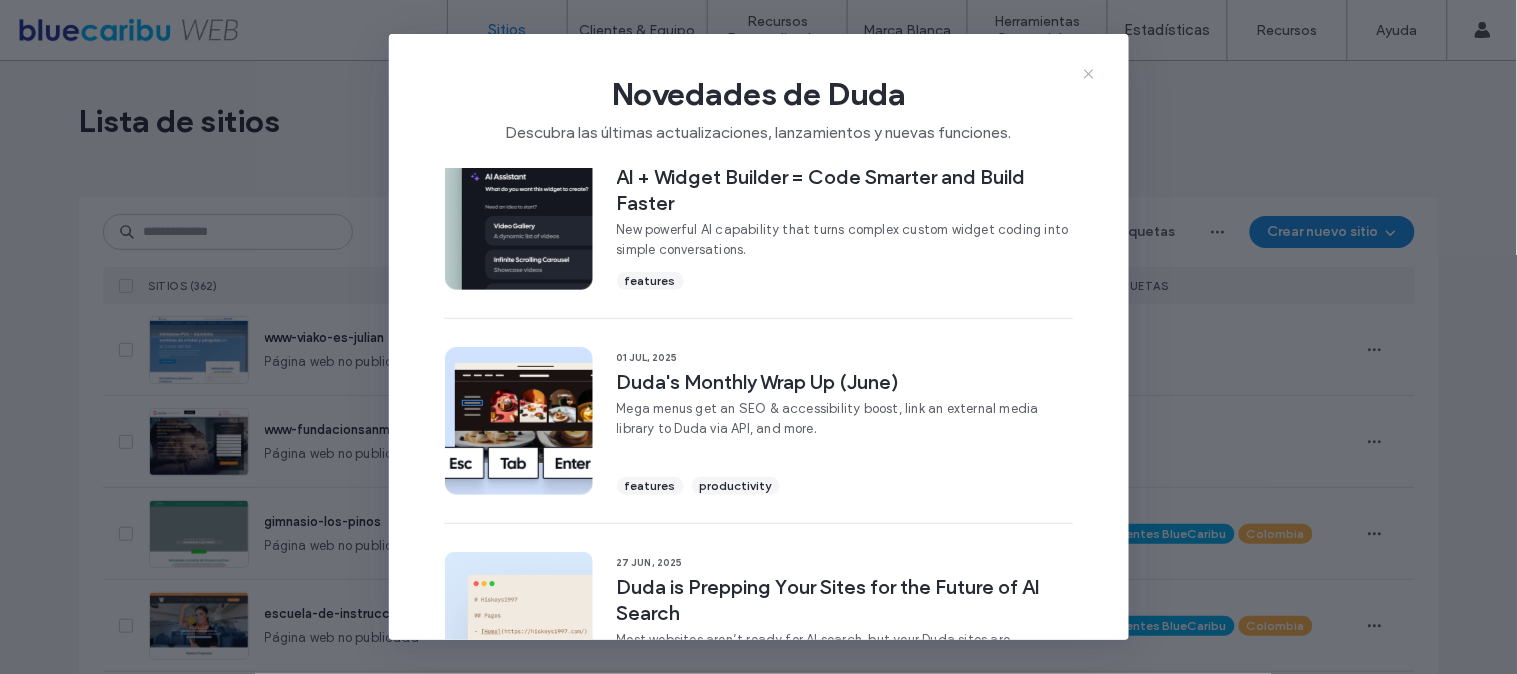 click 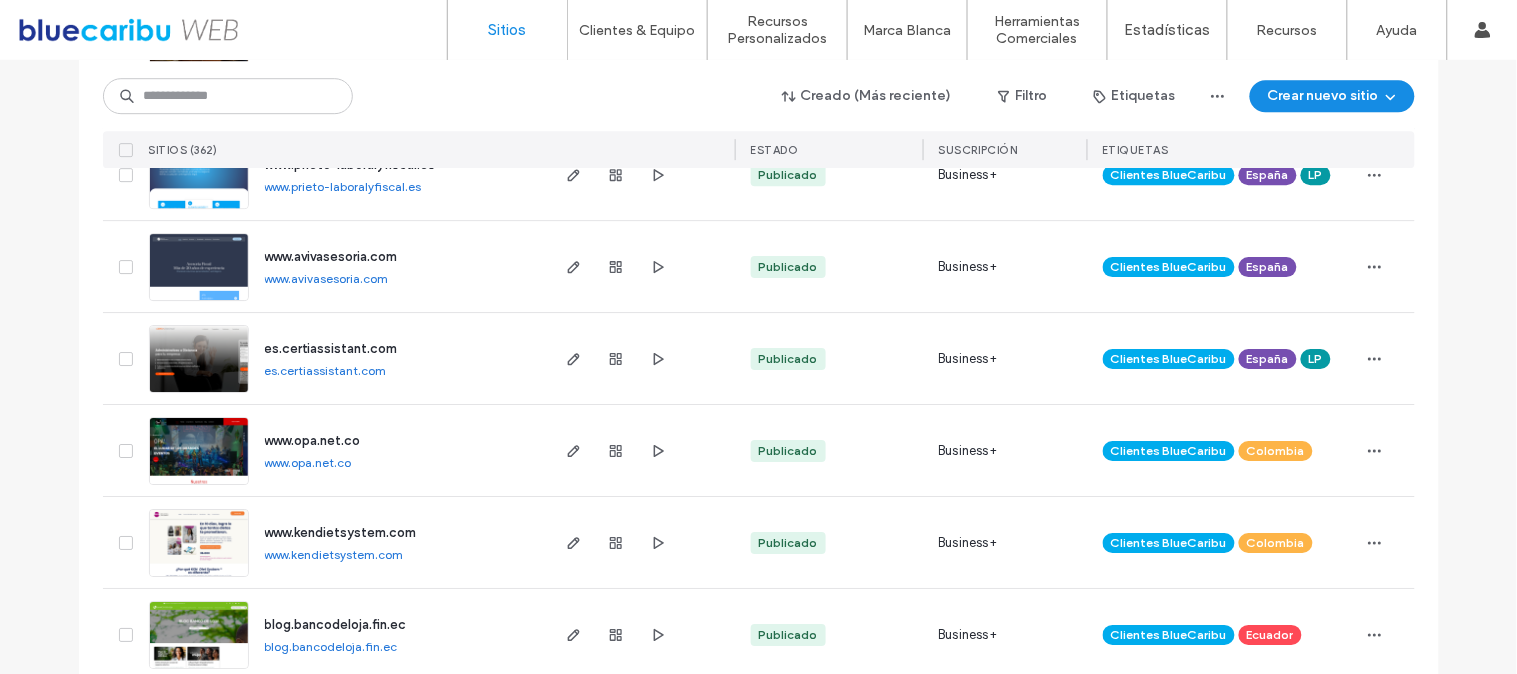 scroll, scrollTop: 1333, scrollLeft: 0, axis: vertical 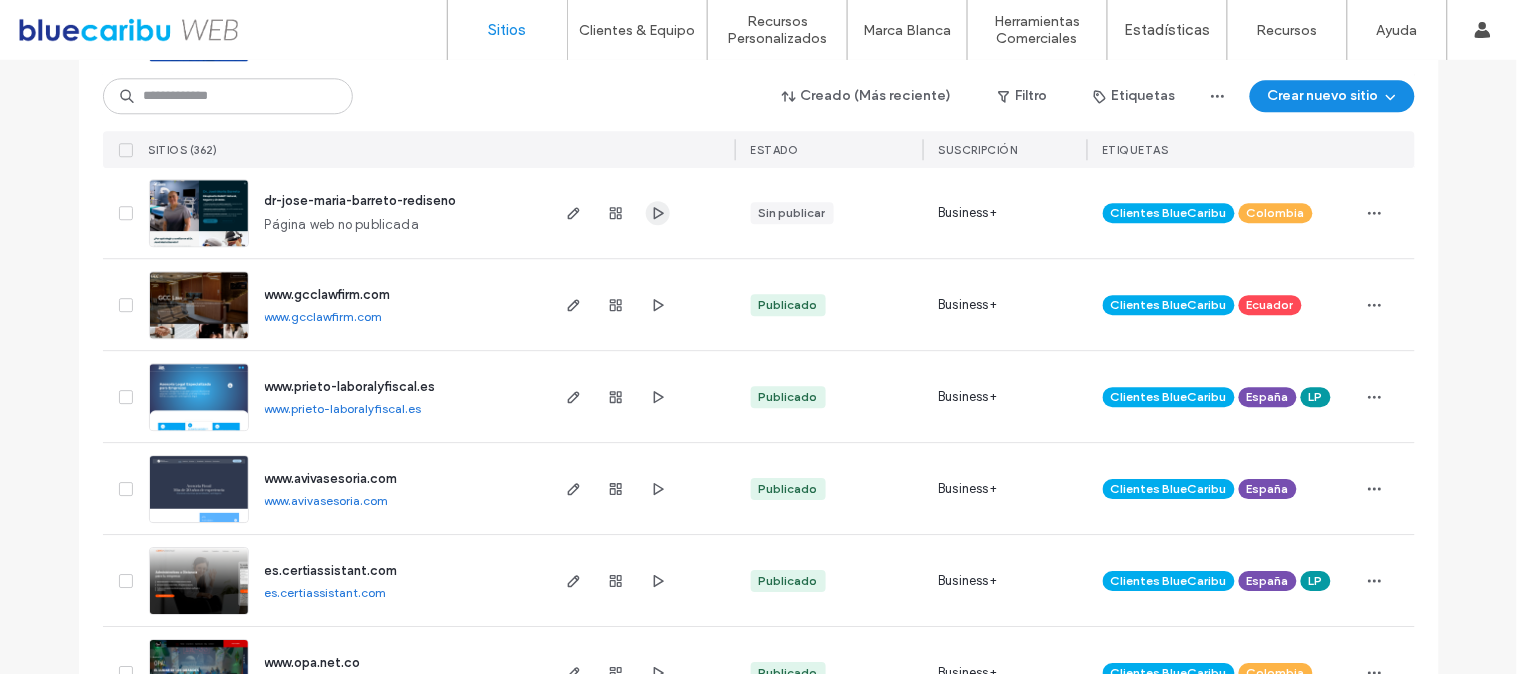click 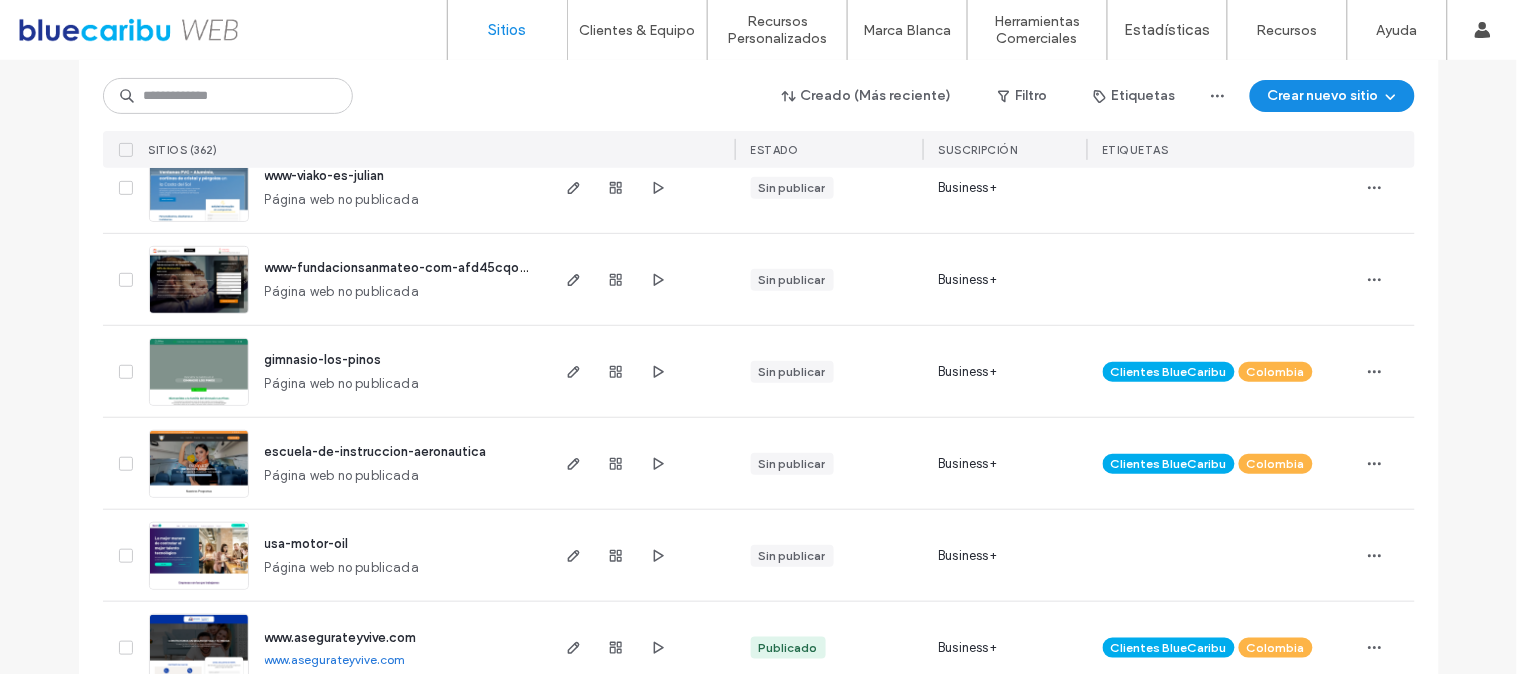 scroll, scrollTop: 0, scrollLeft: 0, axis: both 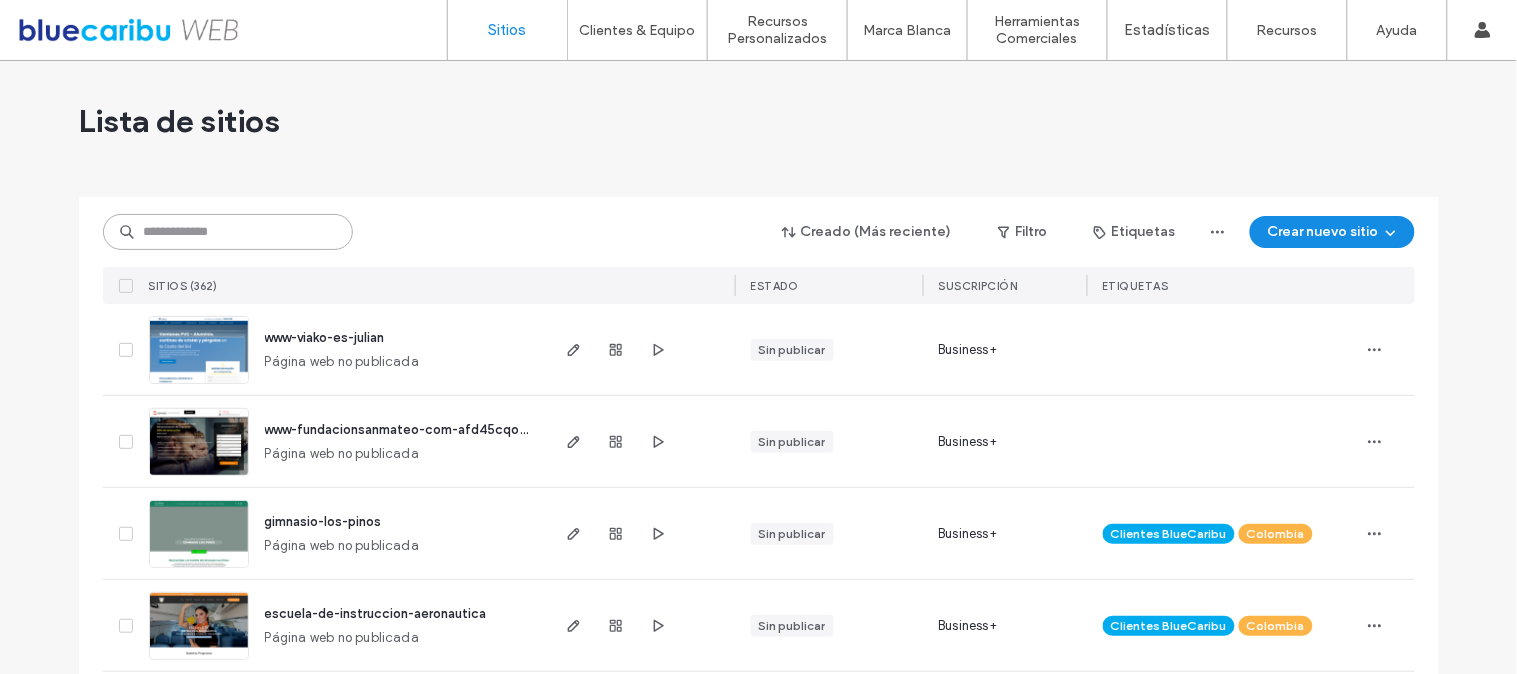 click at bounding box center [228, 232] 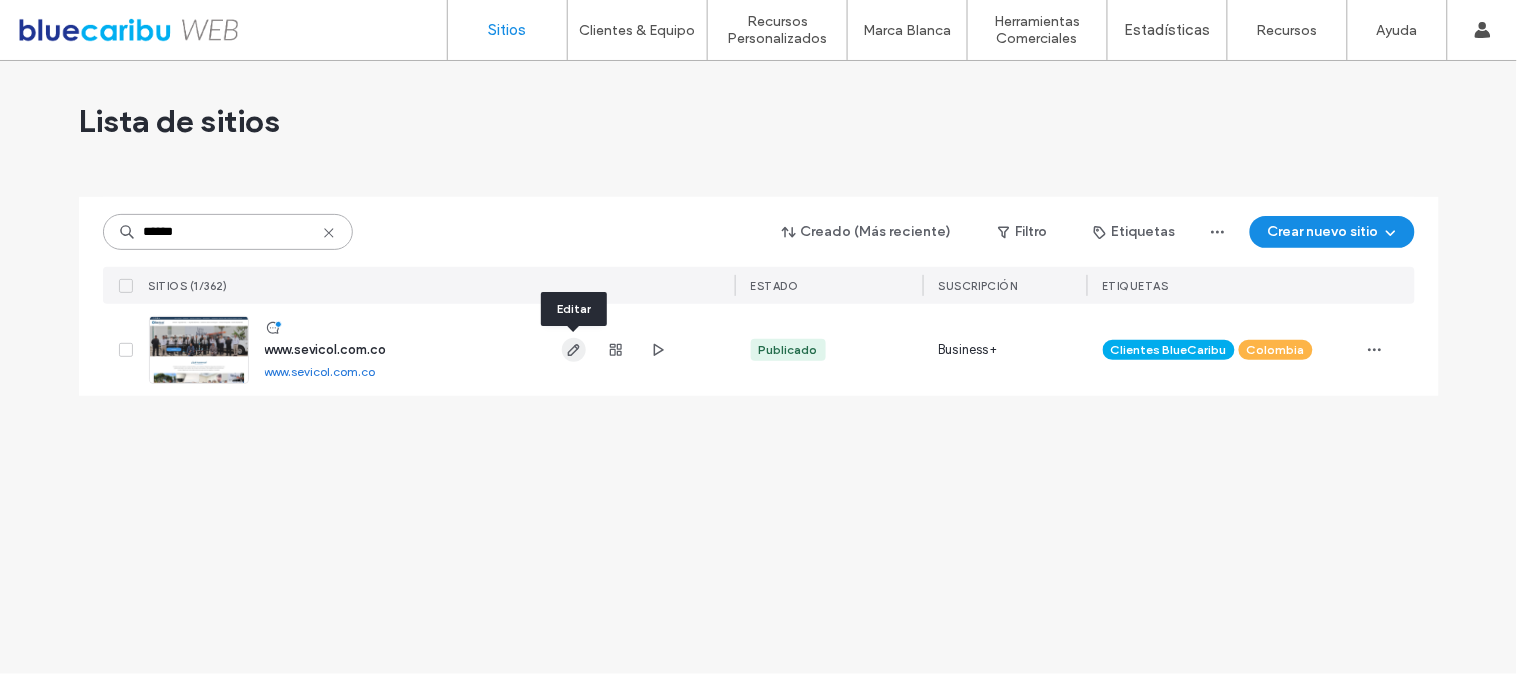 type on "******" 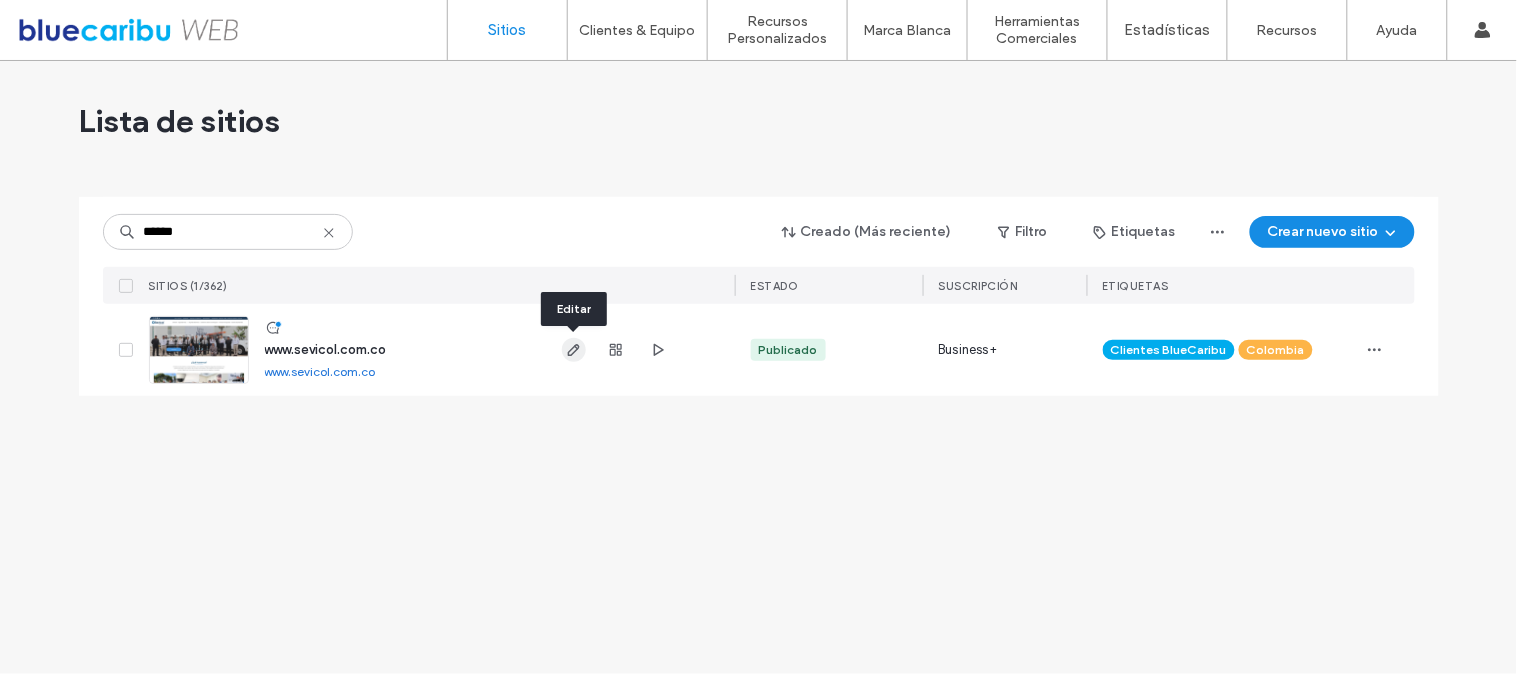 click at bounding box center [574, 350] 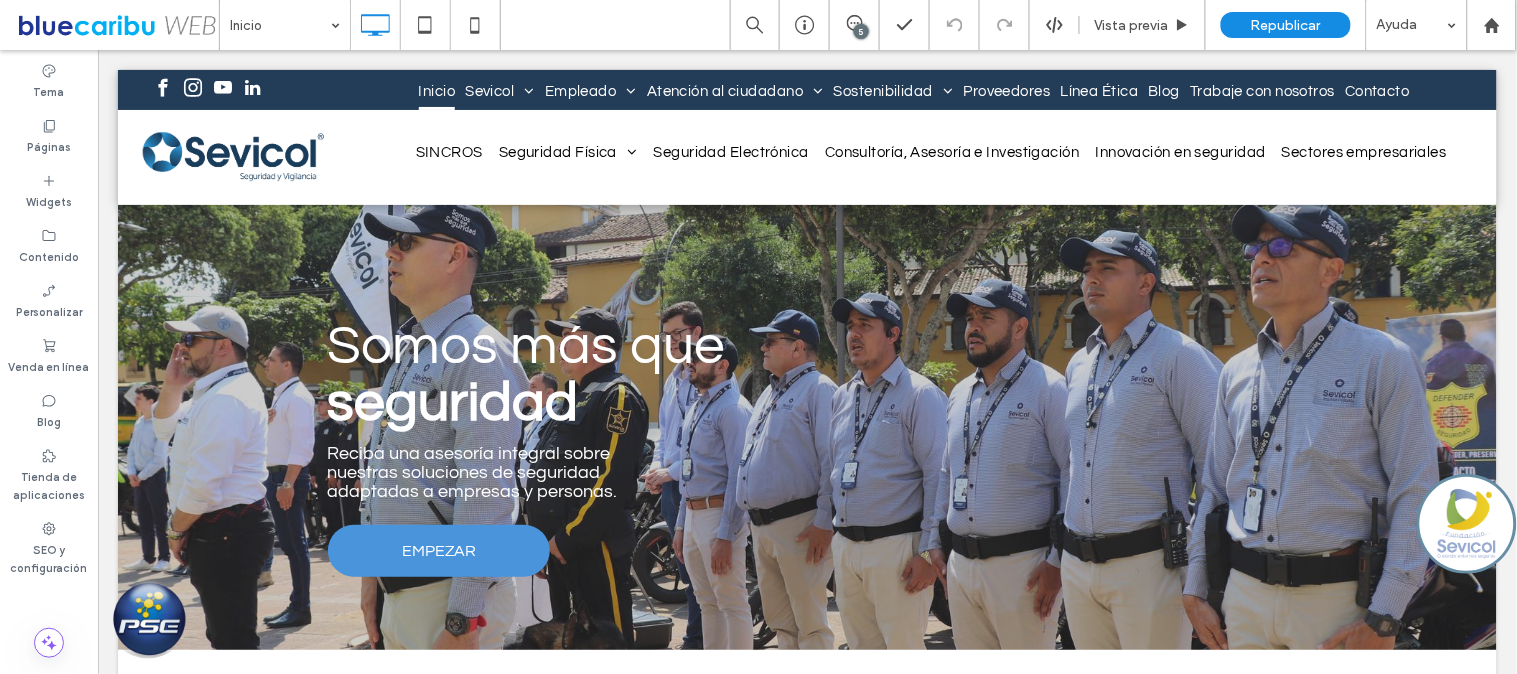 scroll, scrollTop: 0, scrollLeft: 0, axis: both 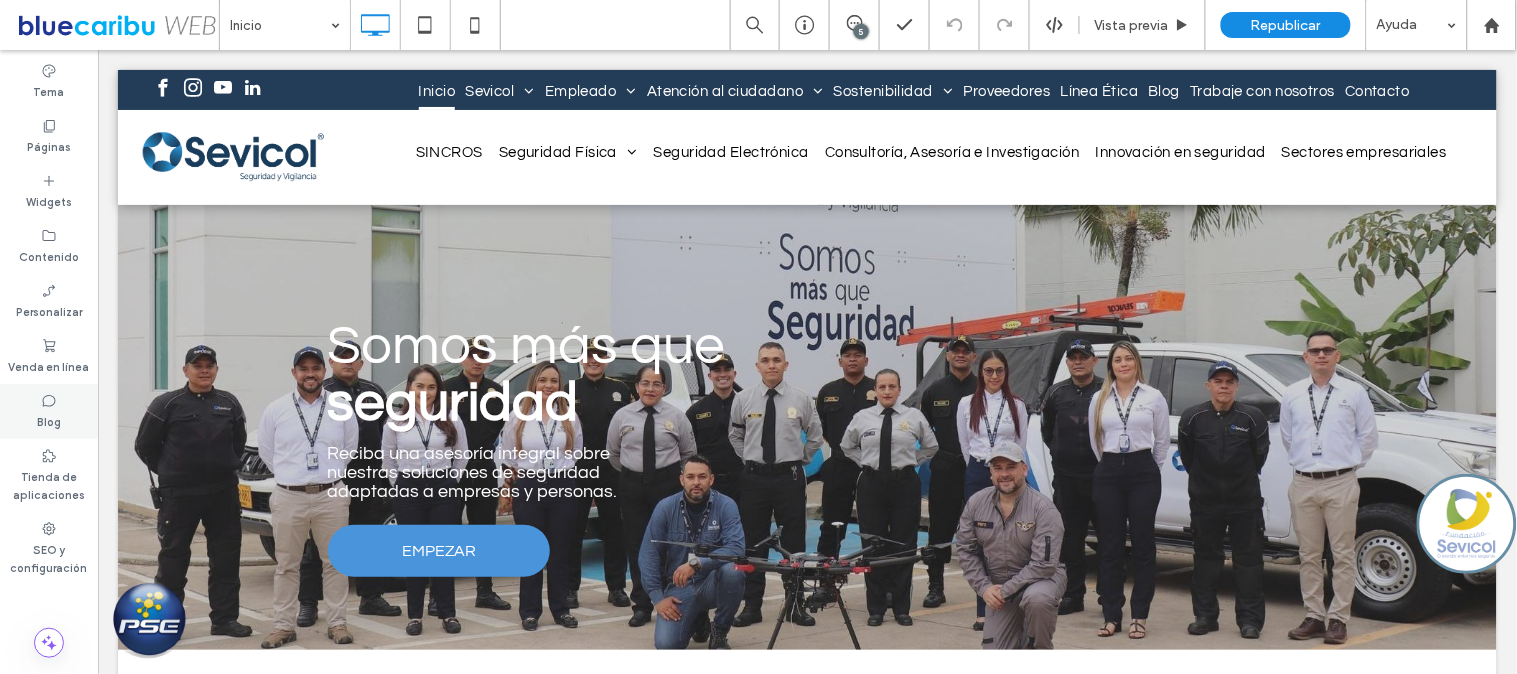 click on "Blog" at bounding box center (49, 411) 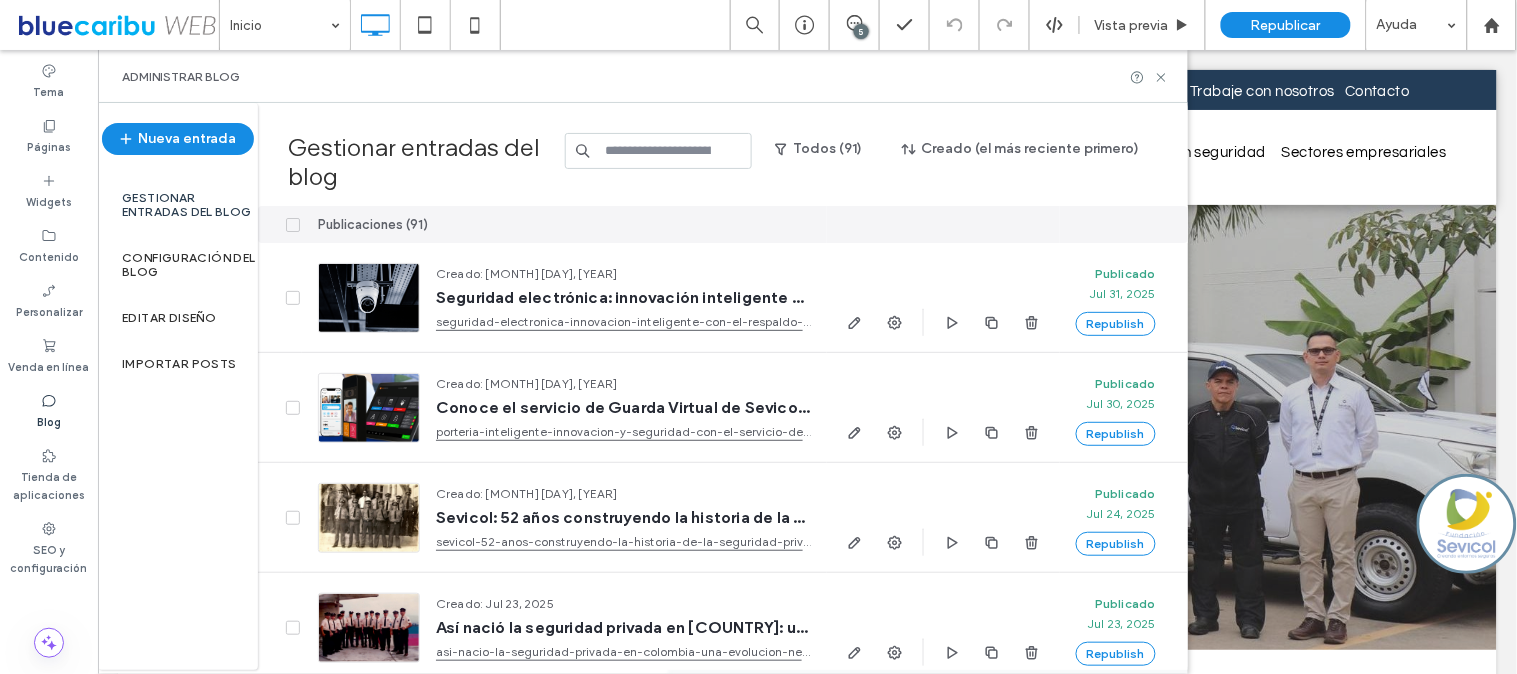 click at bounding box center (658, 151) 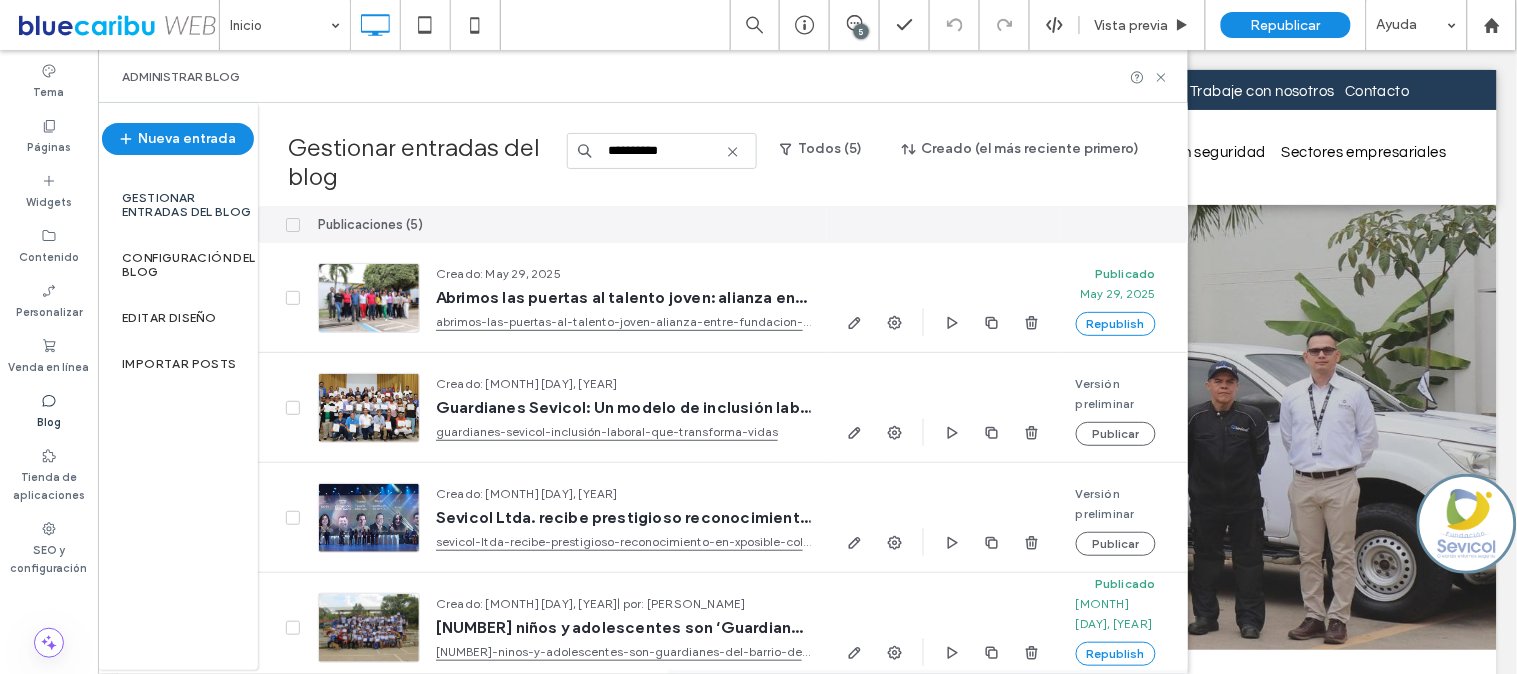 type on "**********" 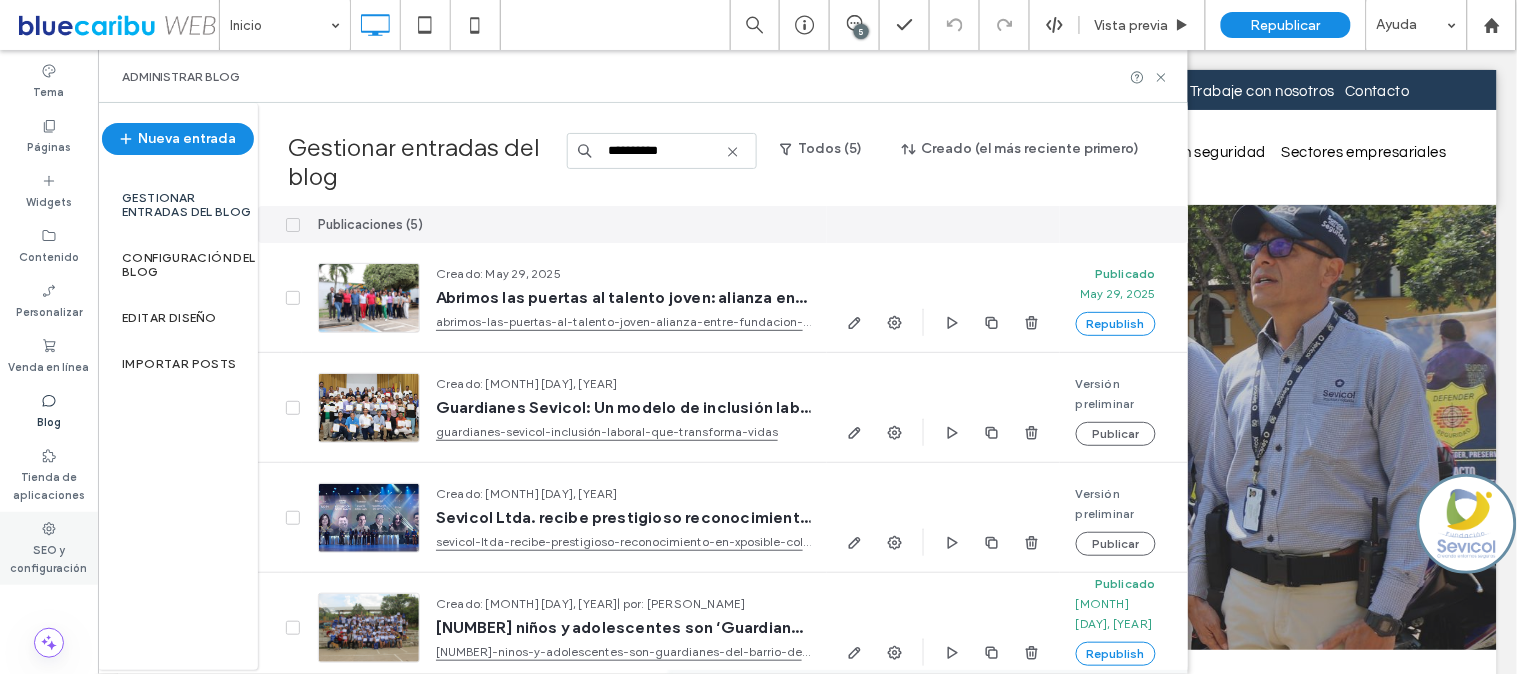click on "SEO y configuración" at bounding box center (49, 548) 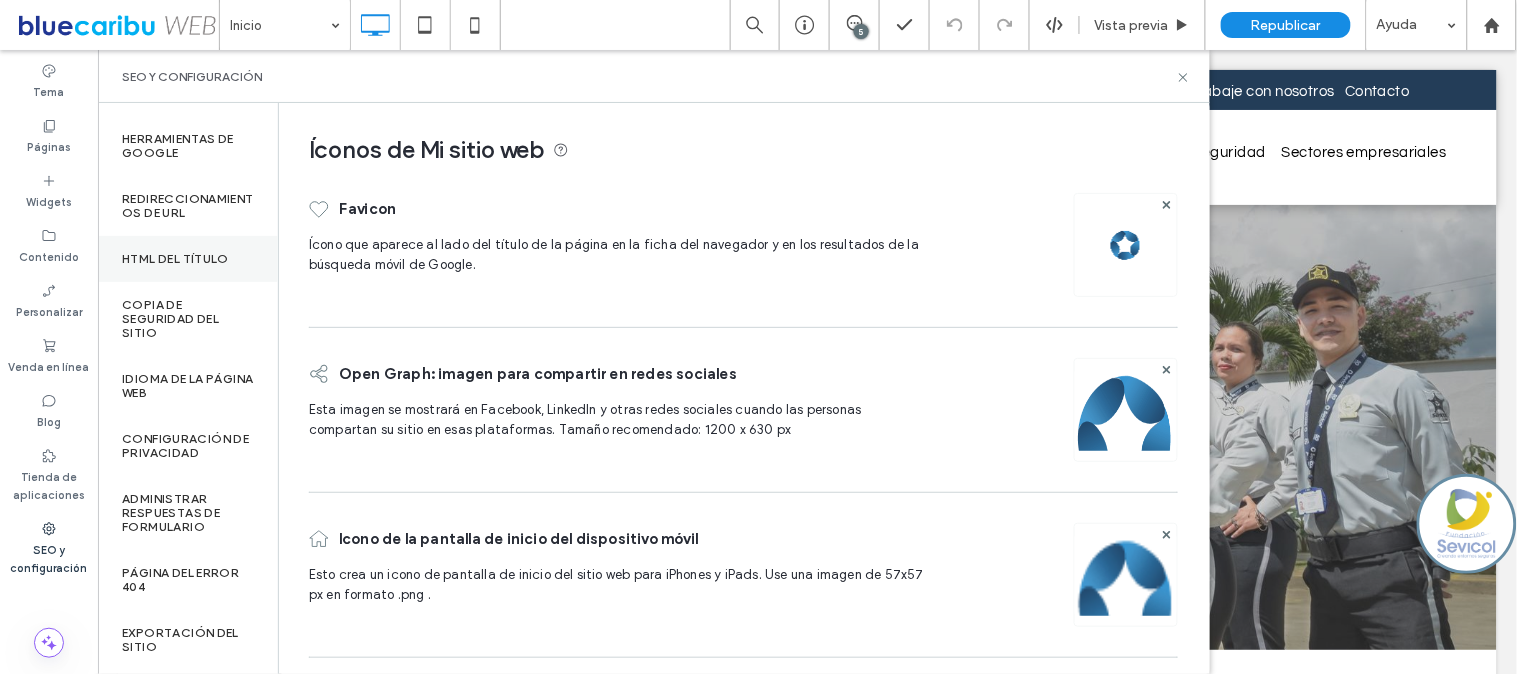 scroll, scrollTop: 243, scrollLeft: 0, axis: vertical 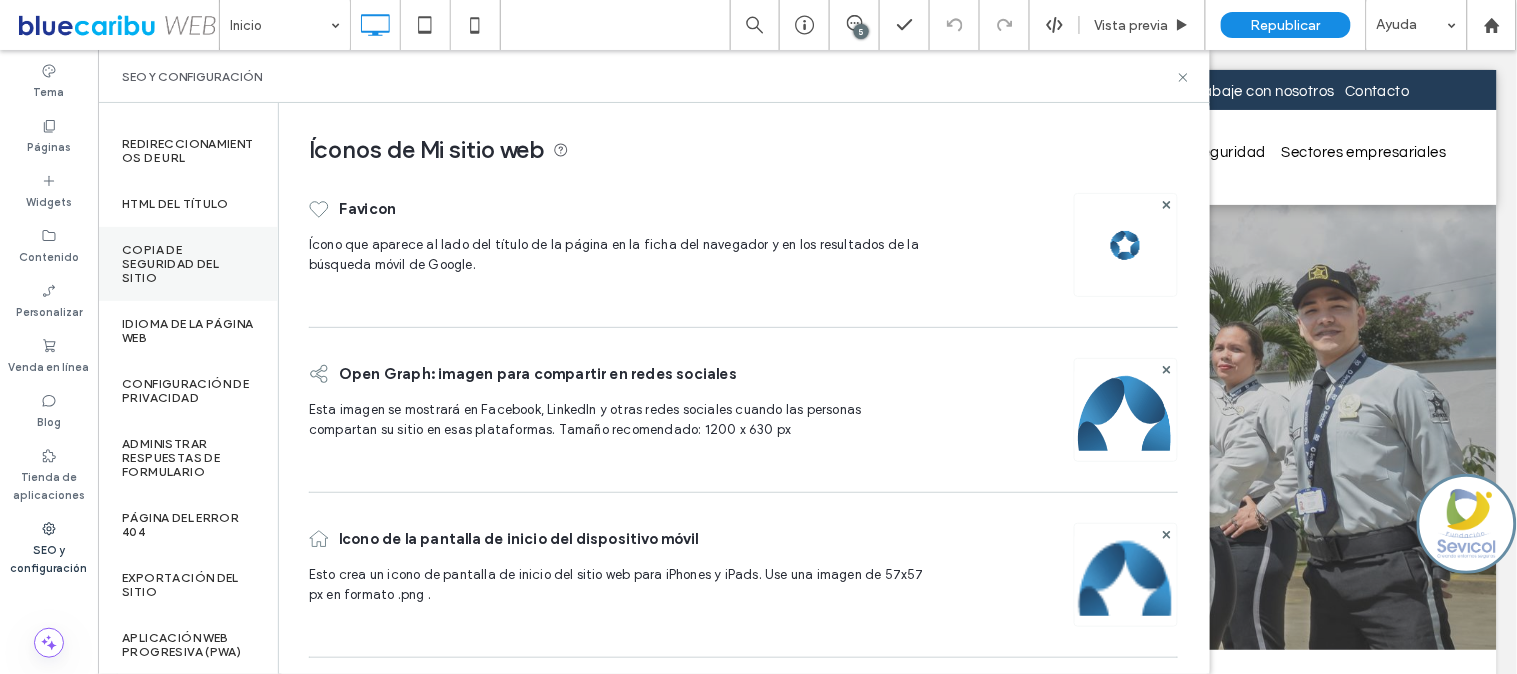 click on "Copia de seguridad del sitio" at bounding box center [188, 264] 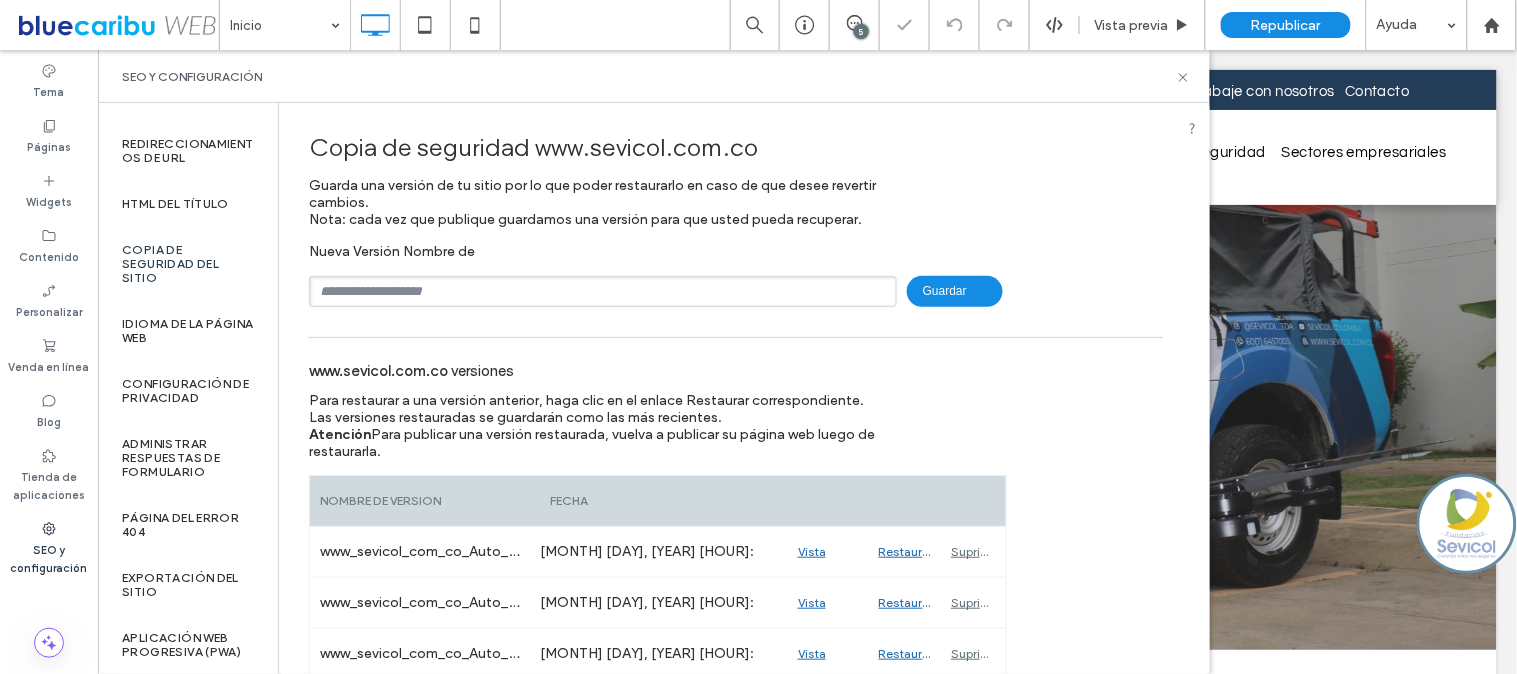 click at bounding box center (603, 291) 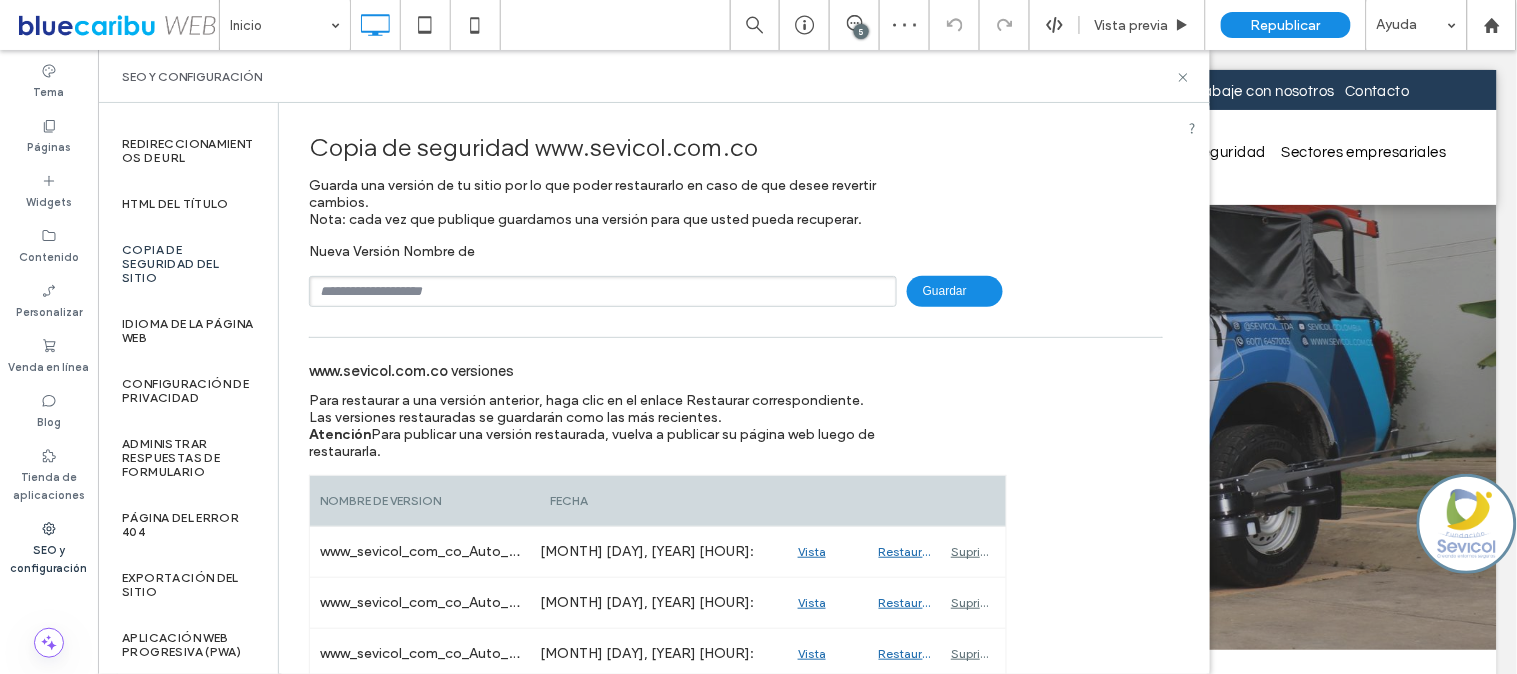 type on "**********" 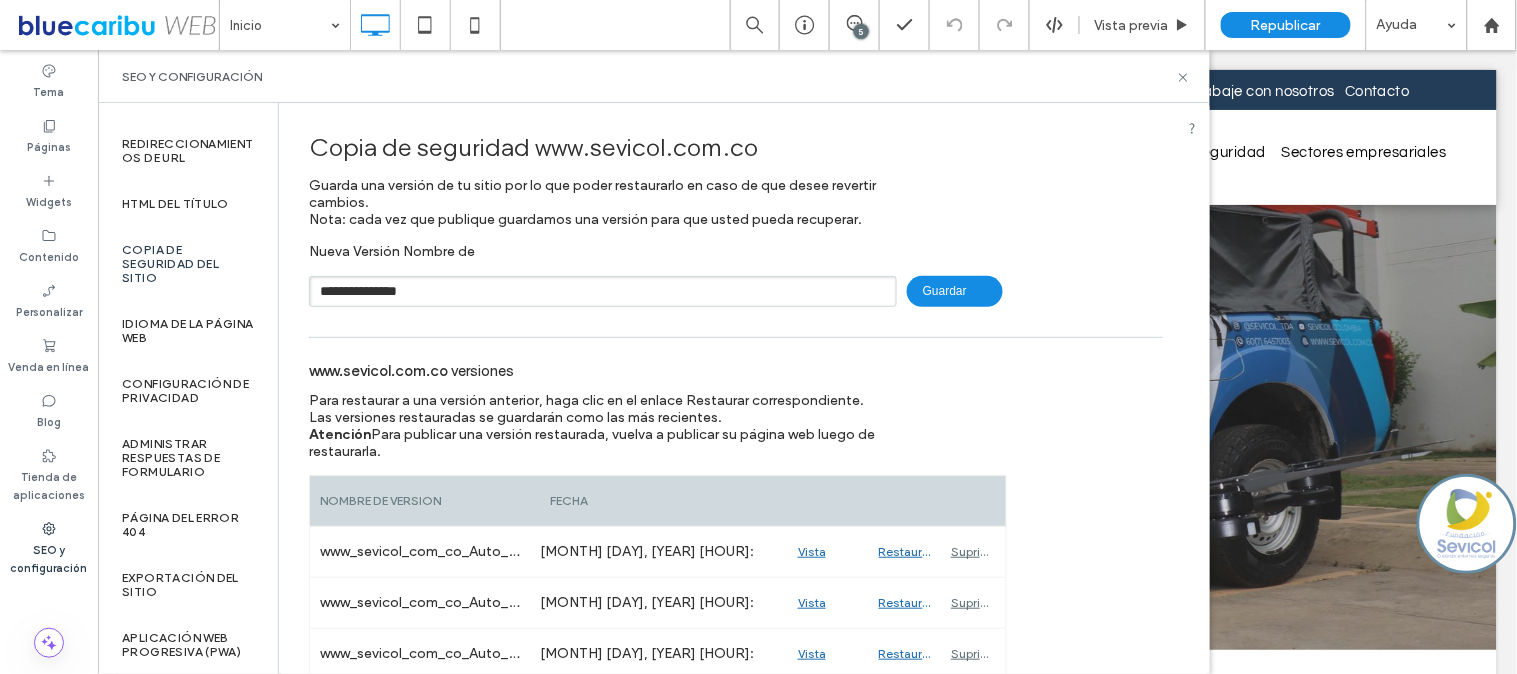 click on "Guardar" at bounding box center [955, 291] 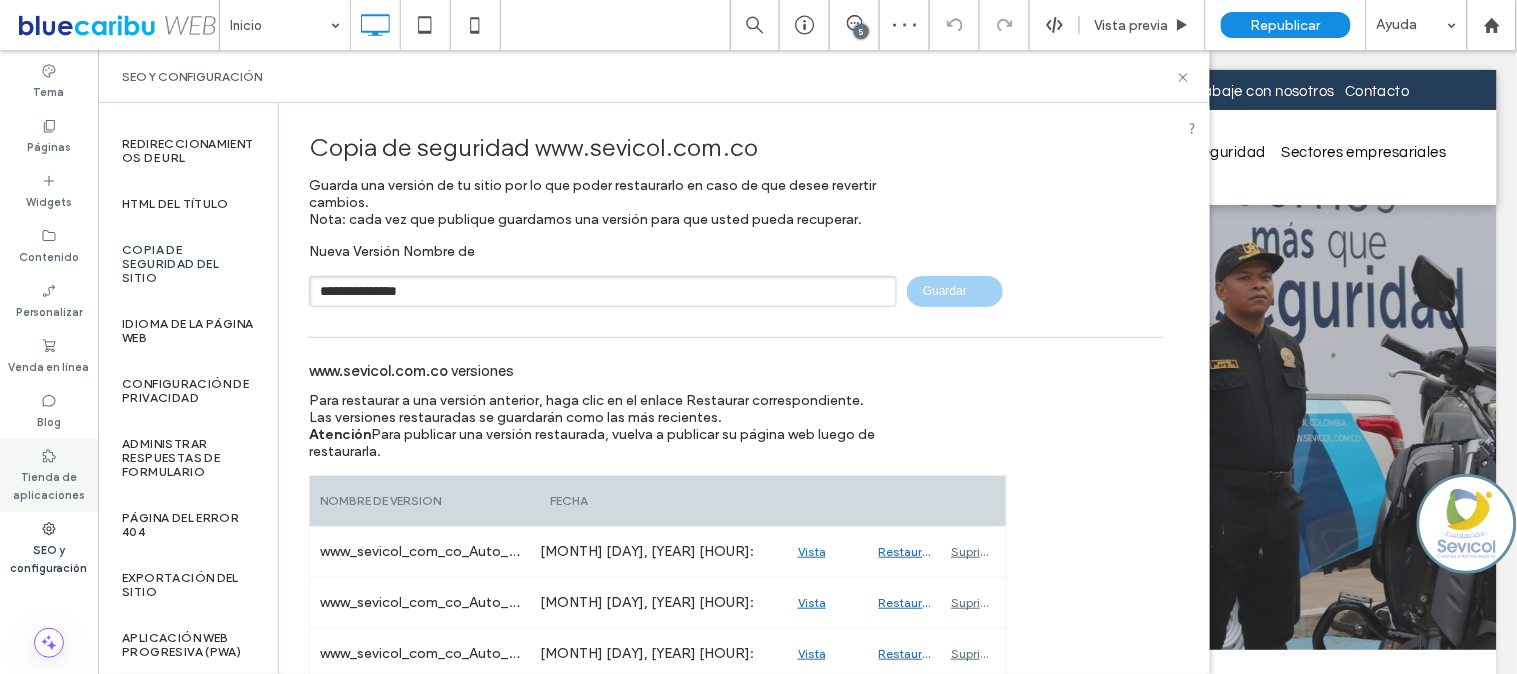 type 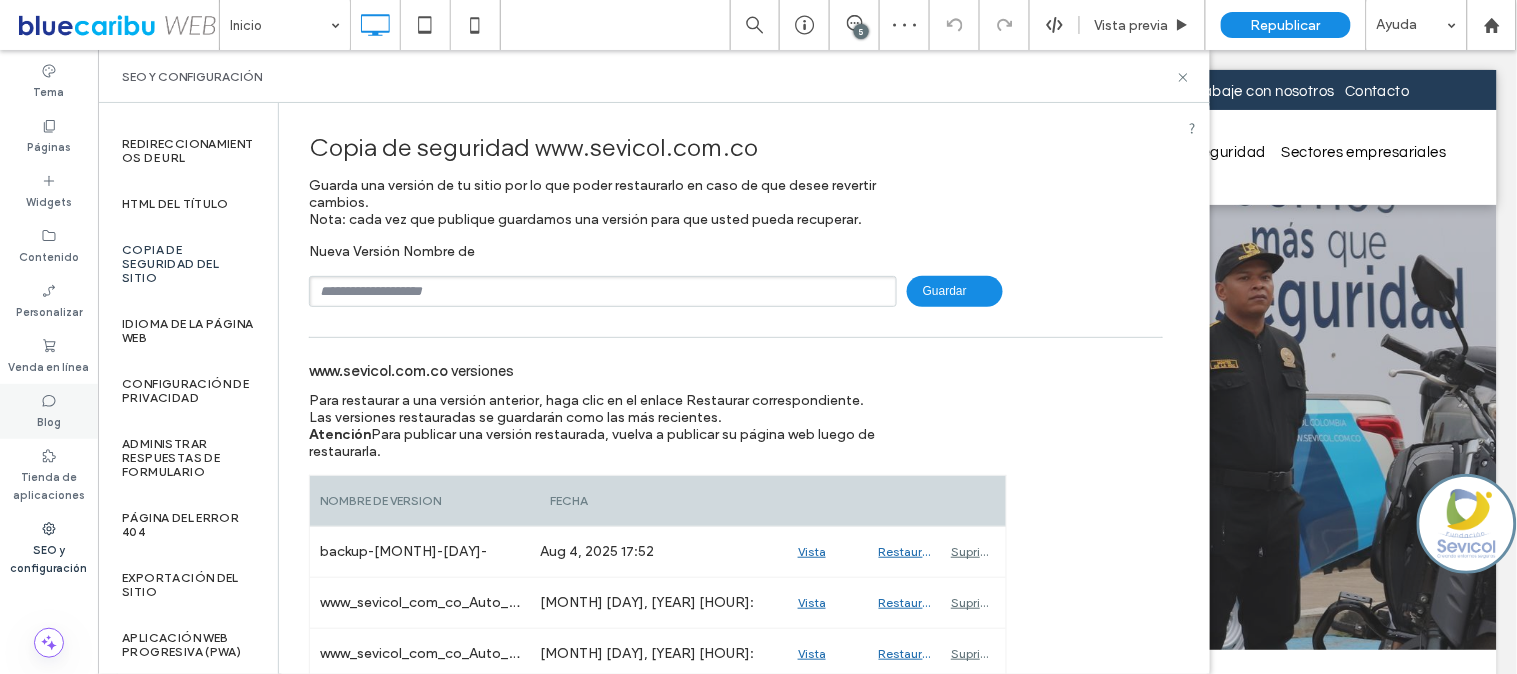 click on "Blog" at bounding box center (49, 411) 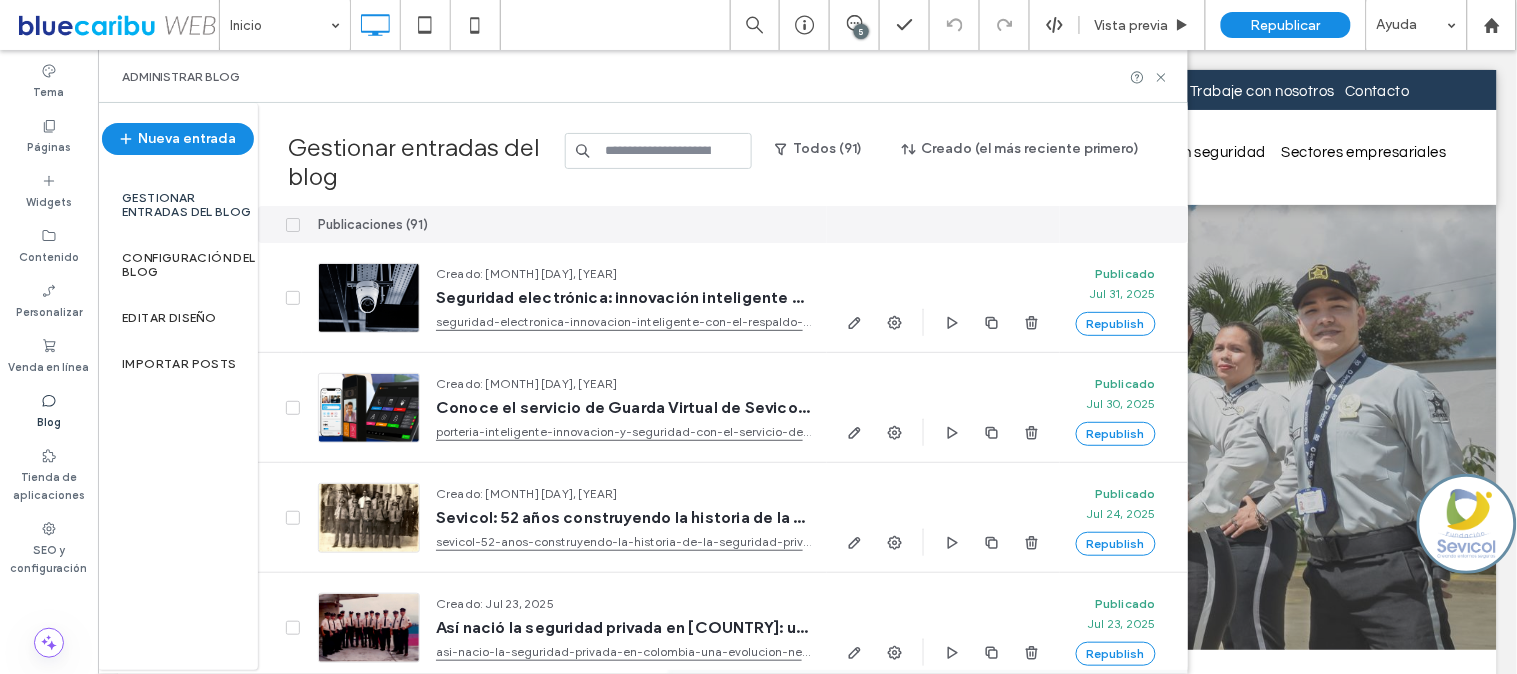 click at bounding box center (658, 151) 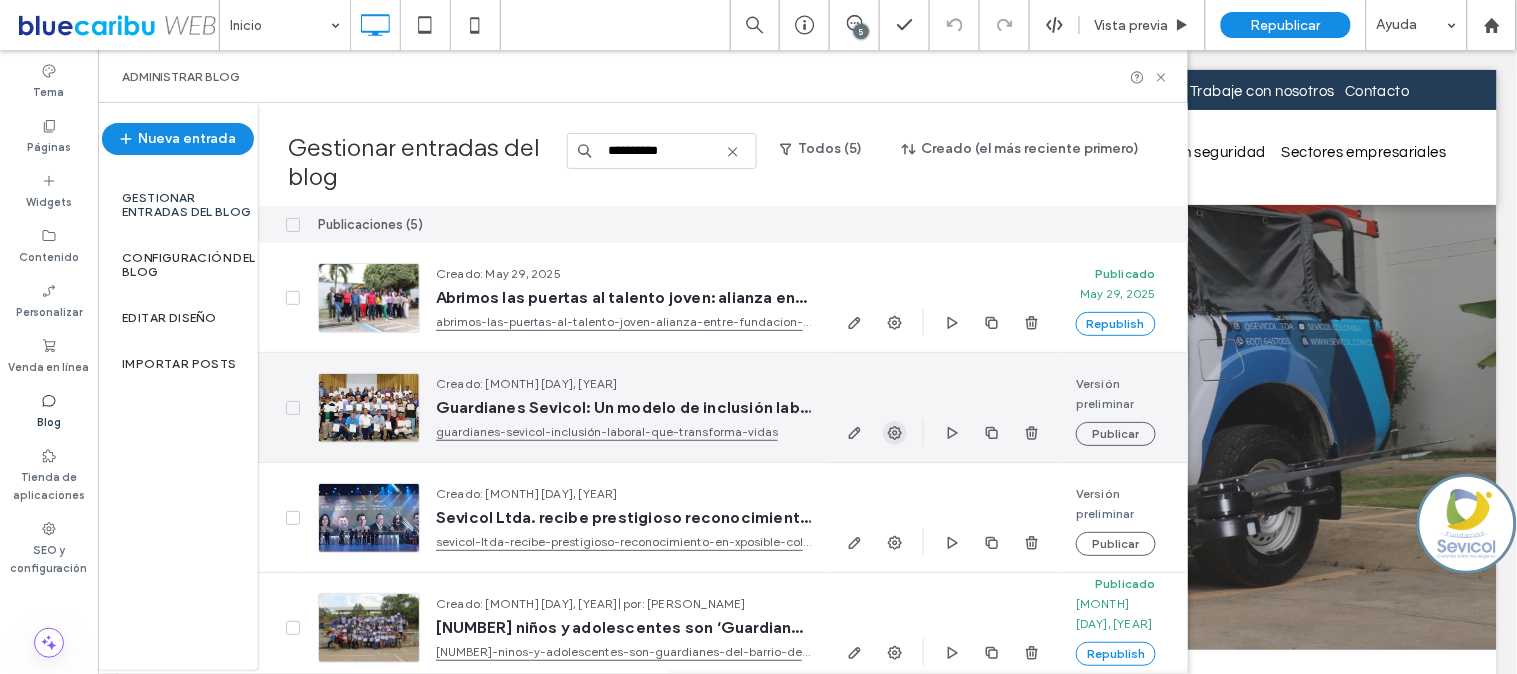 type on "**********" 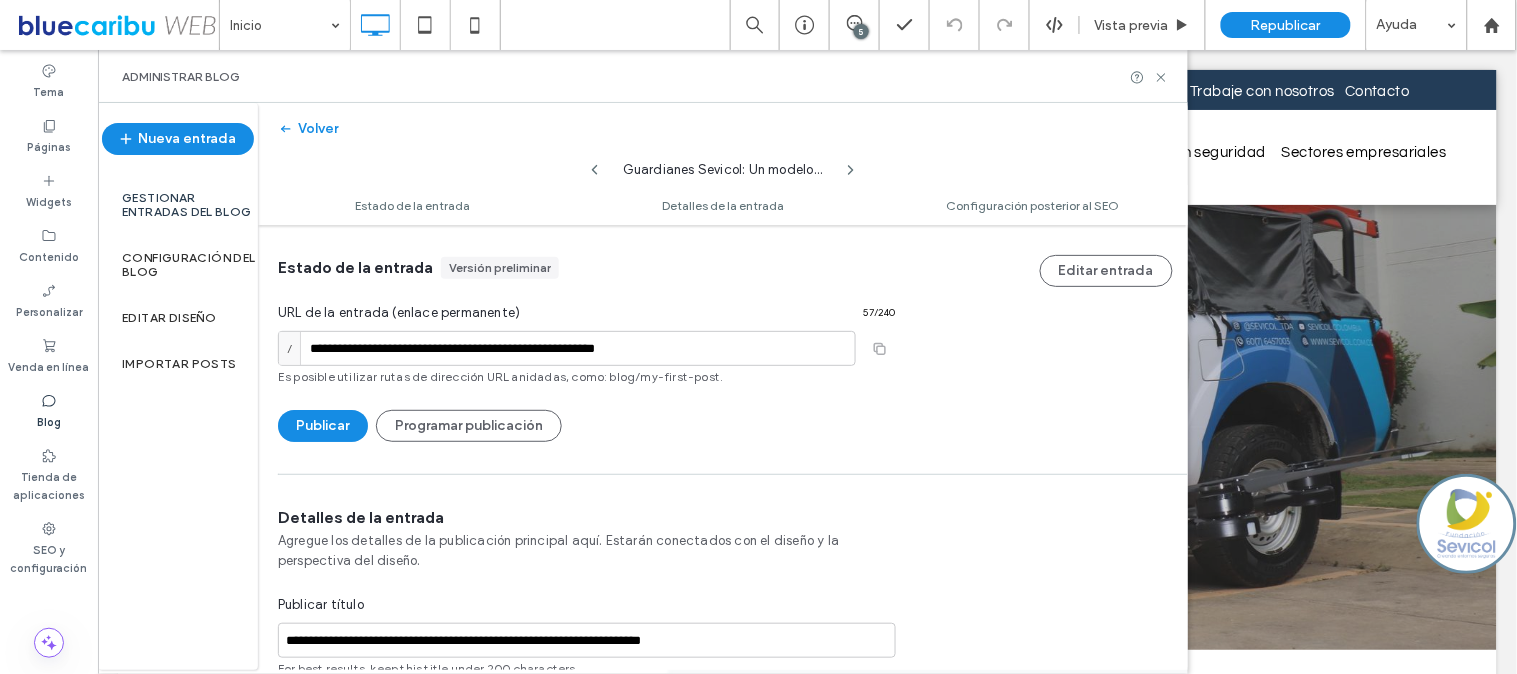 scroll, scrollTop: 1, scrollLeft: 0, axis: vertical 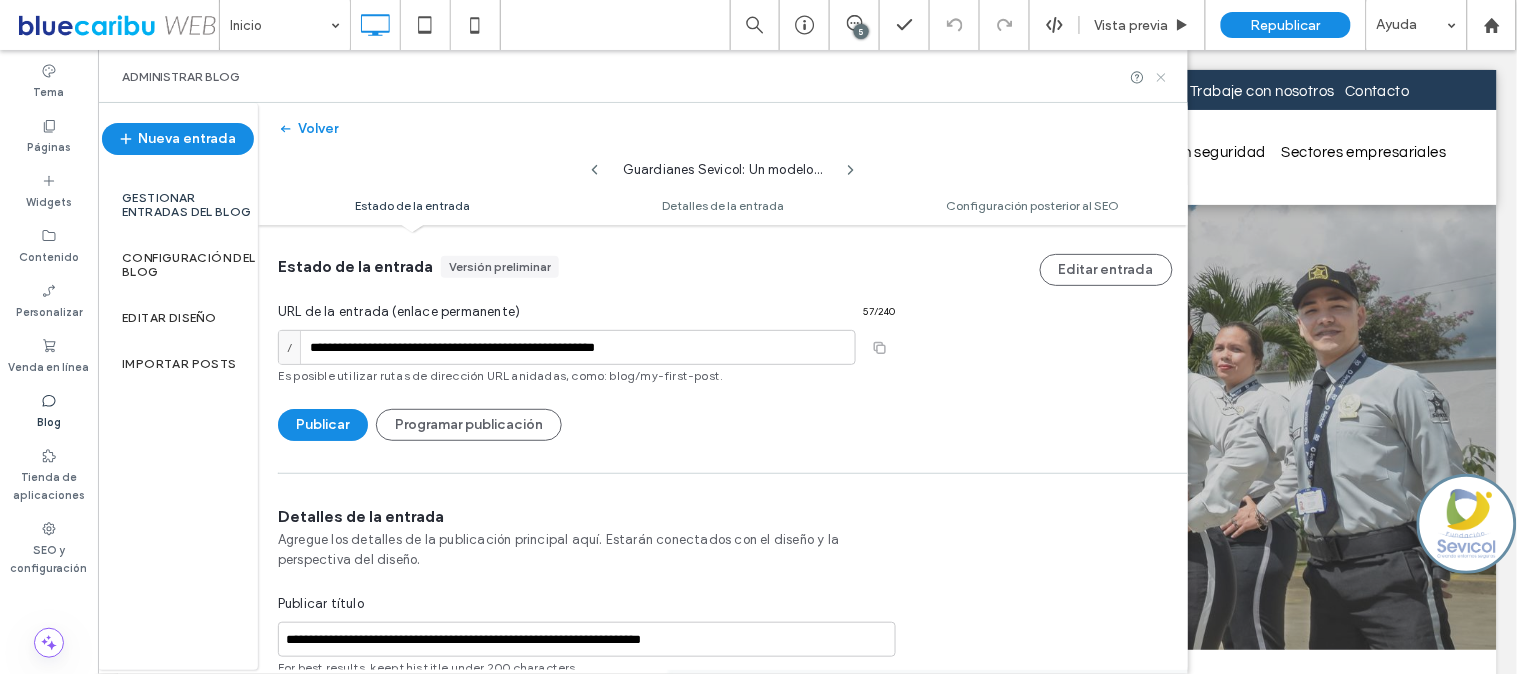 click 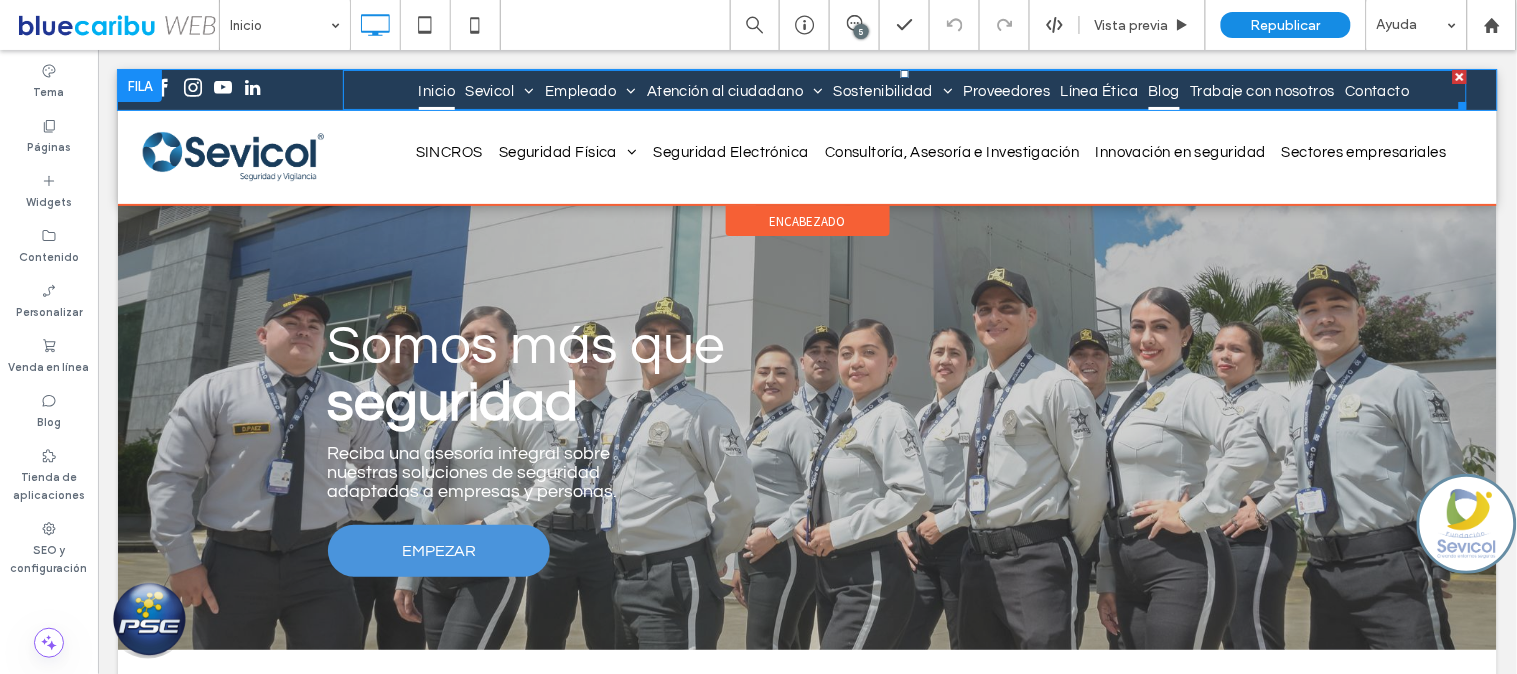 click on "Blog" at bounding box center [1164, 91] 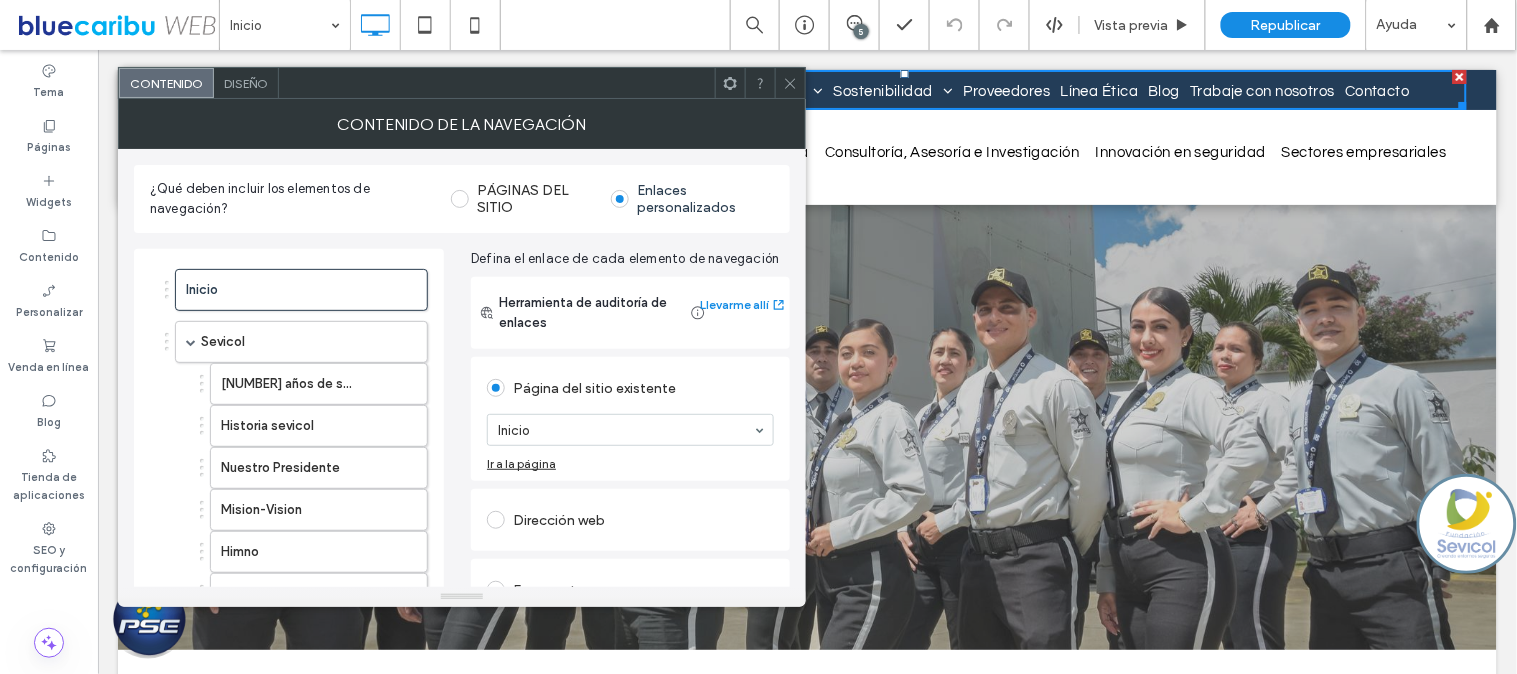 click at bounding box center (790, 83) 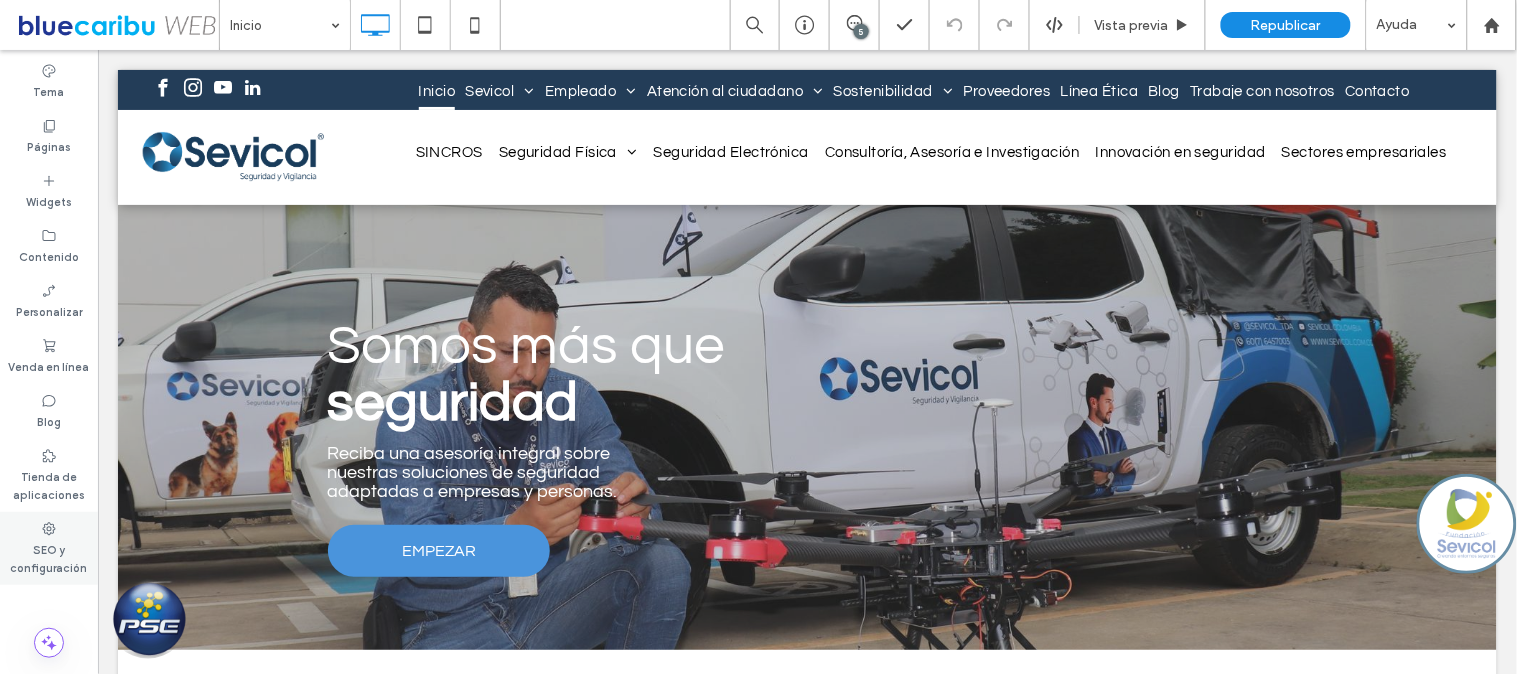 click on "SEO y configuración" at bounding box center (49, 548) 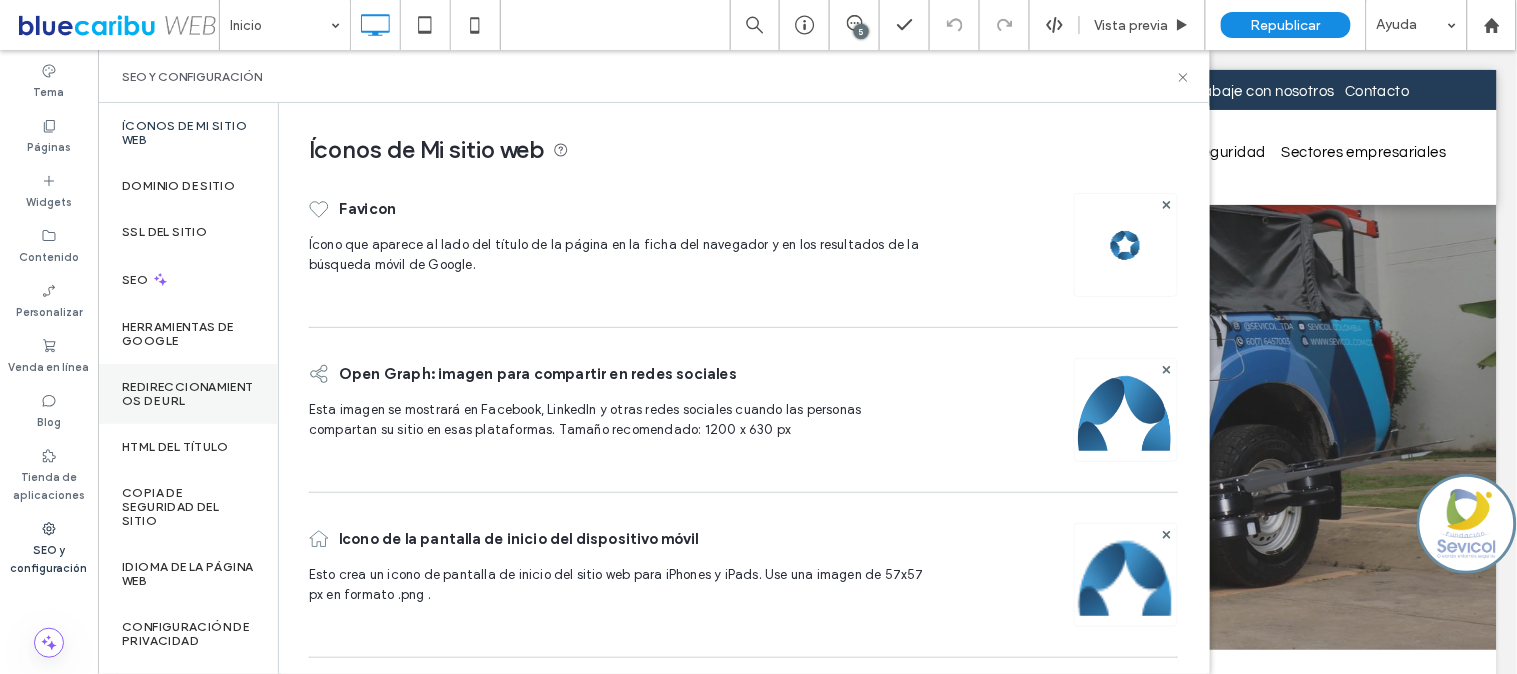 scroll, scrollTop: 243, scrollLeft: 0, axis: vertical 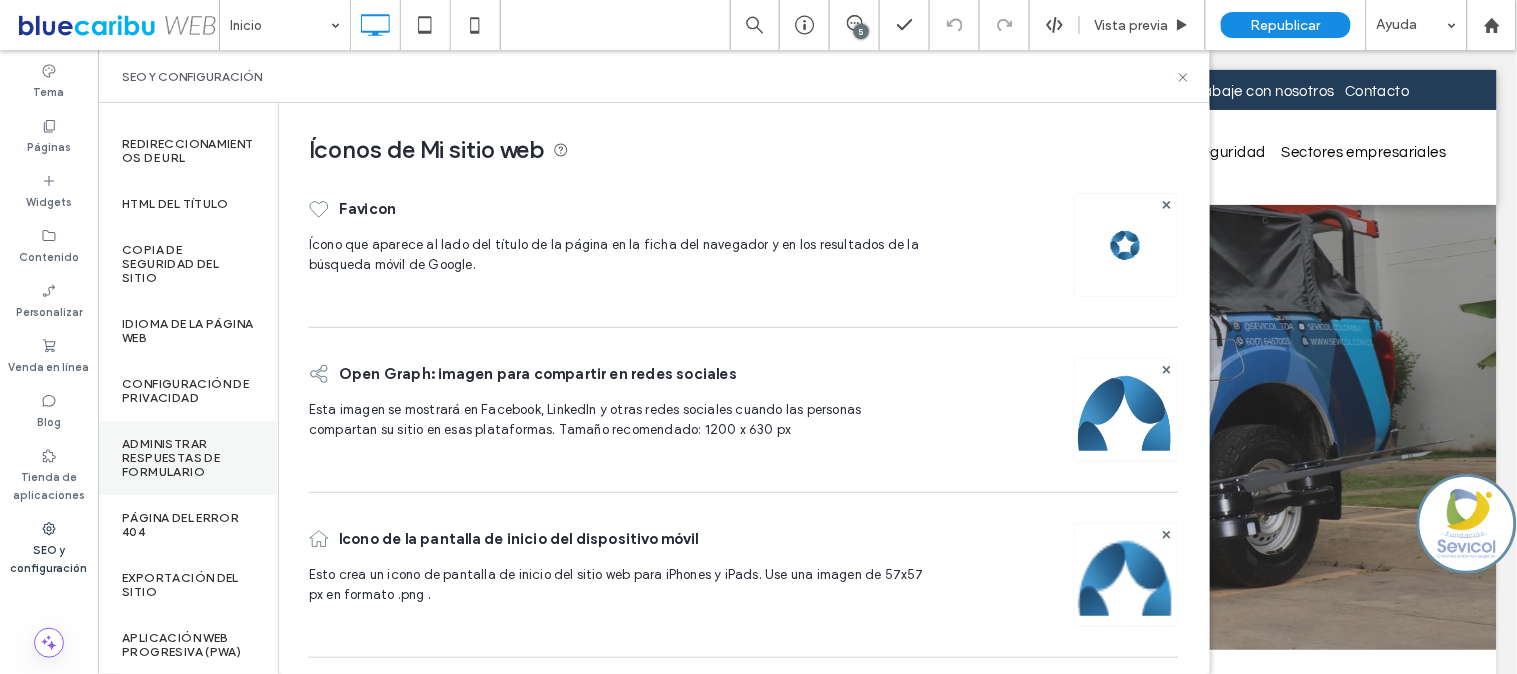 click on "Administrar respuestas de formulario" at bounding box center [188, 458] 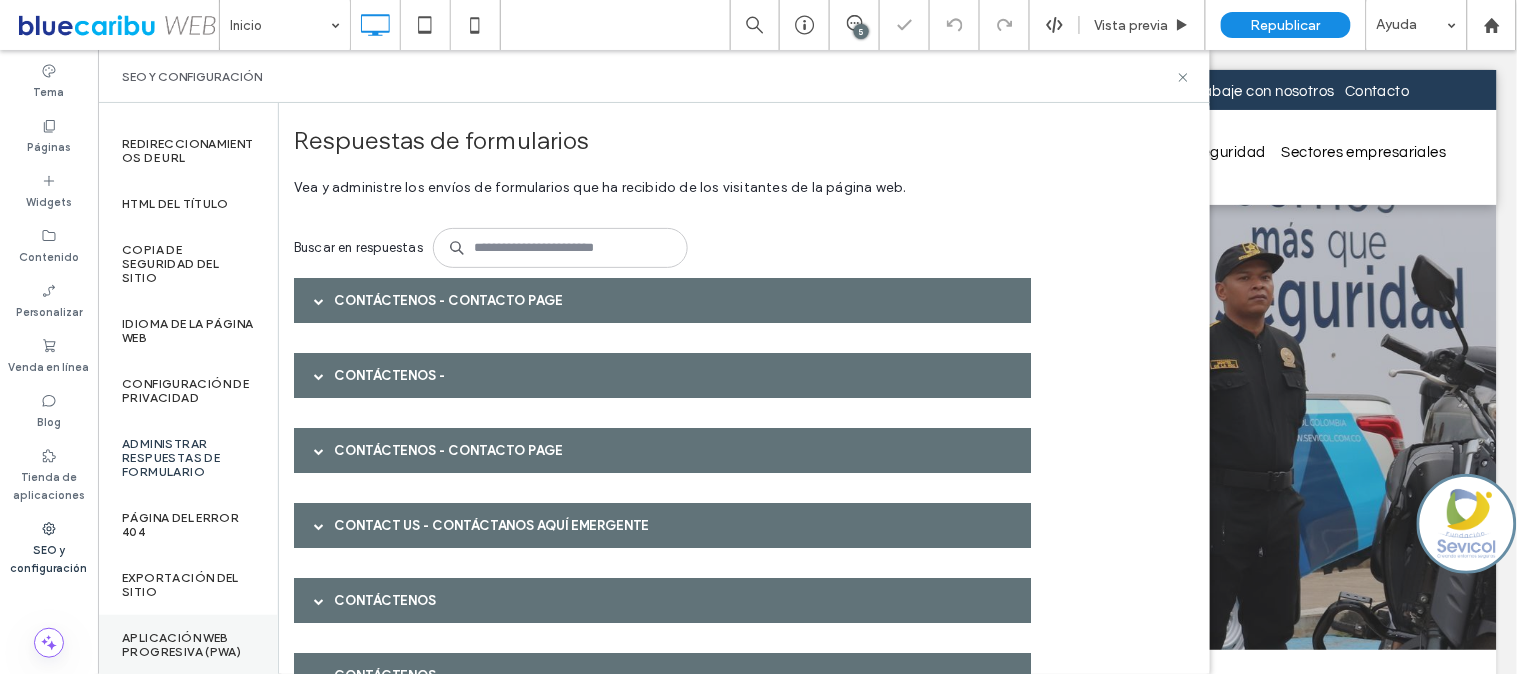 click on "Aplicación web progresiva (PWA)" at bounding box center [188, 645] 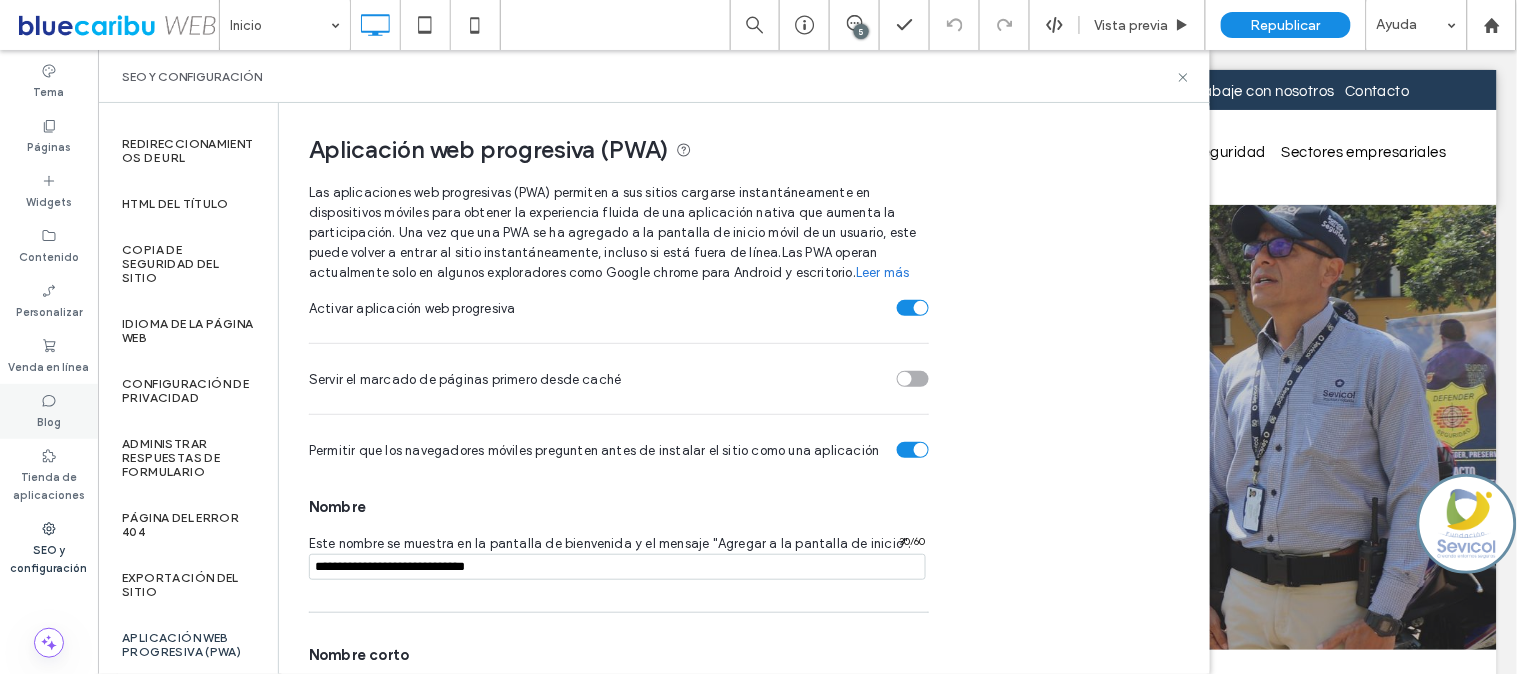click on "Blog" at bounding box center (49, 411) 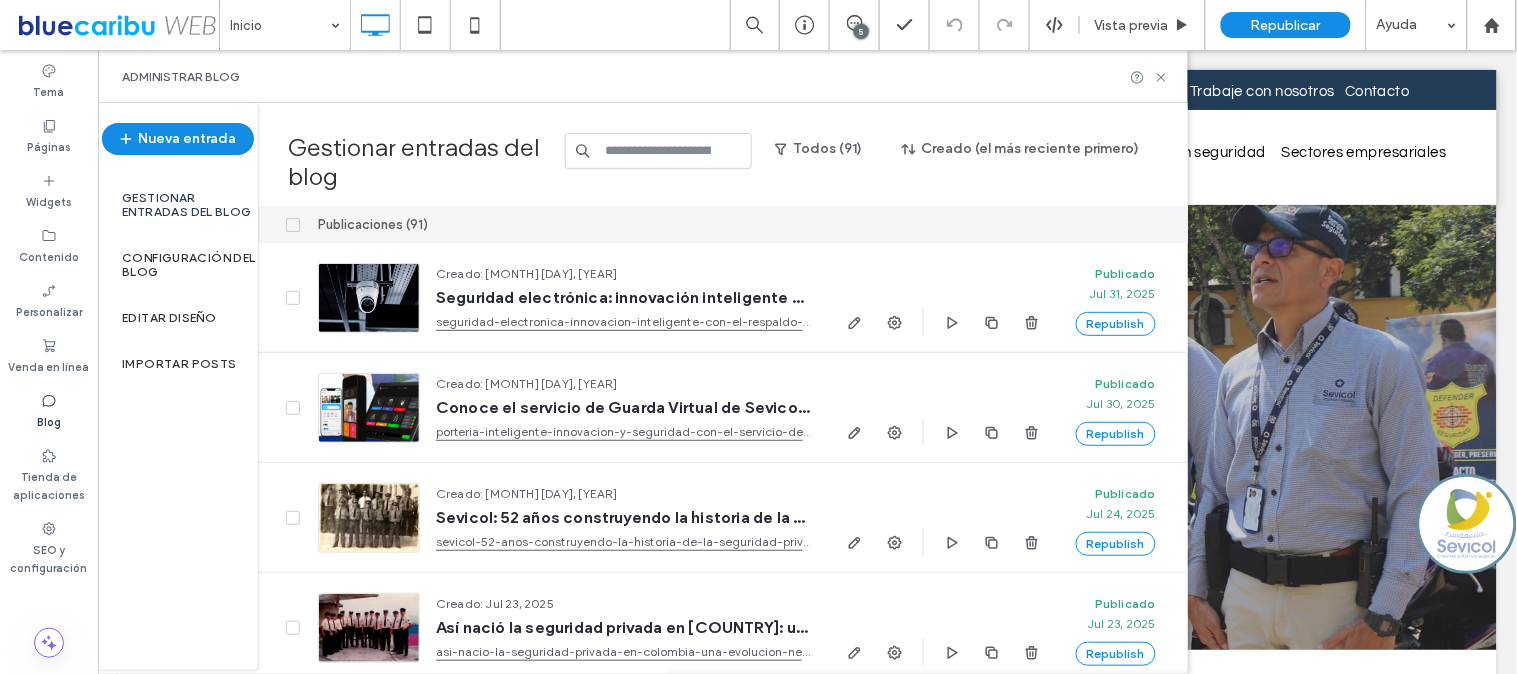click at bounding box center (658, 151) 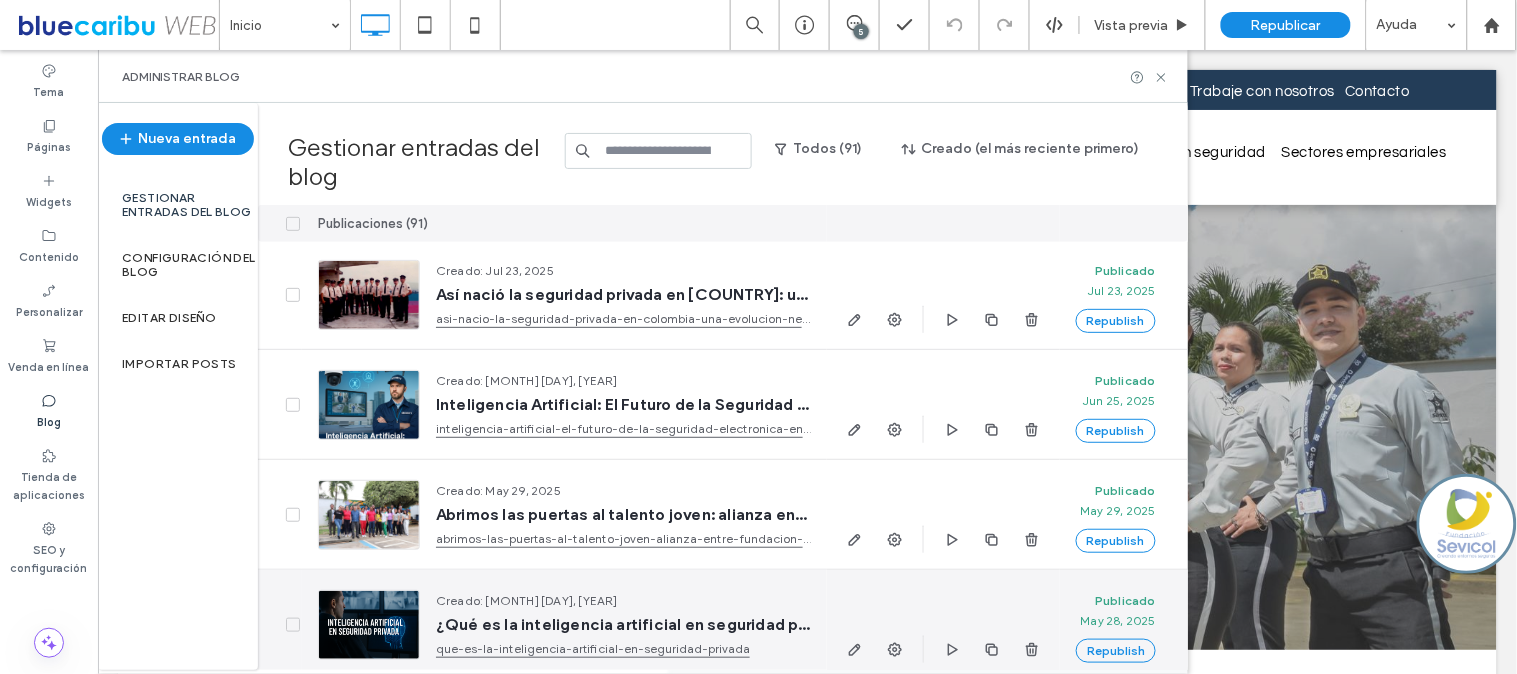 scroll, scrollTop: 0, scrollLeft: 0, axis: both 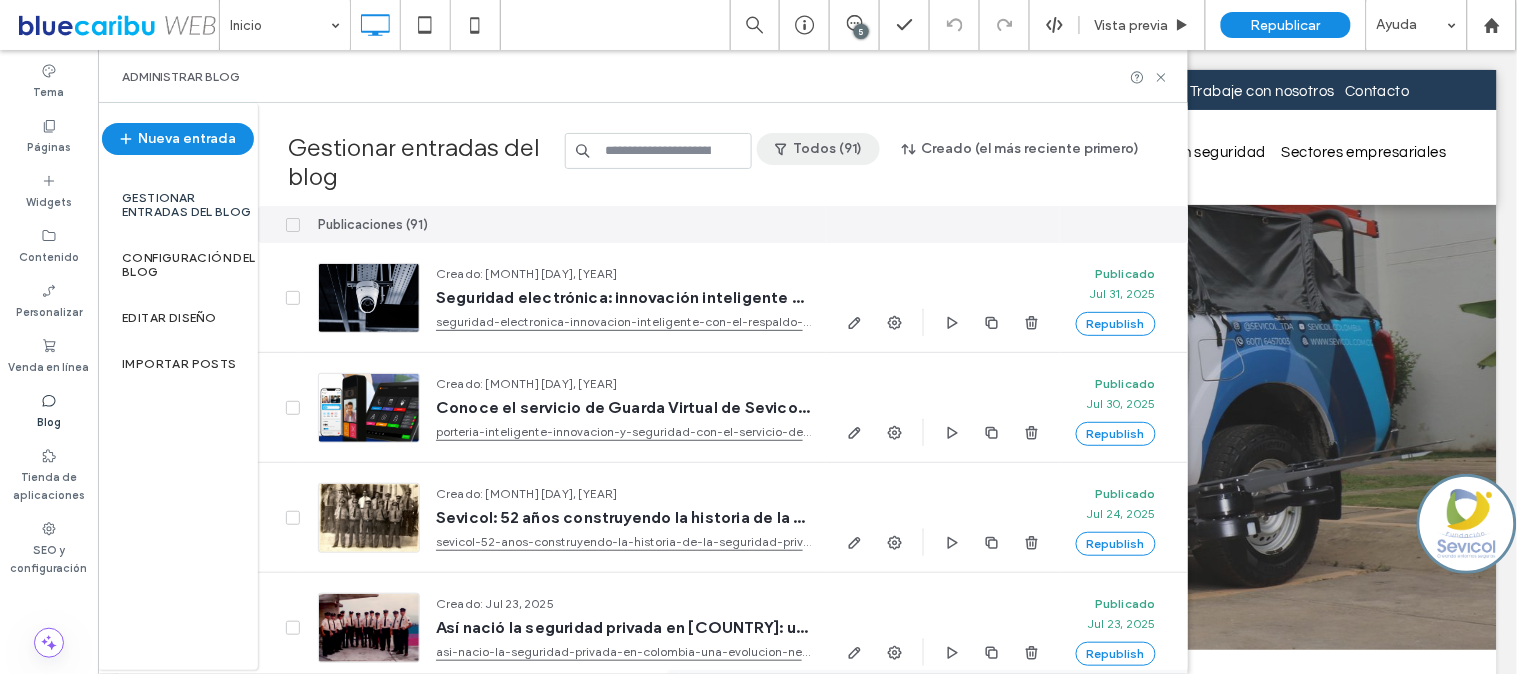click on "Todos (91)" at bounding box center [818, 149] 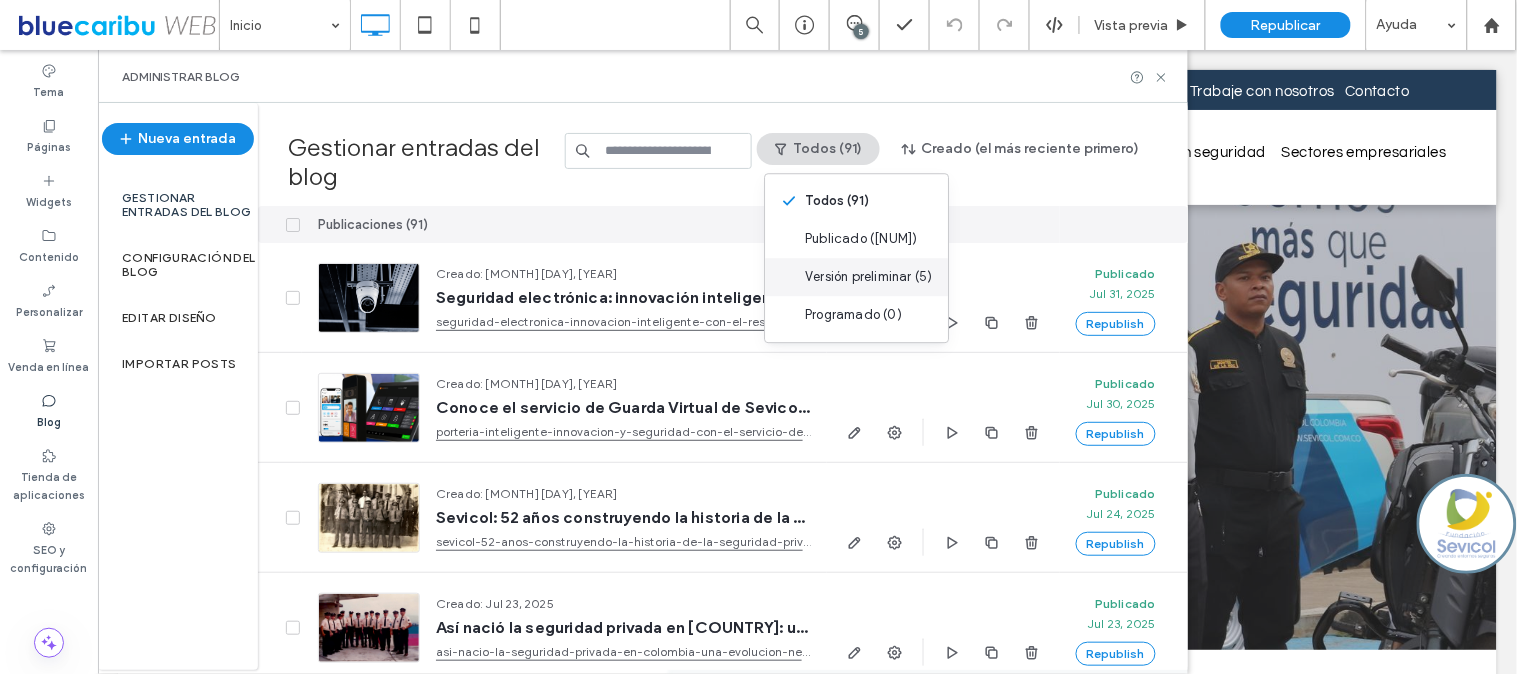click on "Versión preliminar (5)" at bounding box center (868, 277) 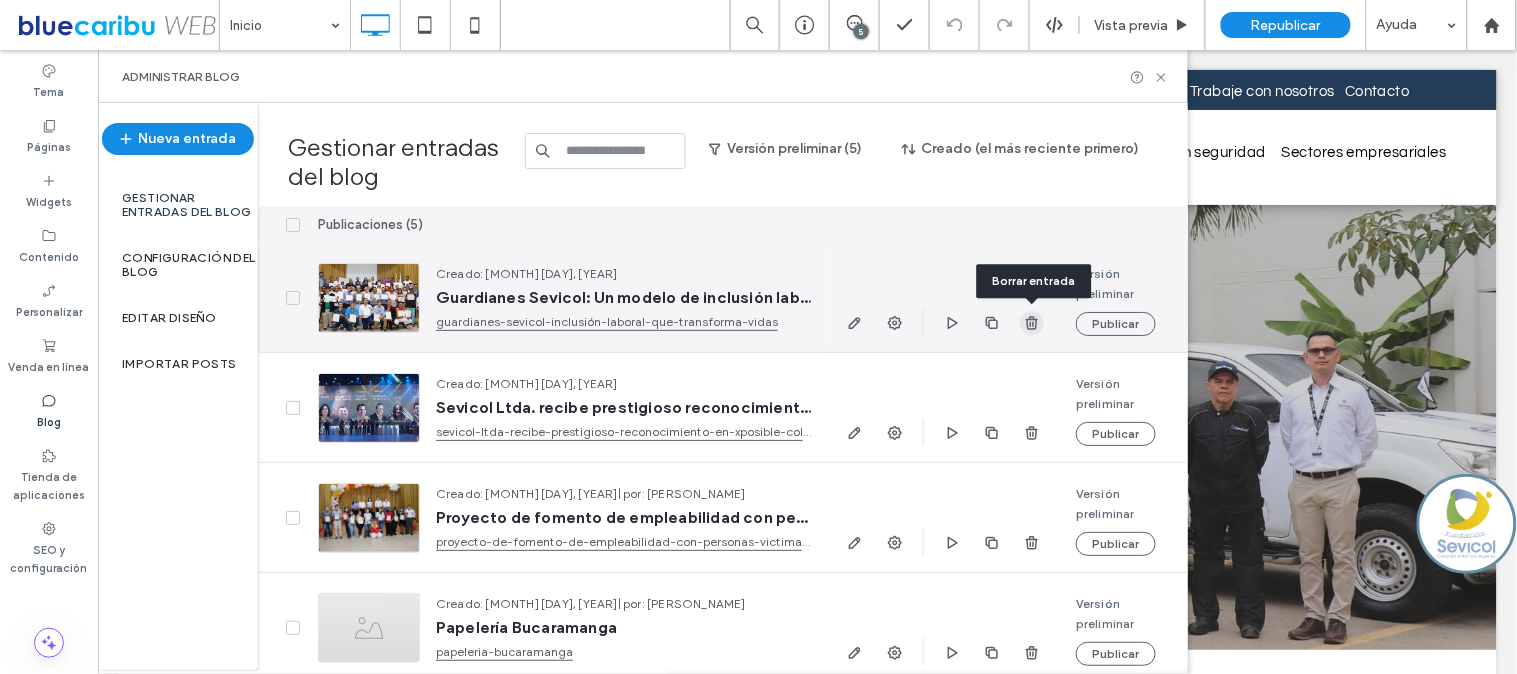 click 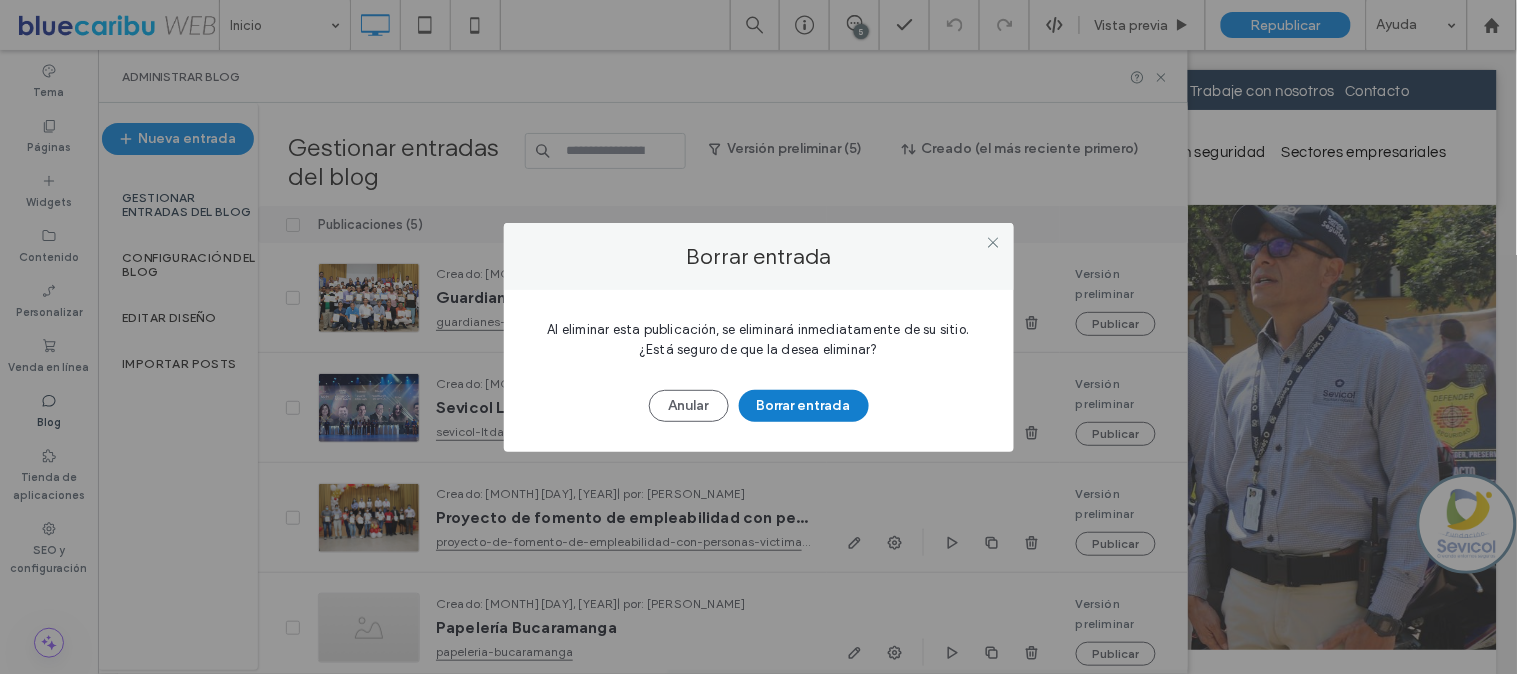 click on "Borrar entrada" at bounding box center (804, 406) 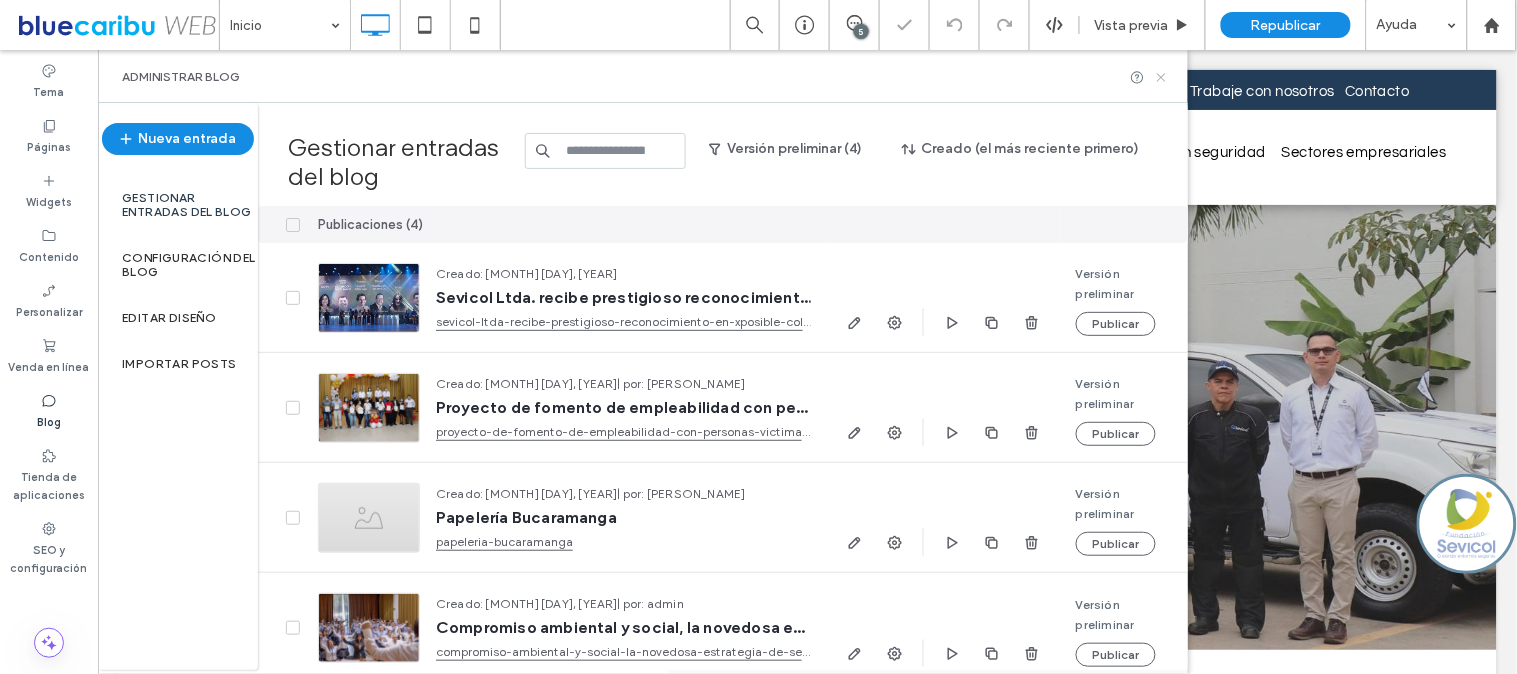 scroll, scrollTop: 0, scrollLeft: 0, axis: both 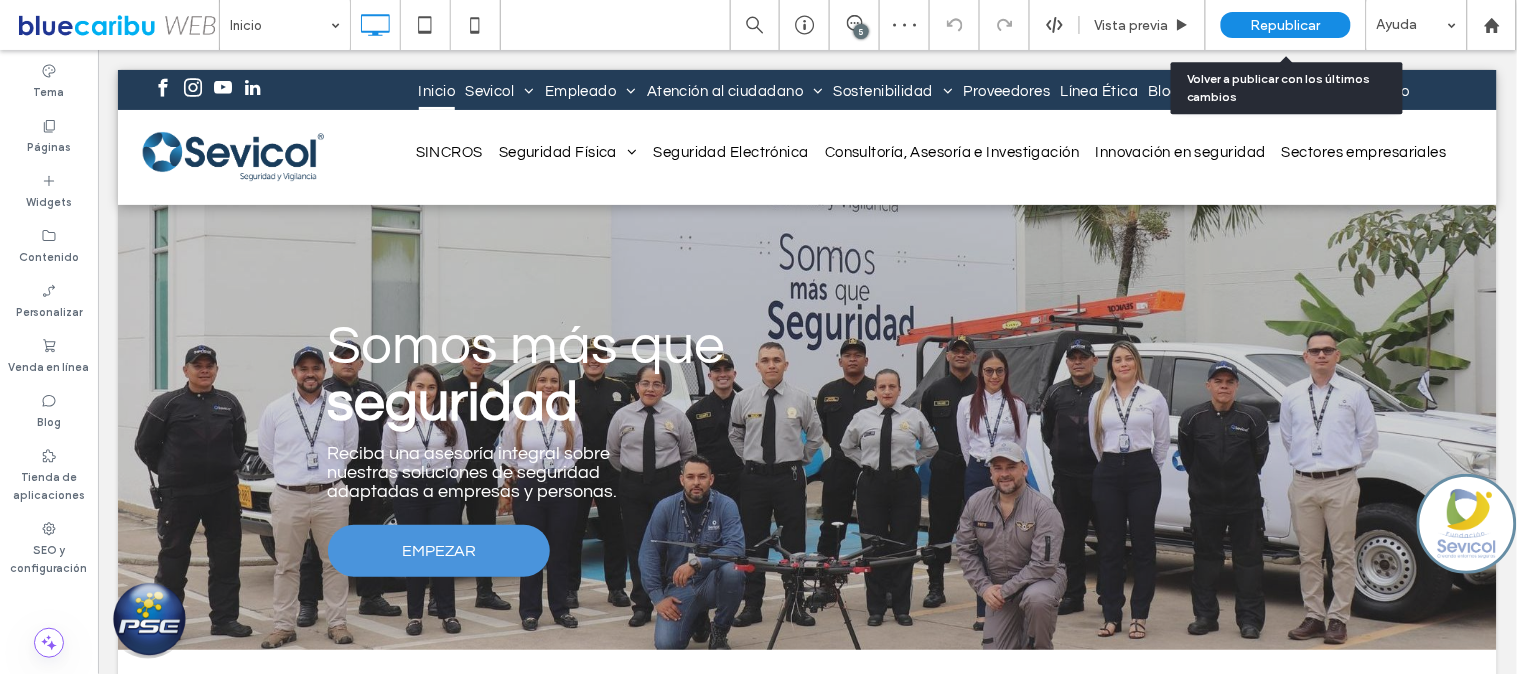 click on "Republicar" at bounding box center [1286, 25] 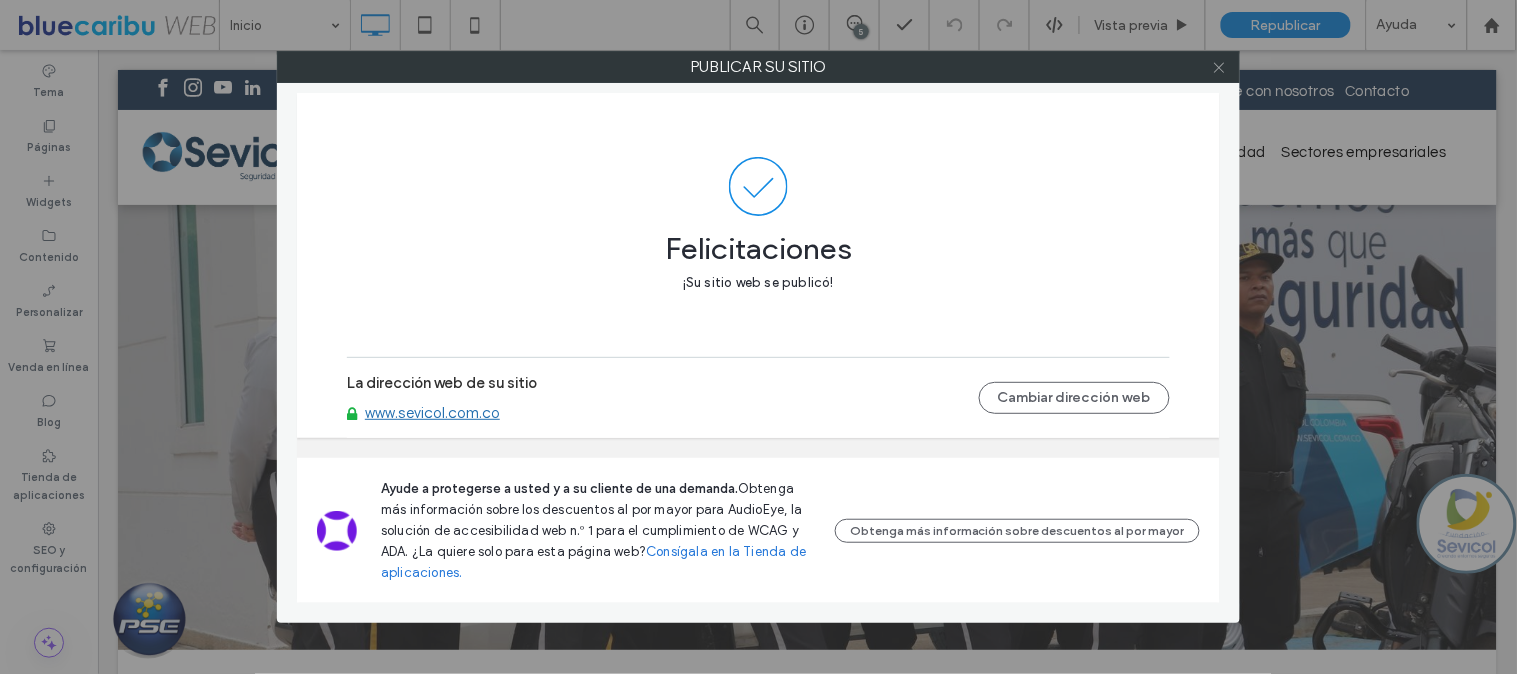 click 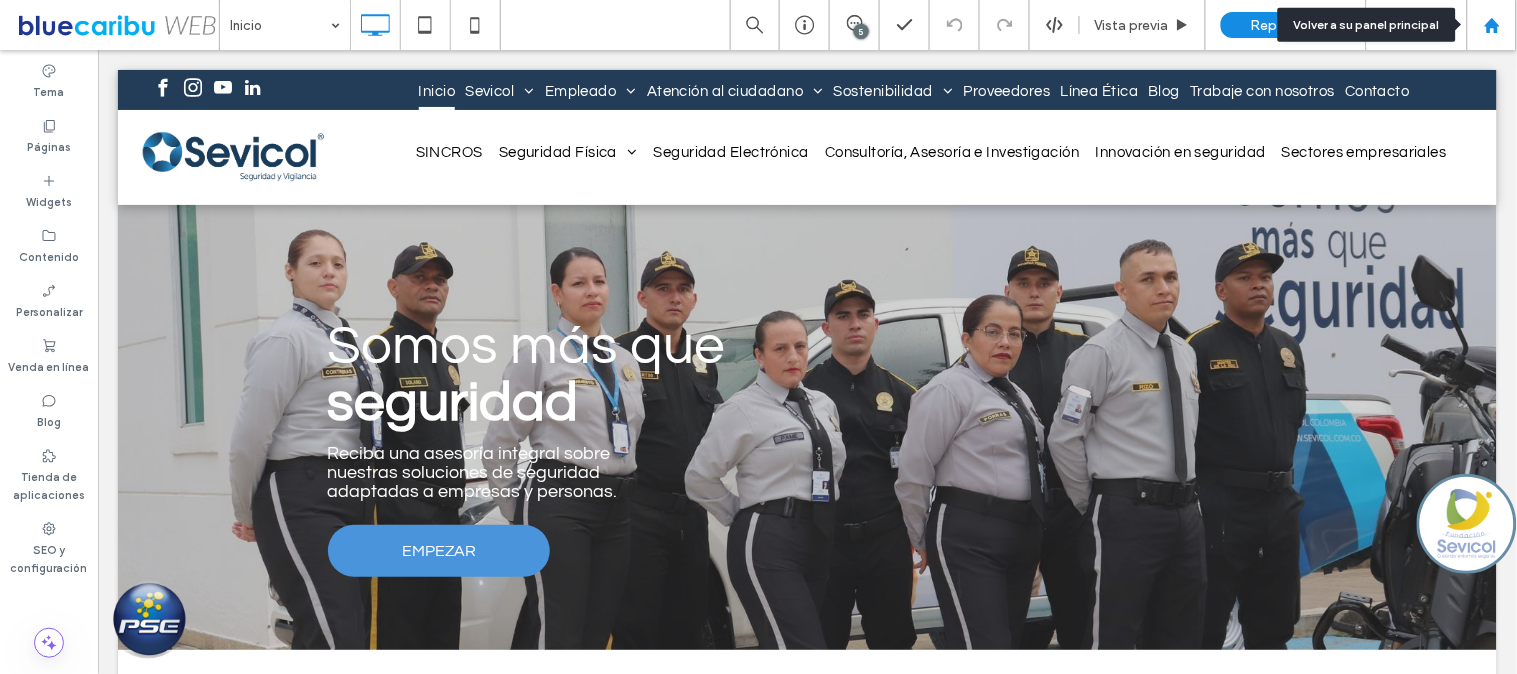 click 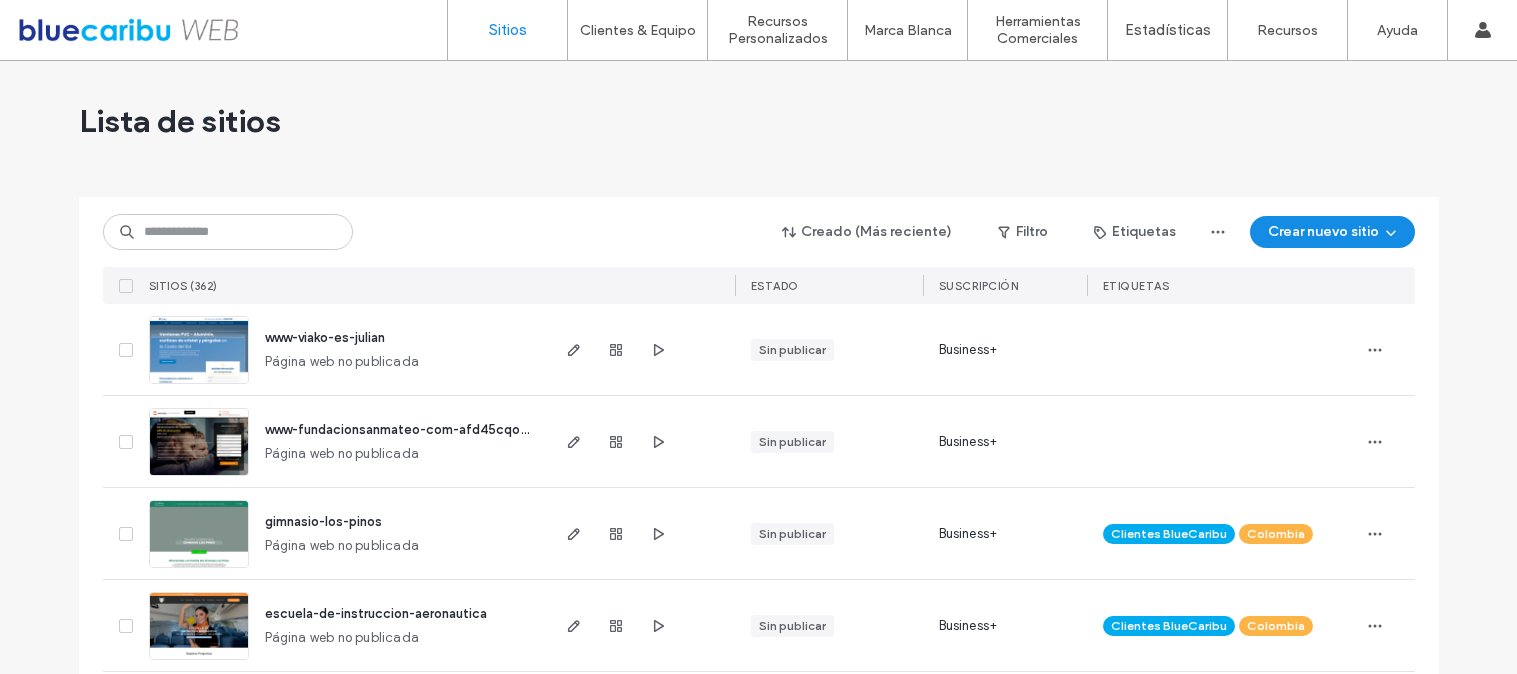 scroll, scrollTop: 0, scrollLeft: 0, axis: both 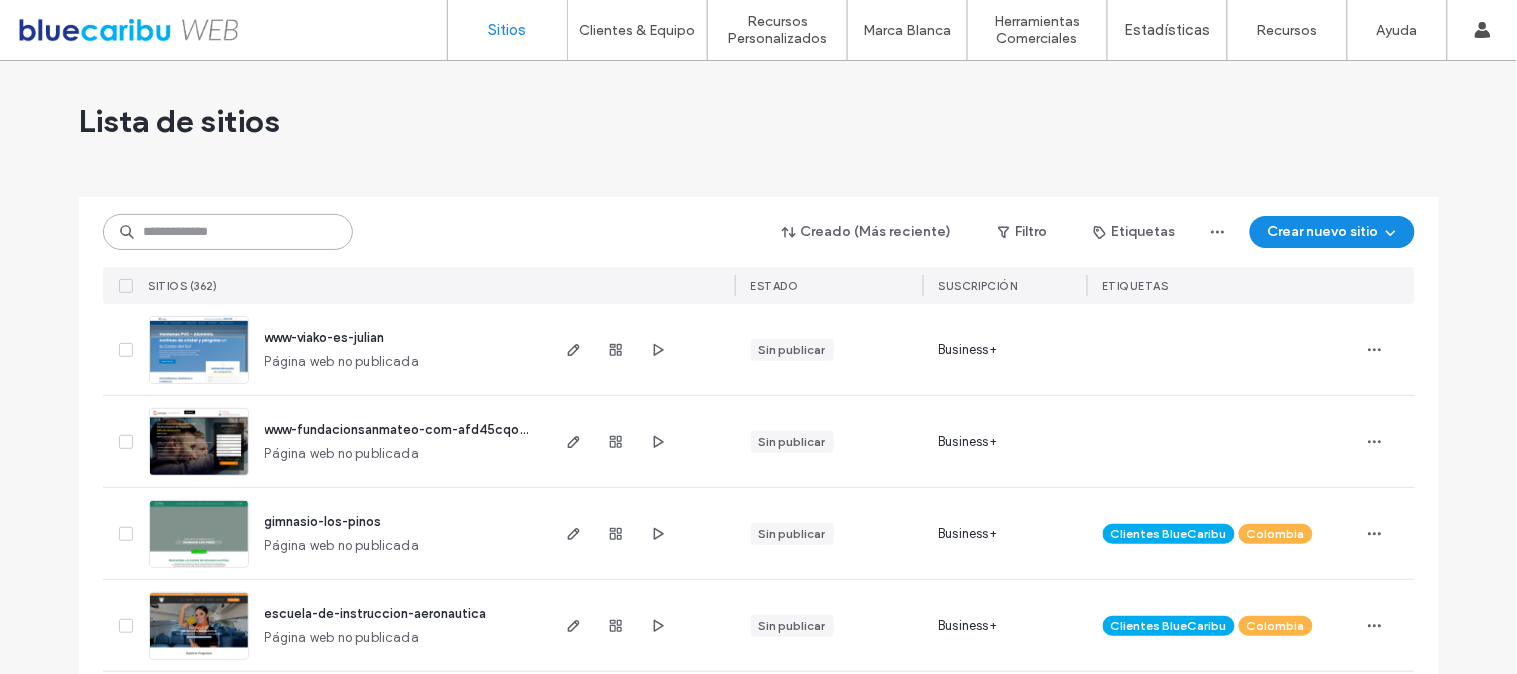click at bounding box center [228, 232] 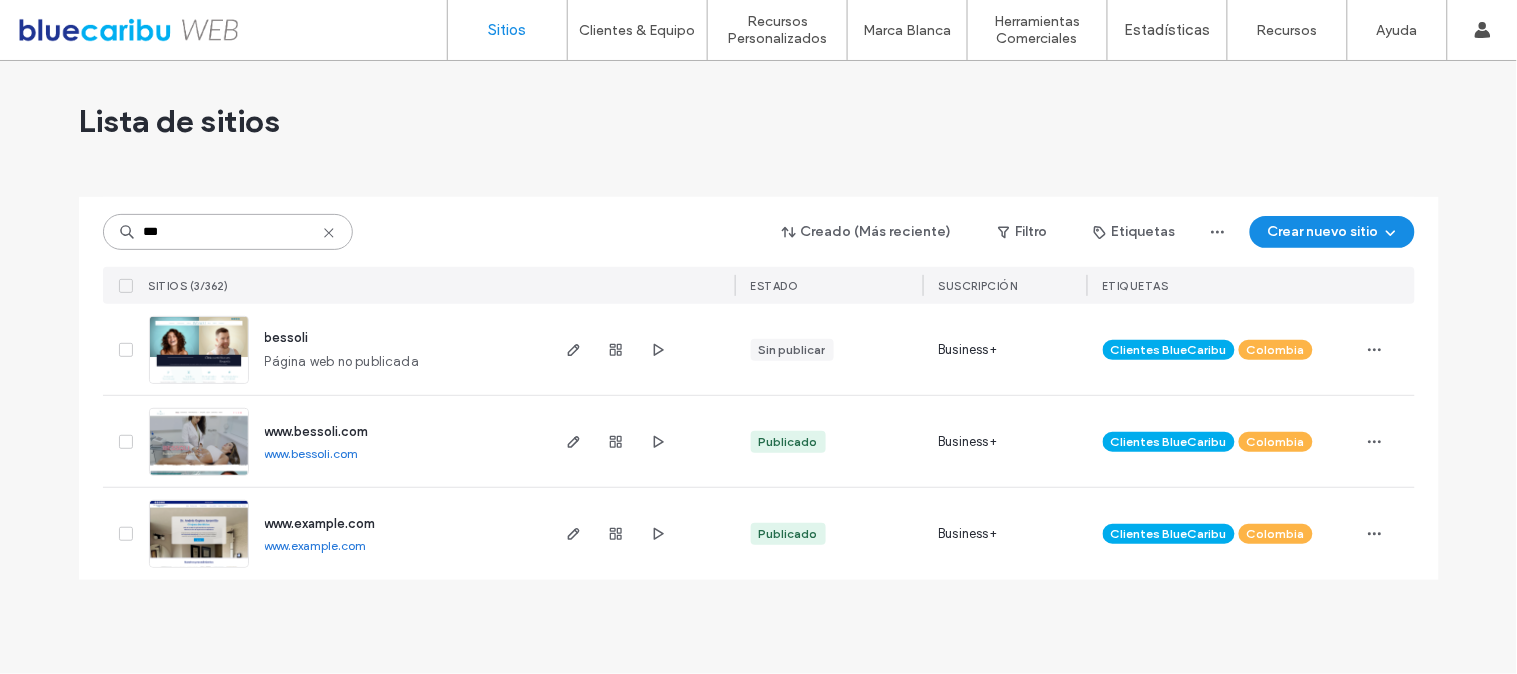 type on "***" 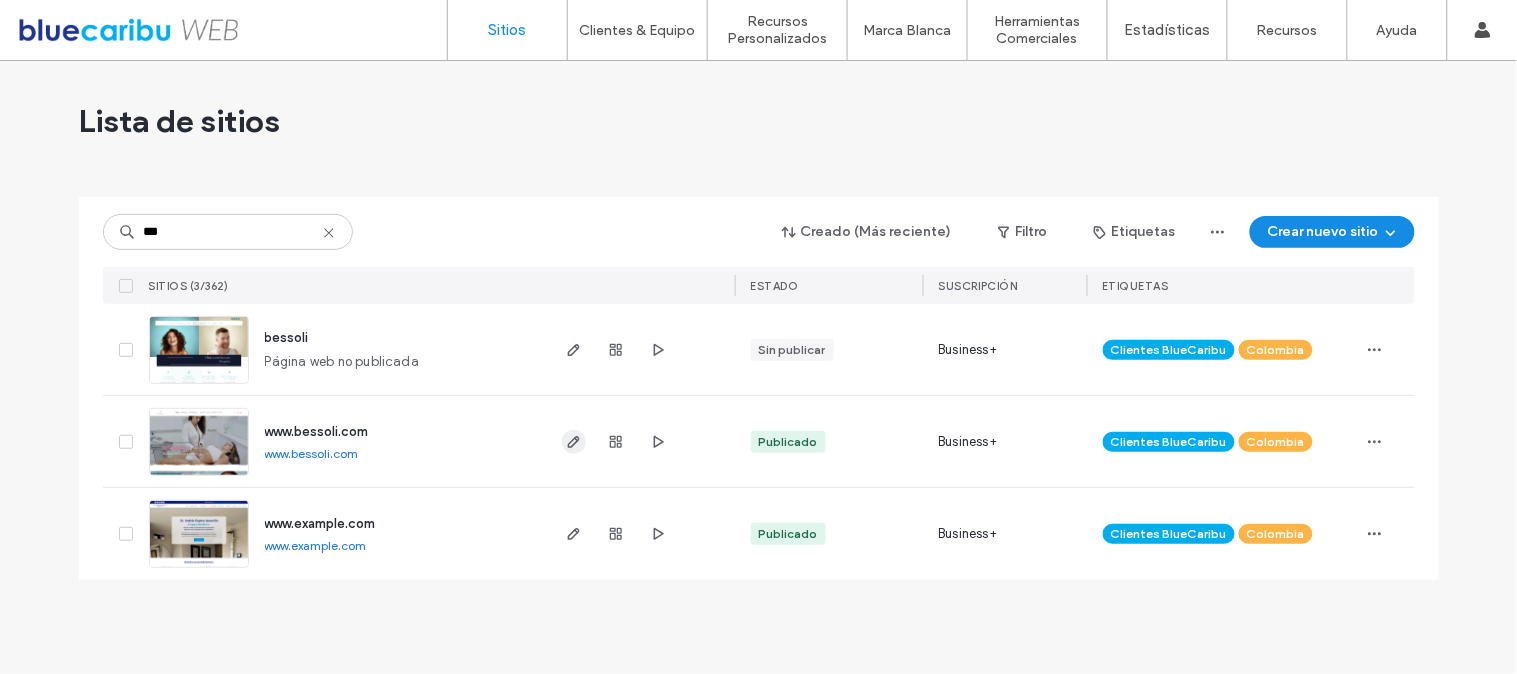click at bounding box center (616, 441) 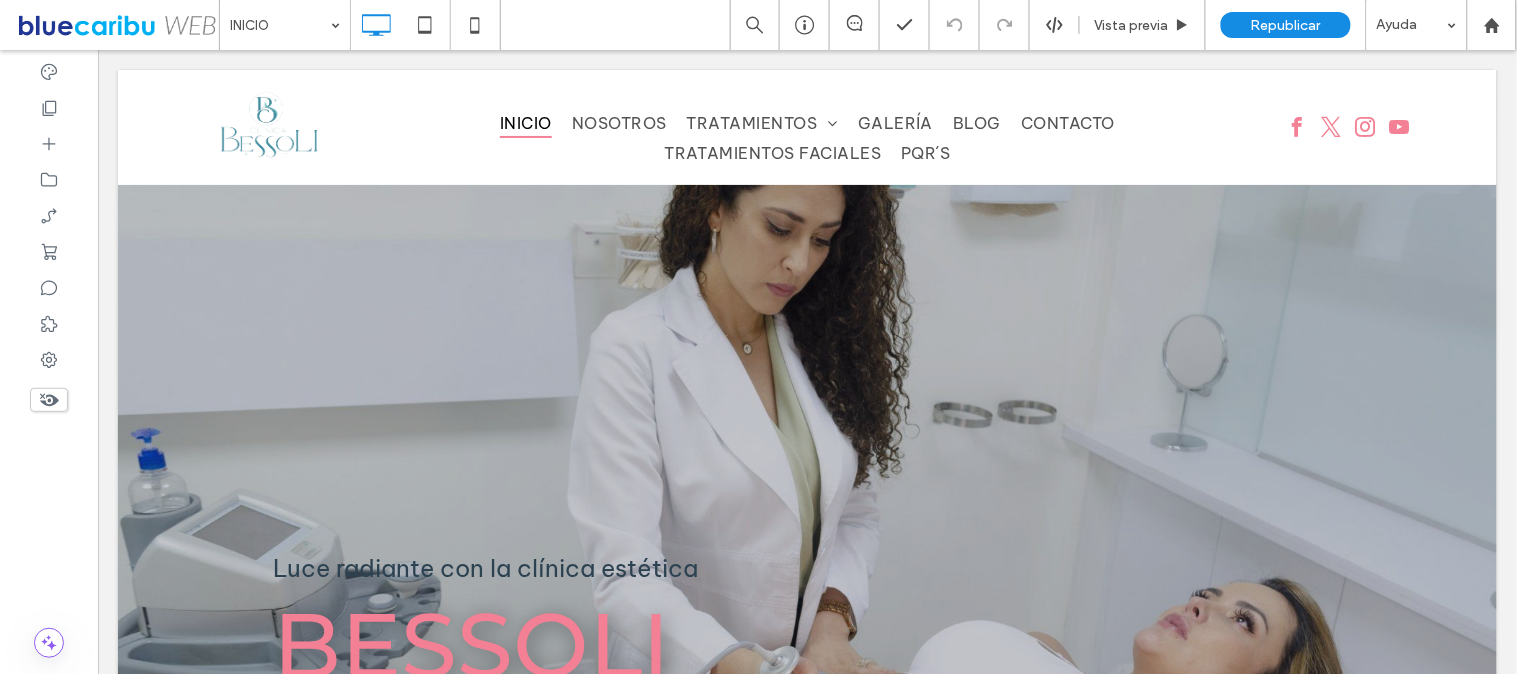 scroll, scrollTop: 0, scrollLeft: 0, axis: both 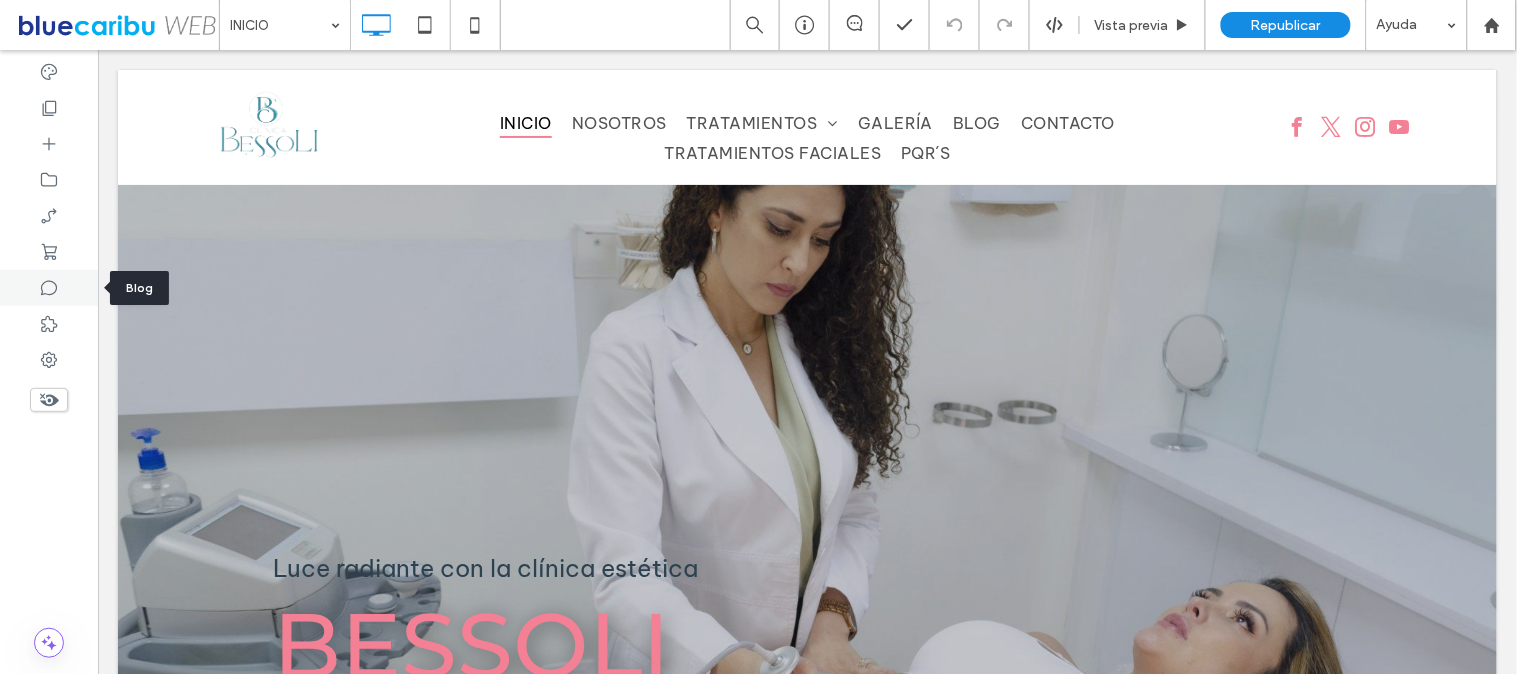 click 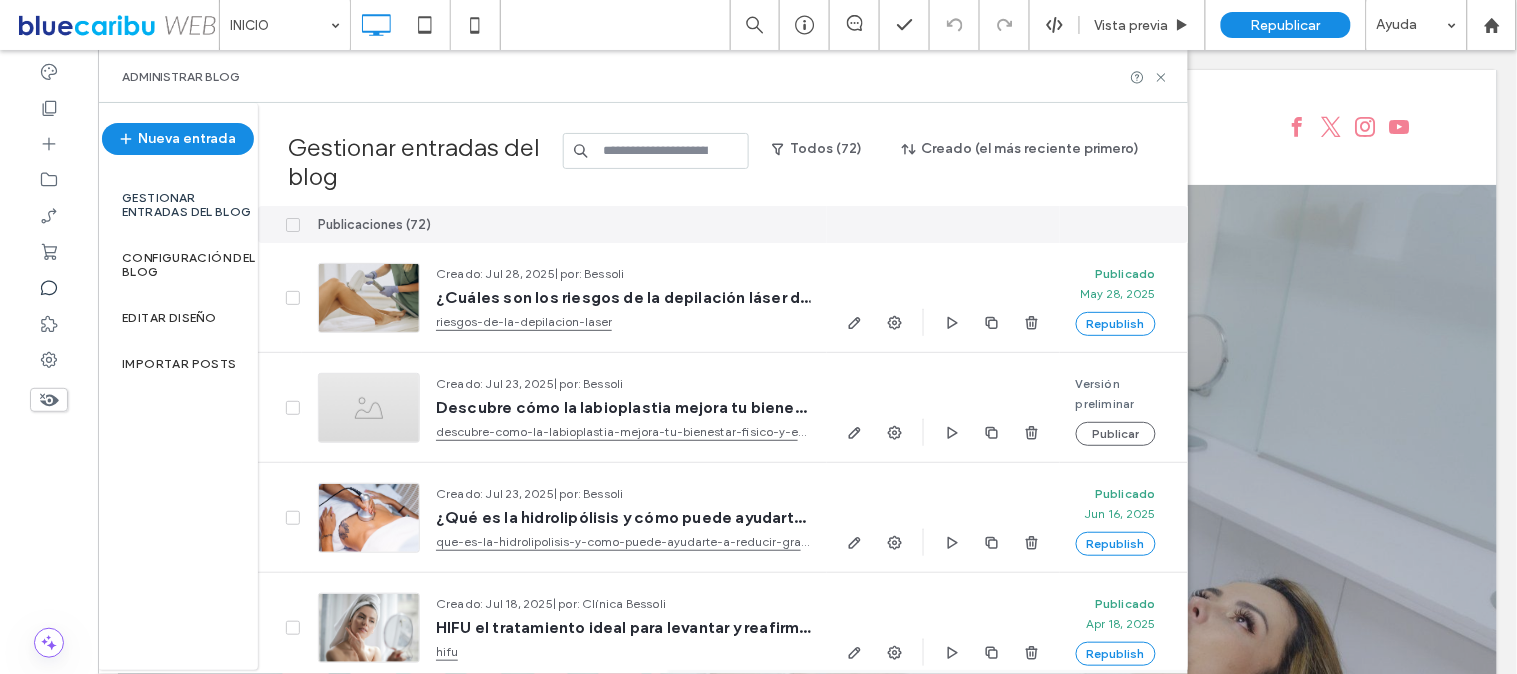 click at bounding box center [656, 151] 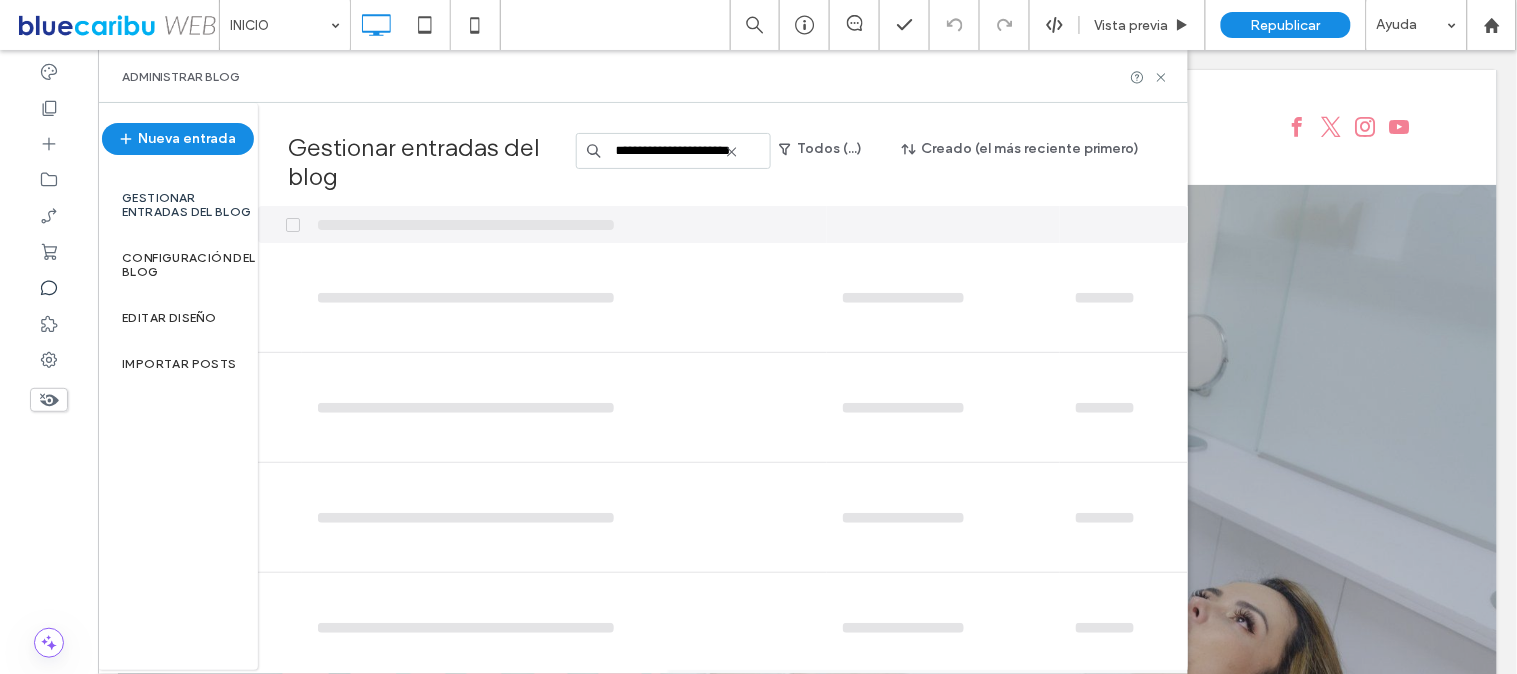 scroll, scrollTop: 0, scrollLeft: 0, axis: both 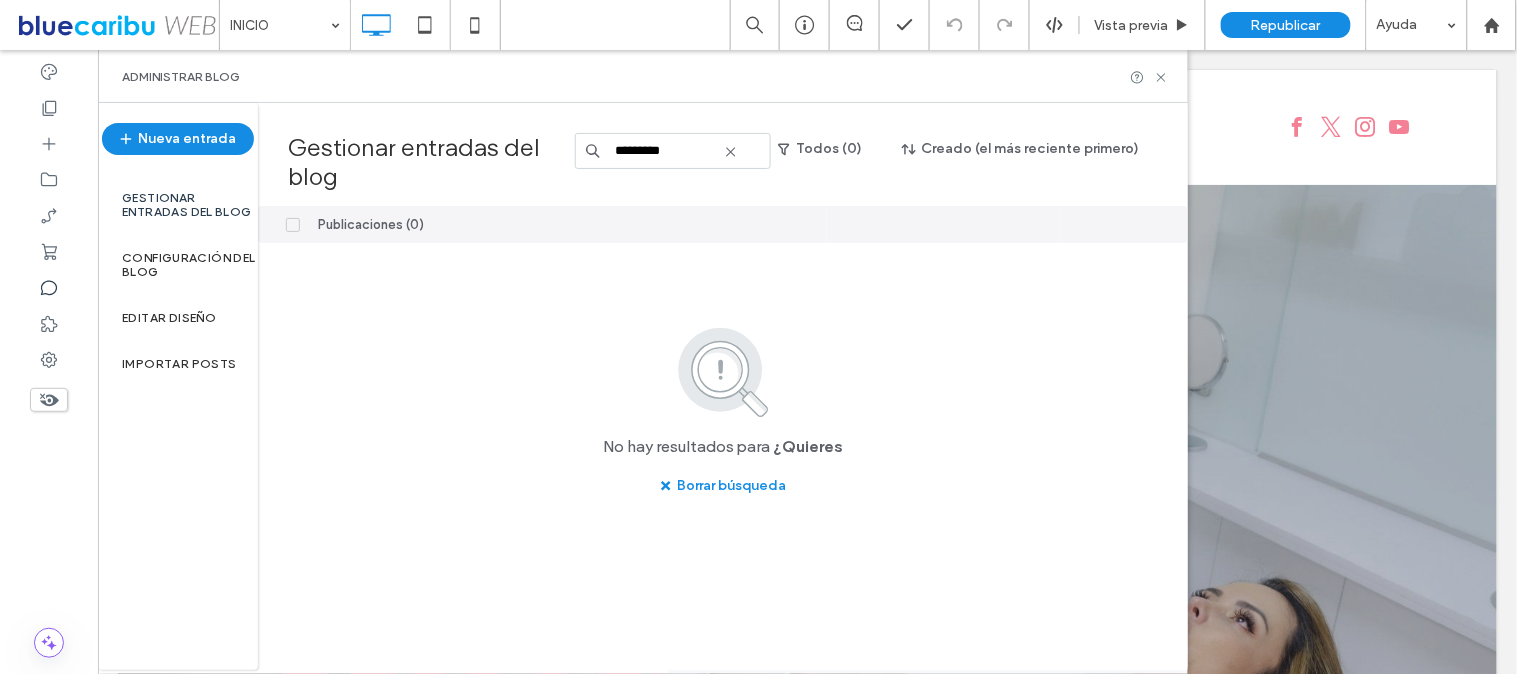 drag, startPoint x: 615, startPoint y: 155, endPoint x: 595, endPoint y: 157, distance: 20.09975 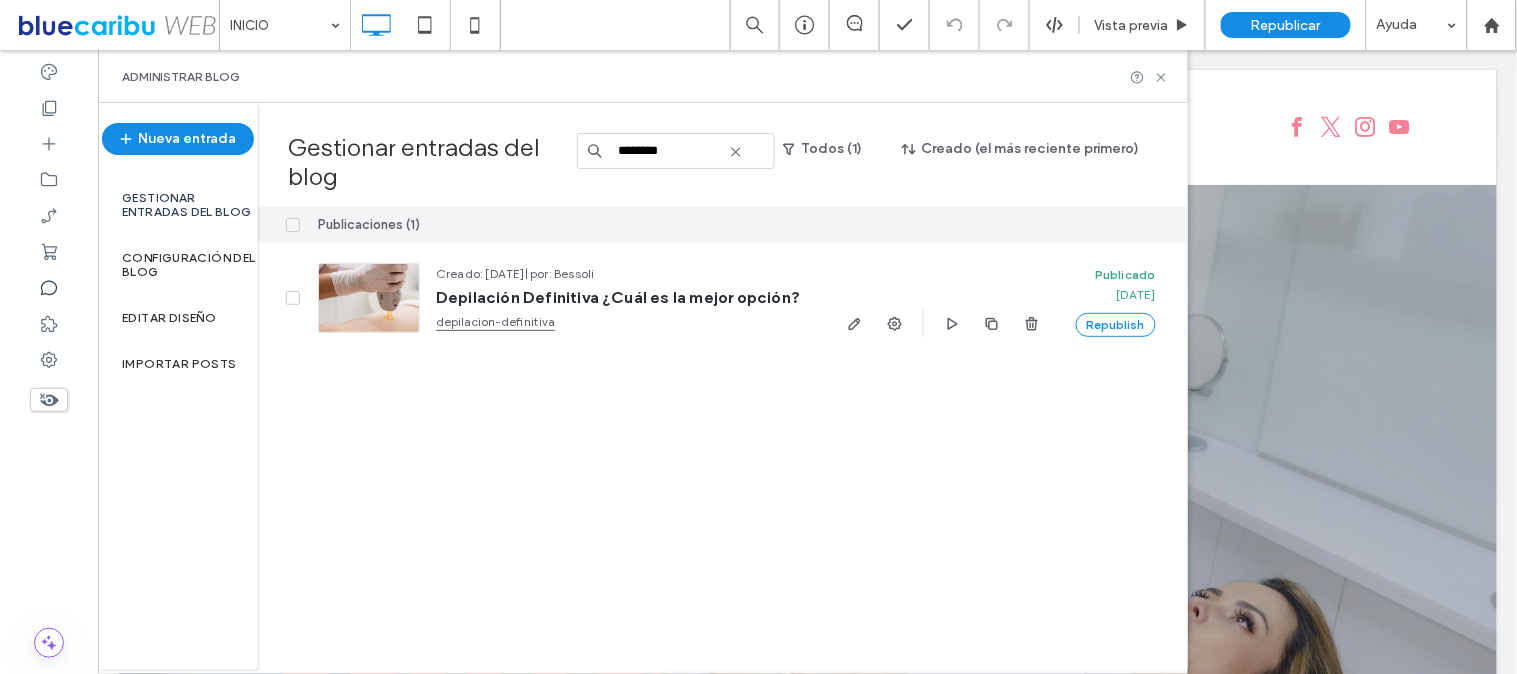 click on "*******" at bounding box center [676, 151] 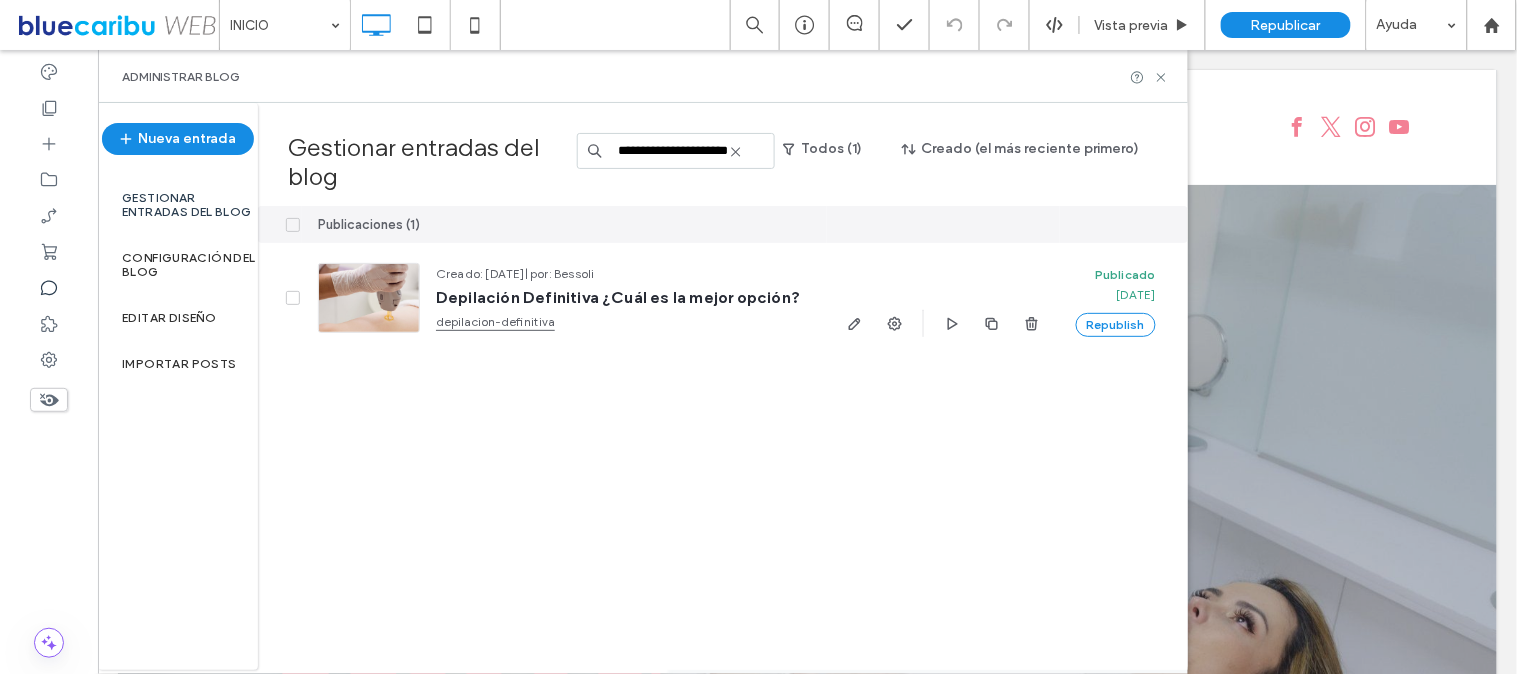 scroll, scrollTop: 0, scrollLeft: 22, axis: horizontal 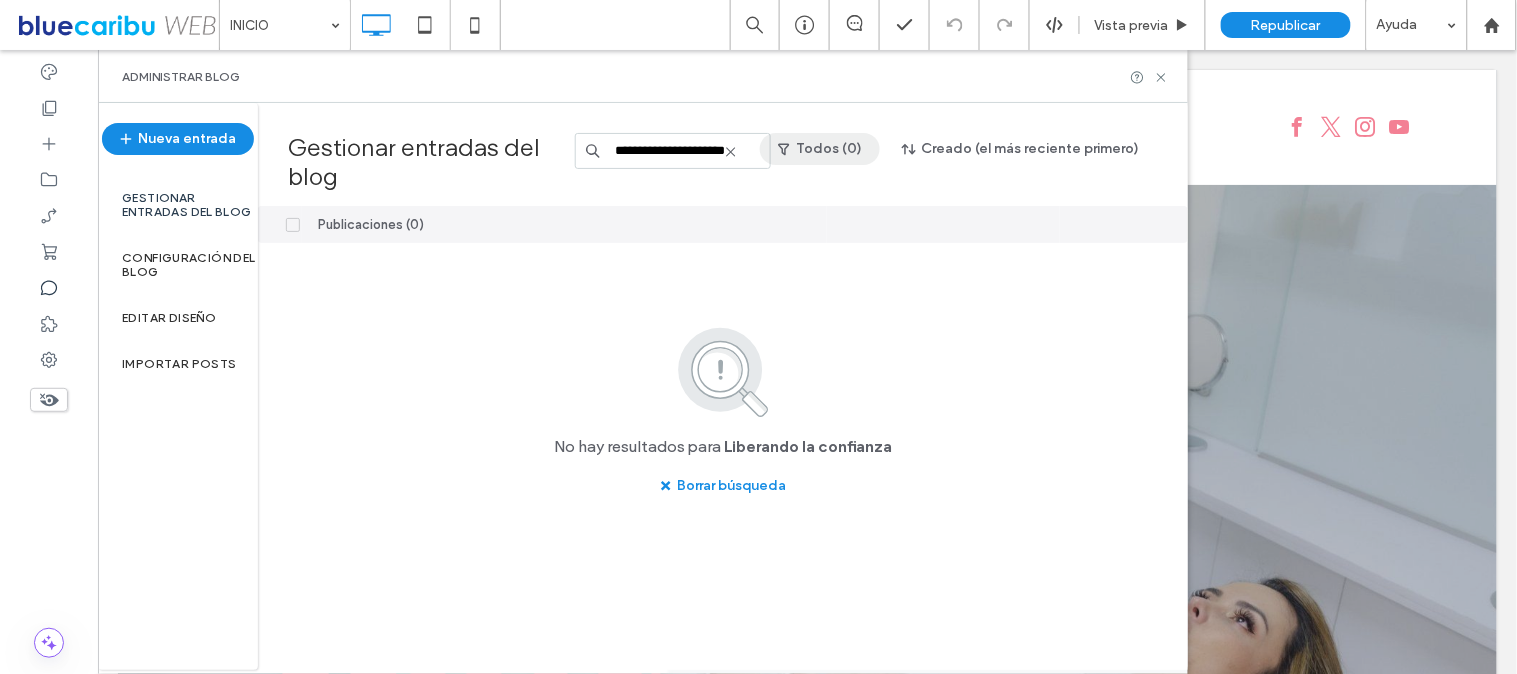 drag, startPoint x: 651, startPoint y: 152, endPoint x: 790, endPoint y: 164, distance: 139.51703 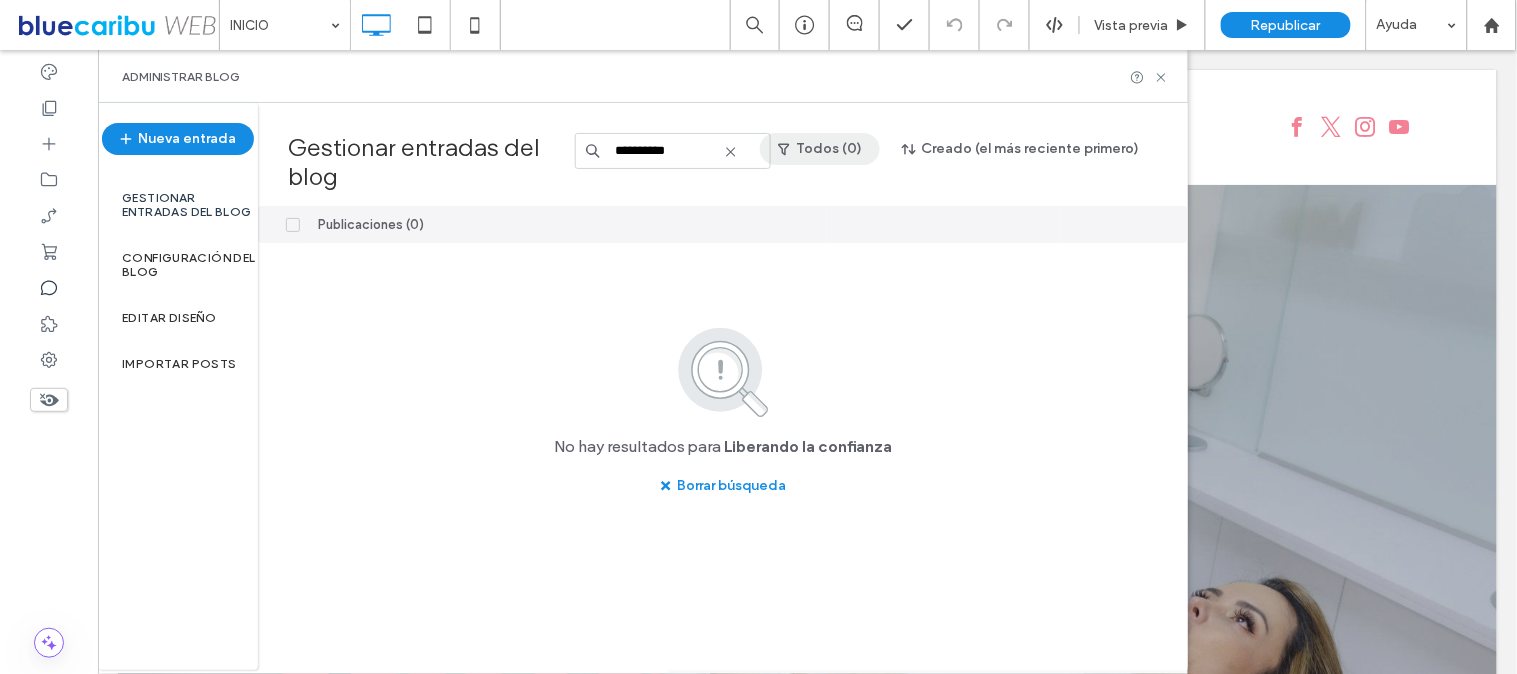 scroll, scrollTop: 0, scrollLeft: 0, axis: both 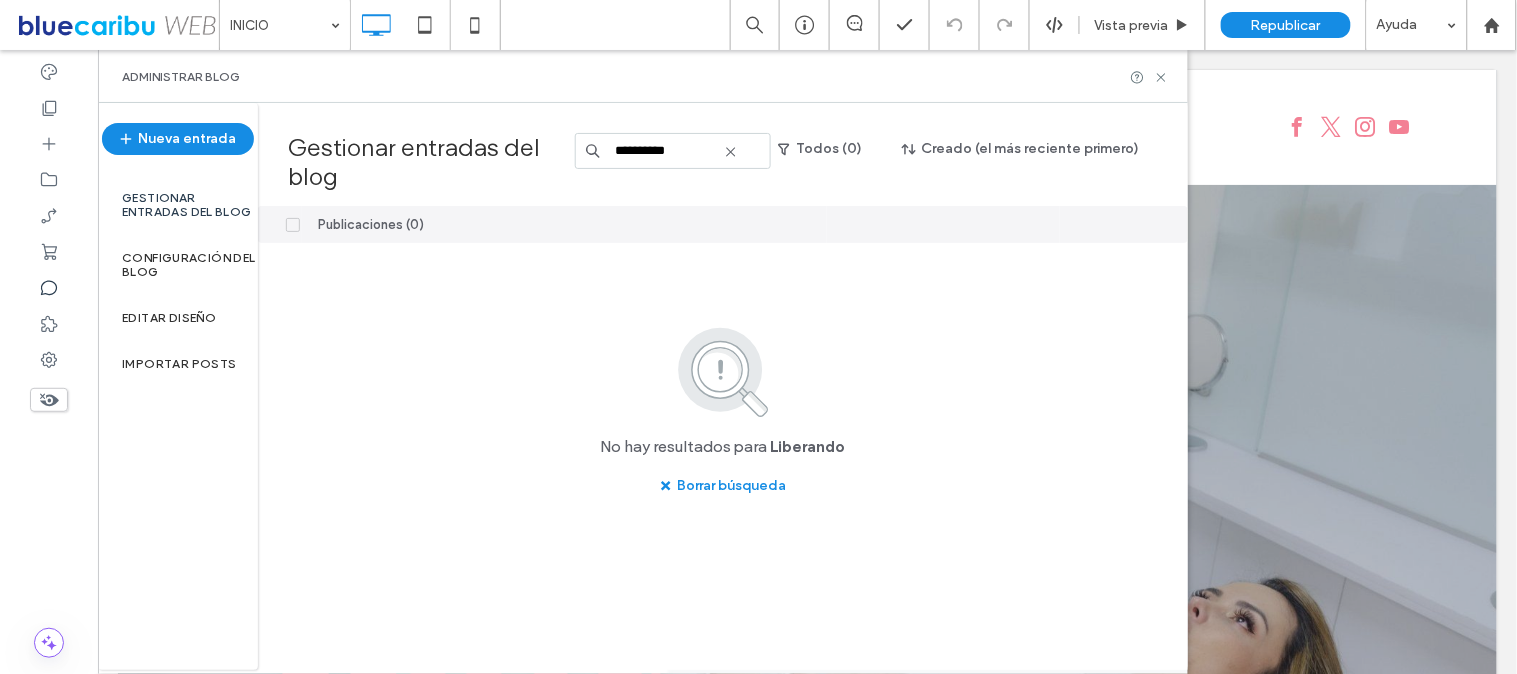 type on "*********" 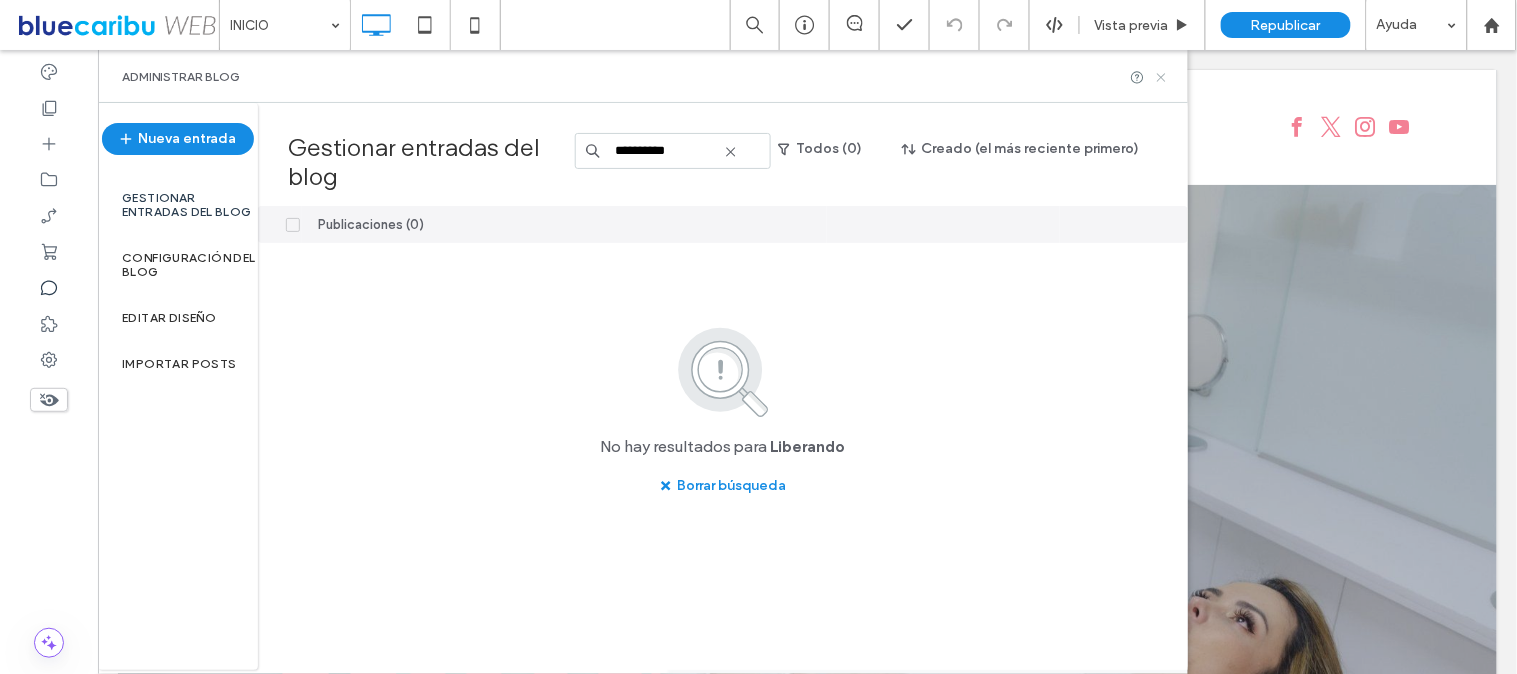 click 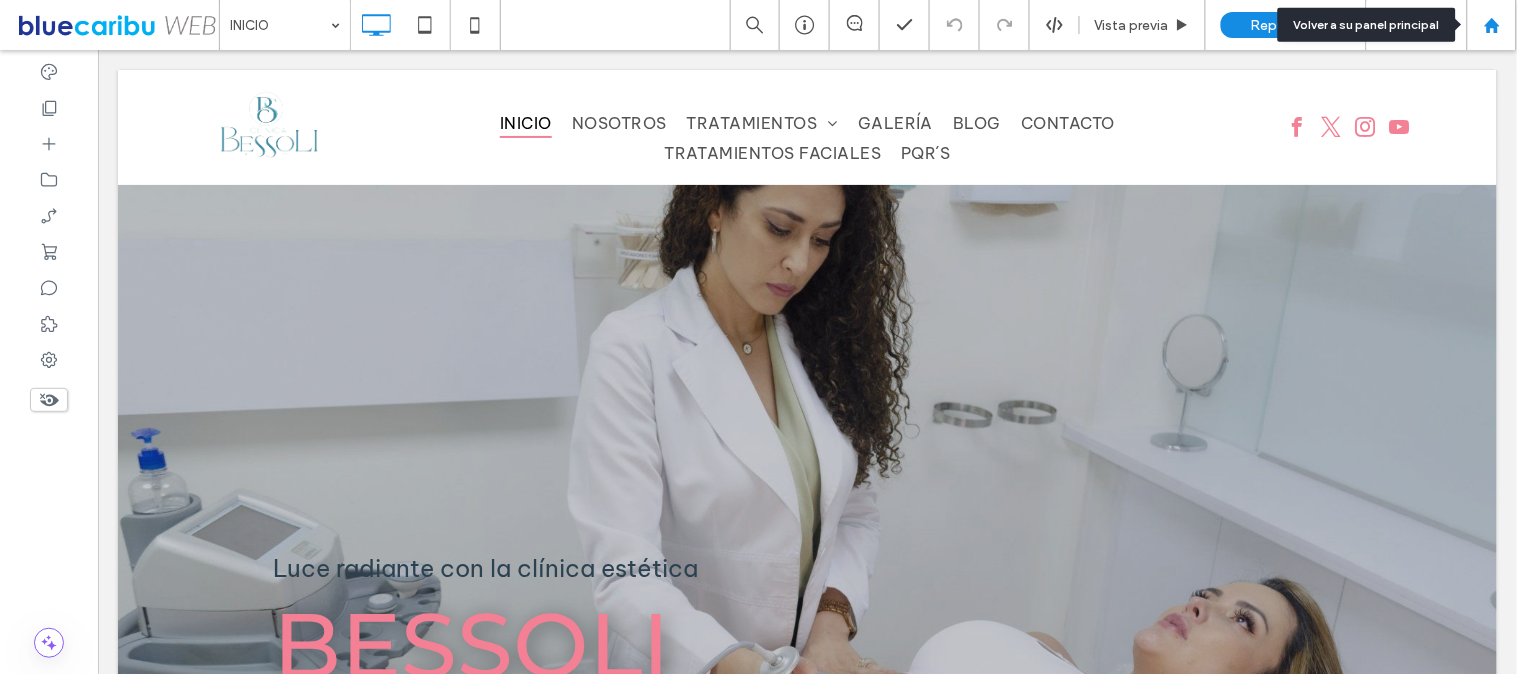 click at bounding box center [1492, 25] 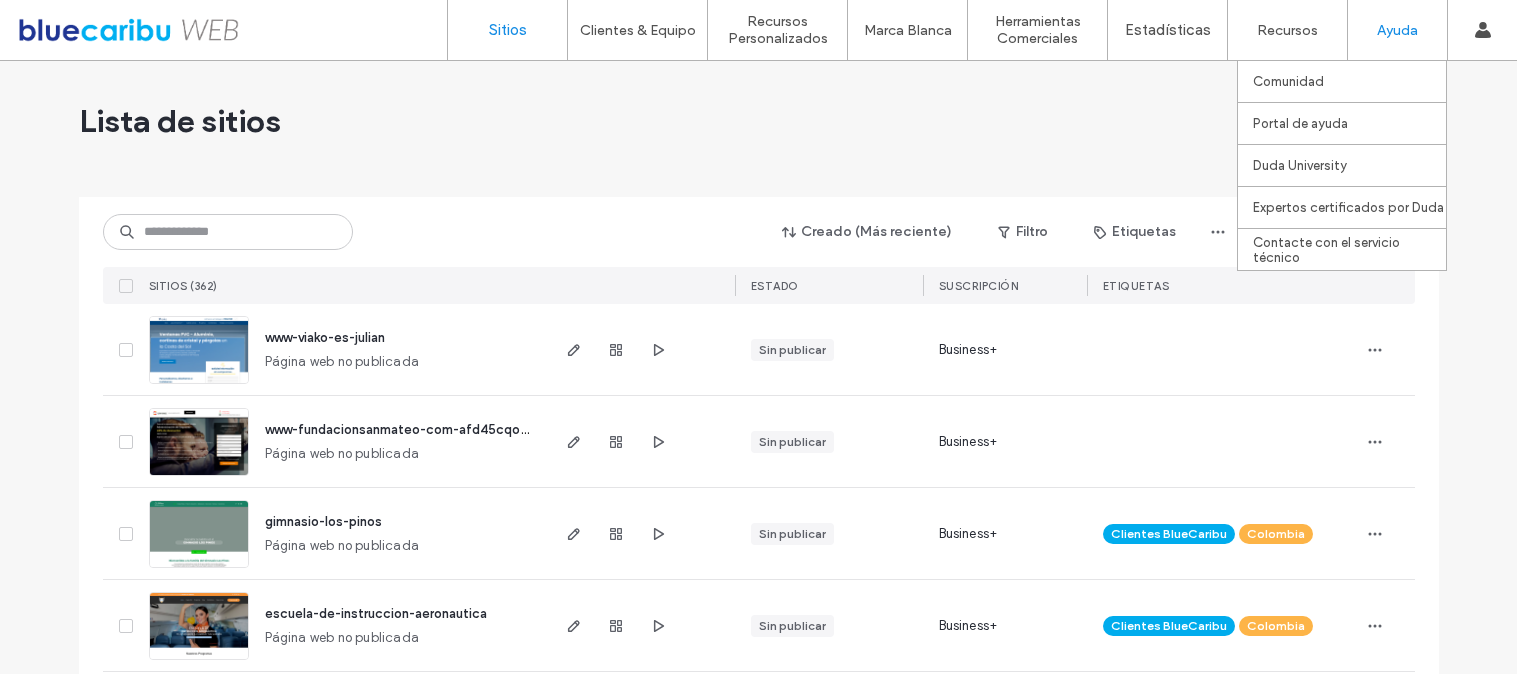 scroll, scrollTop: 0, scrollLeft: 0, axis: both 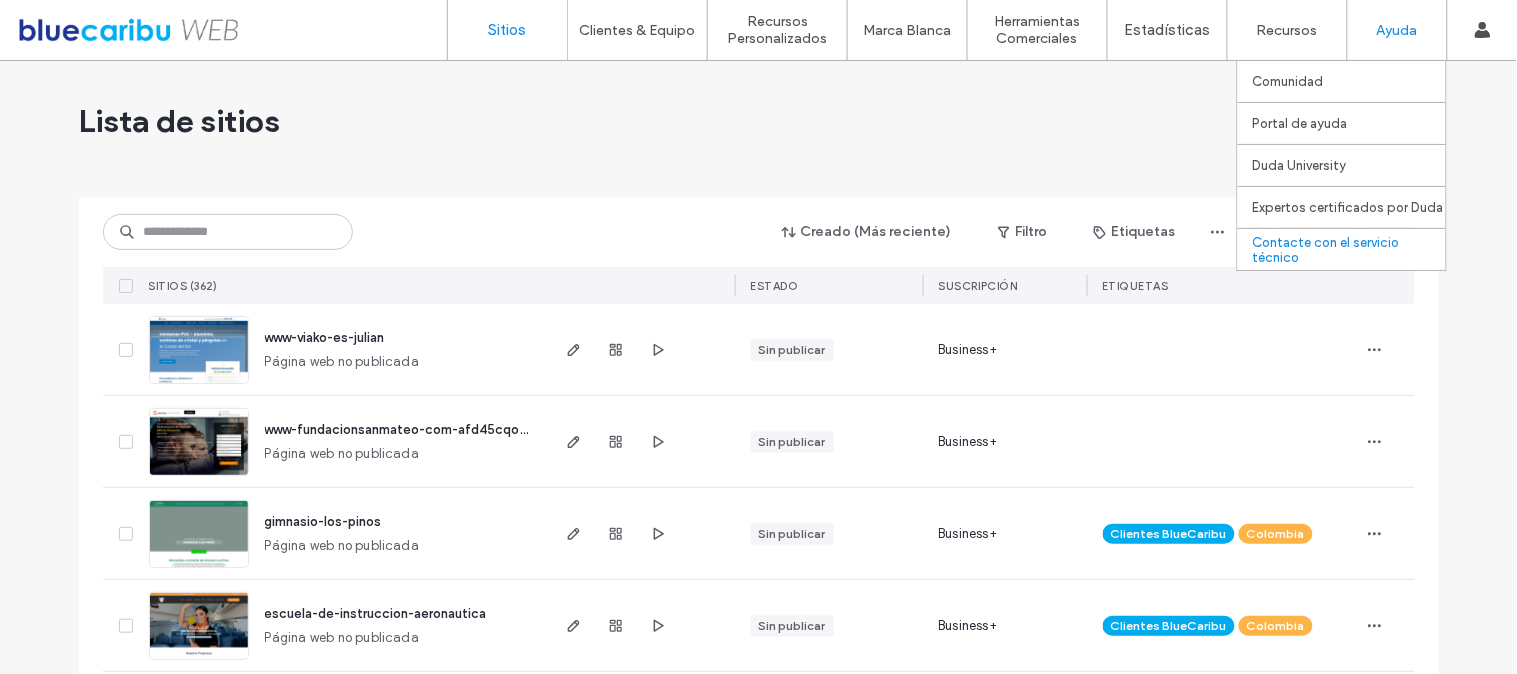 click on "Contacte con el servicio técnico" at bounding box center (1349, 249) 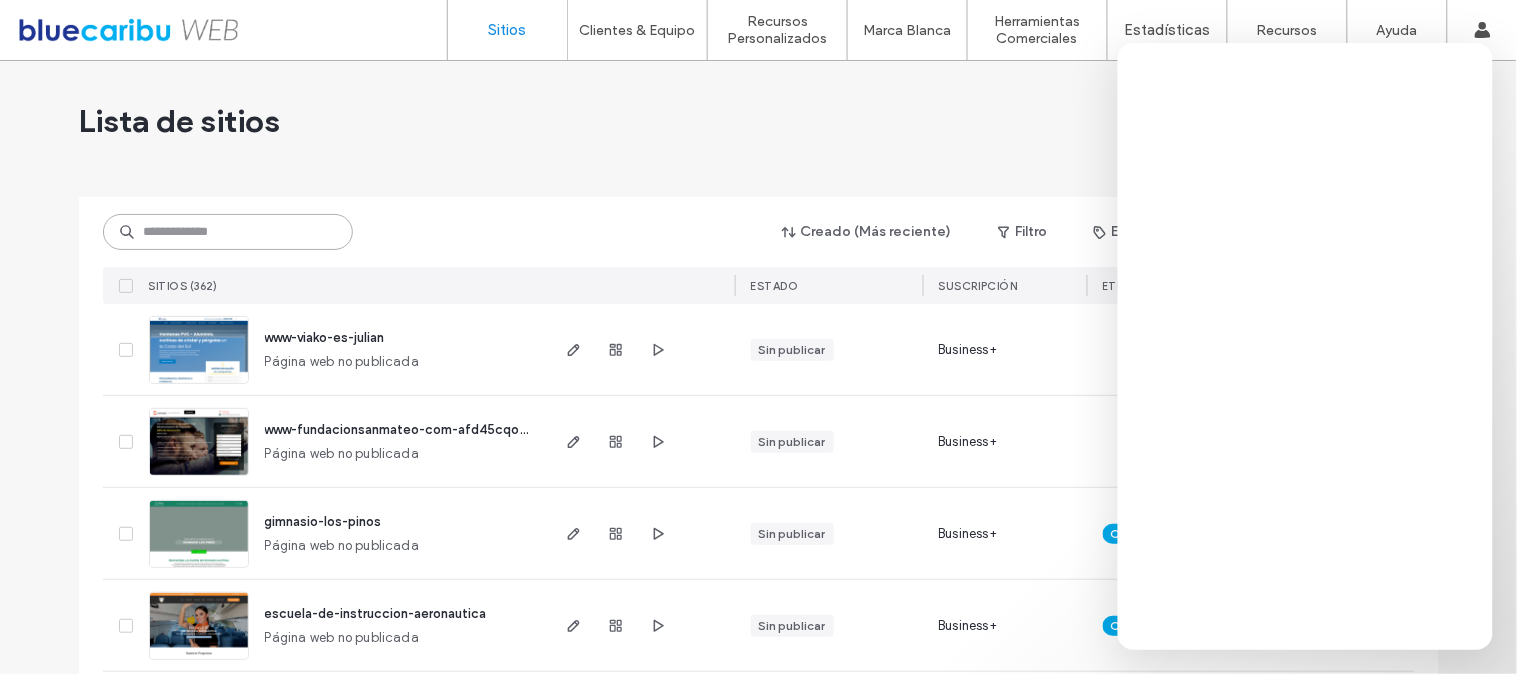click at bounding box center [228, 232] 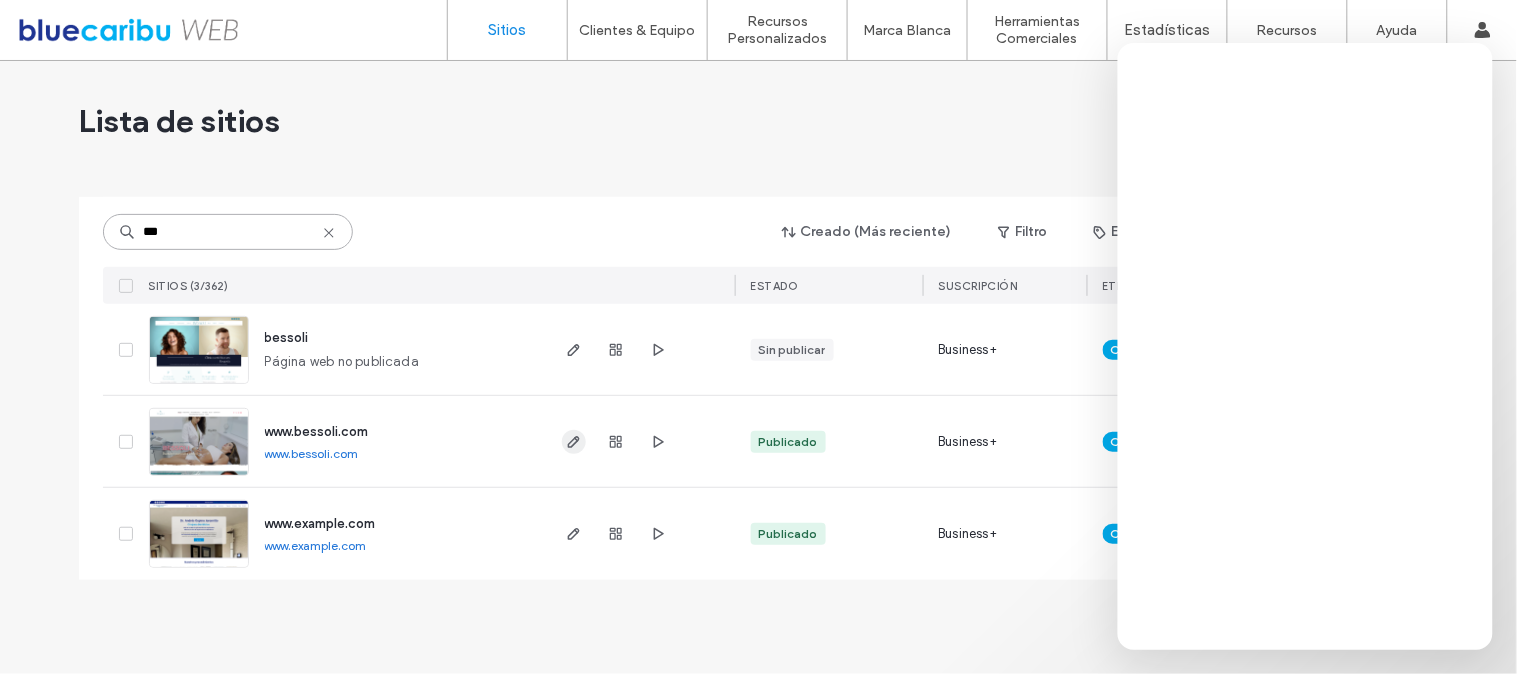 type on "***" 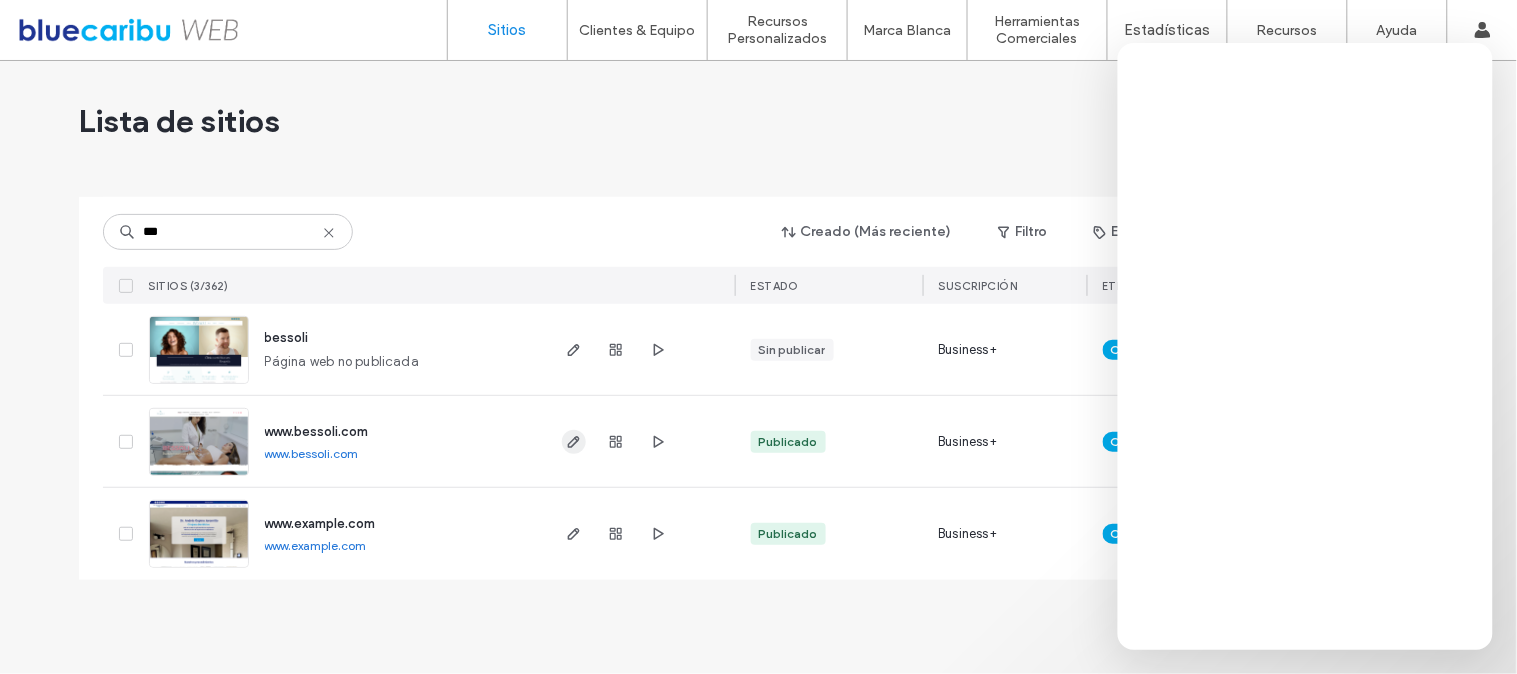 click 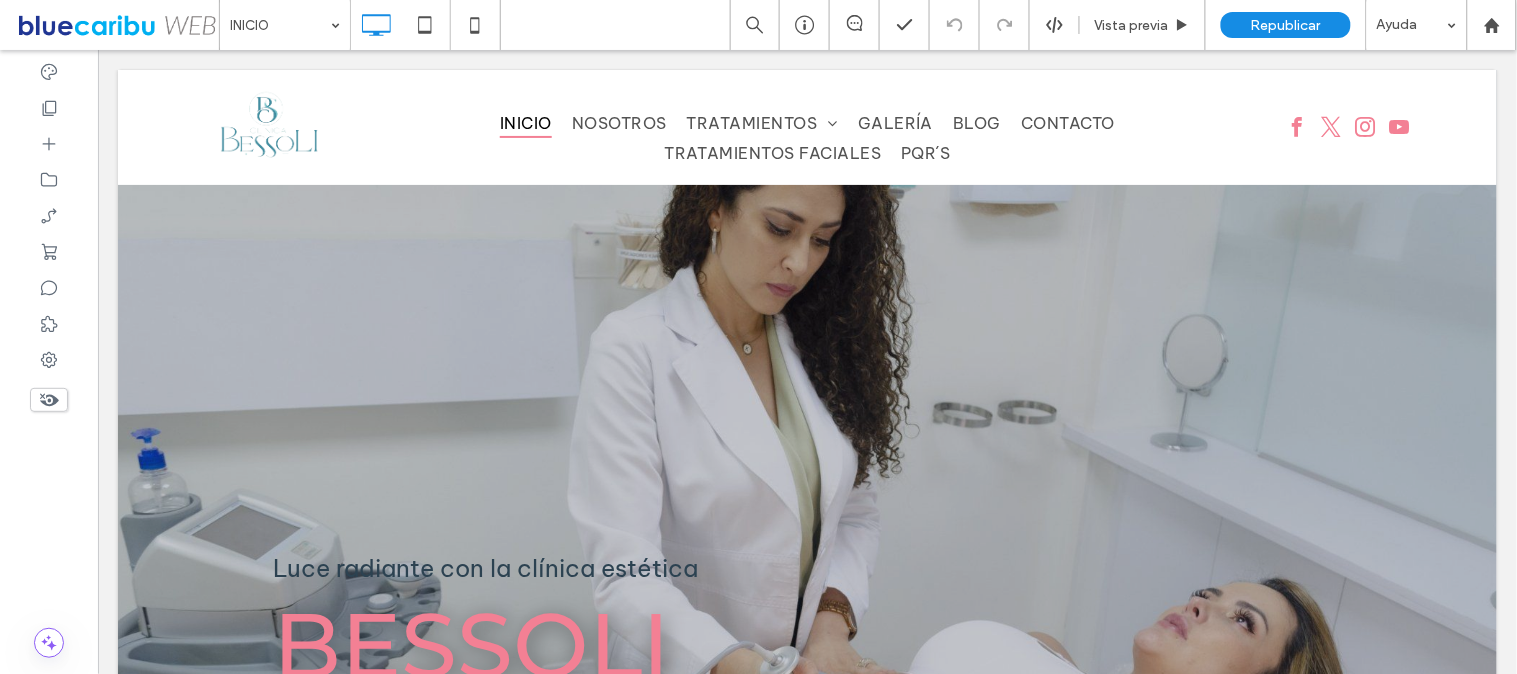 scroll, scrollTop: 0, scrollLeft: 0, axis: both 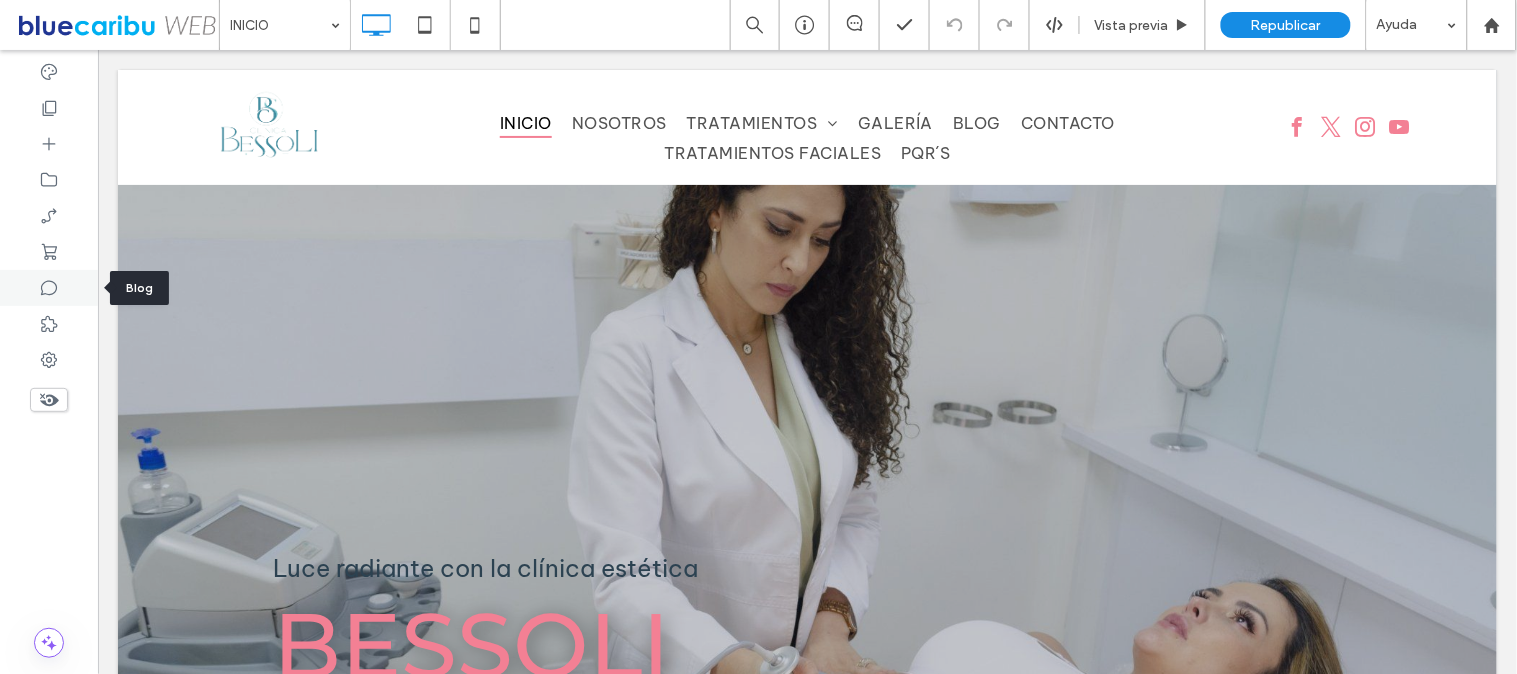 click at bounding box center (49, 288) 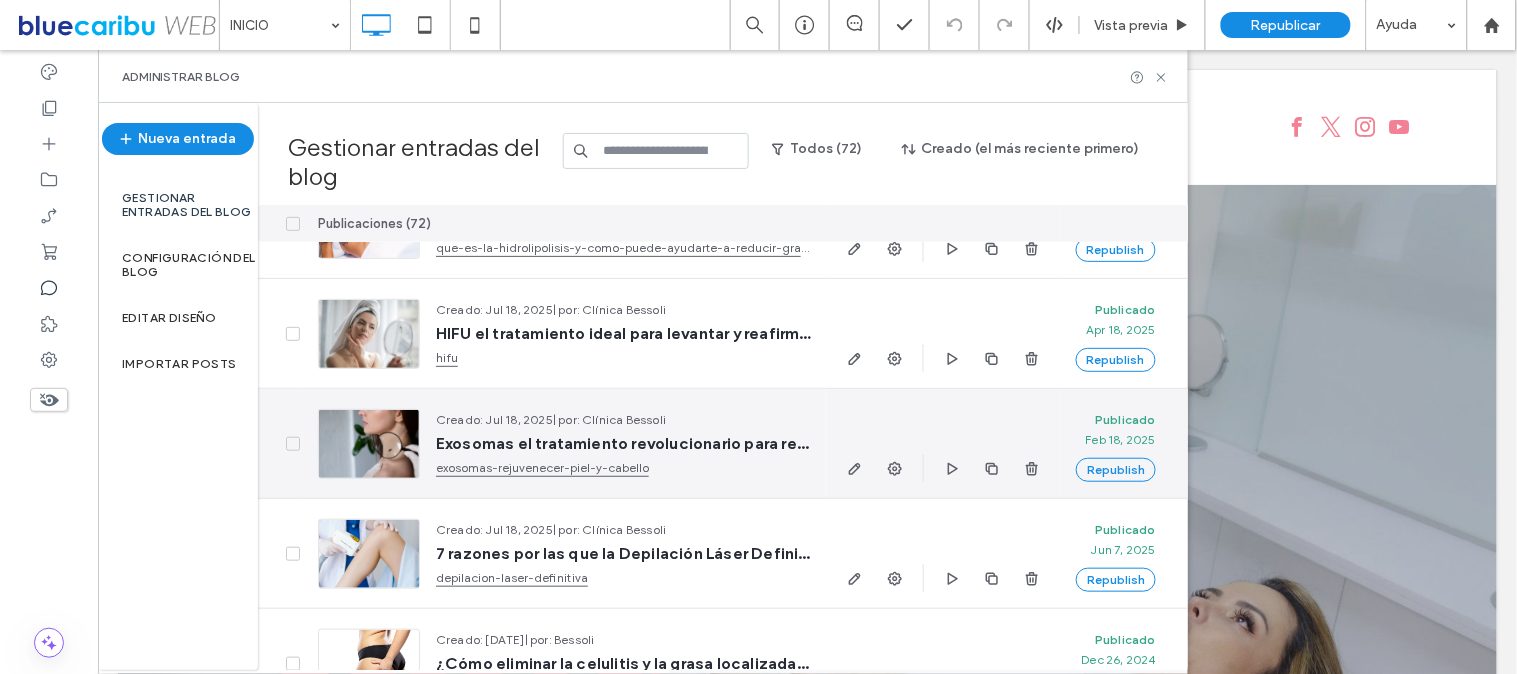 scroll, scrollTop: 333, scrollLeft: 0, axis: vertical 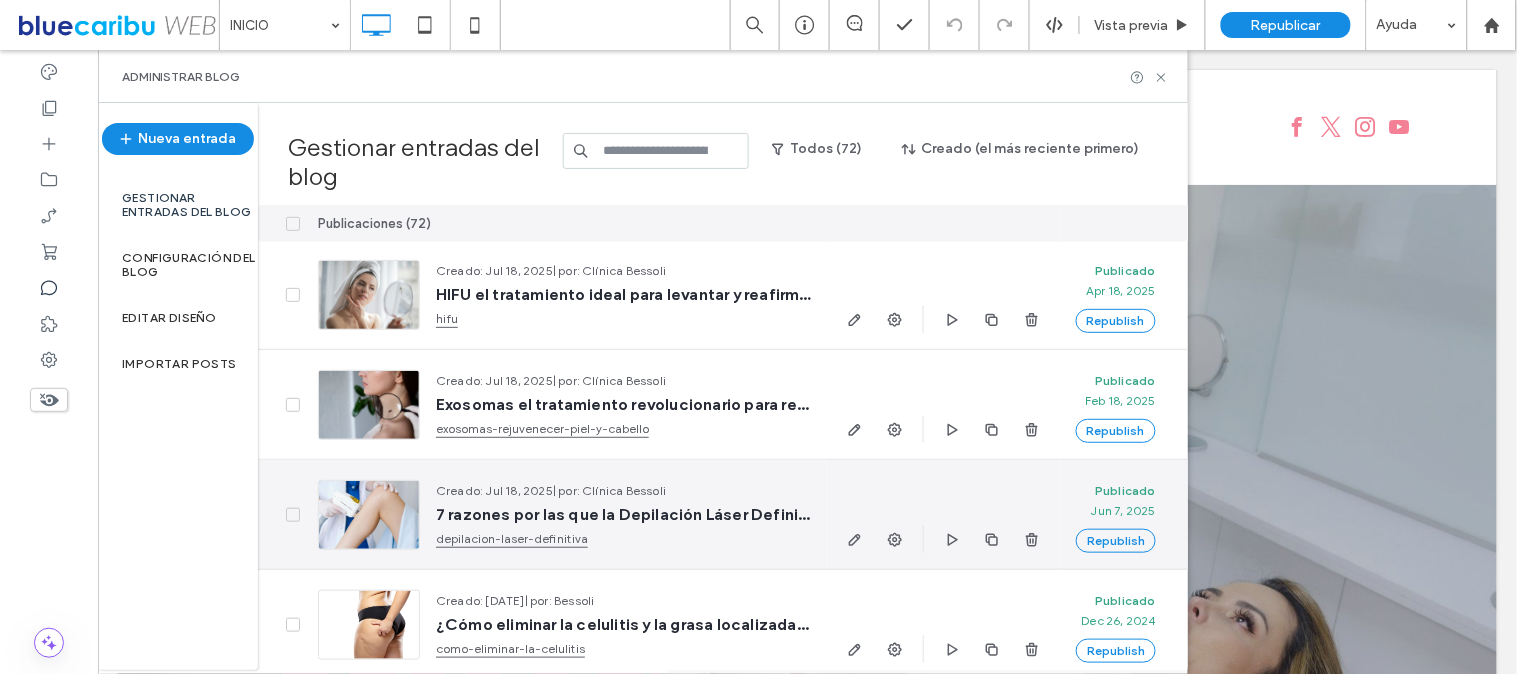 click on "depilacion-laser-definitiva" at bounding box center [623, 539] 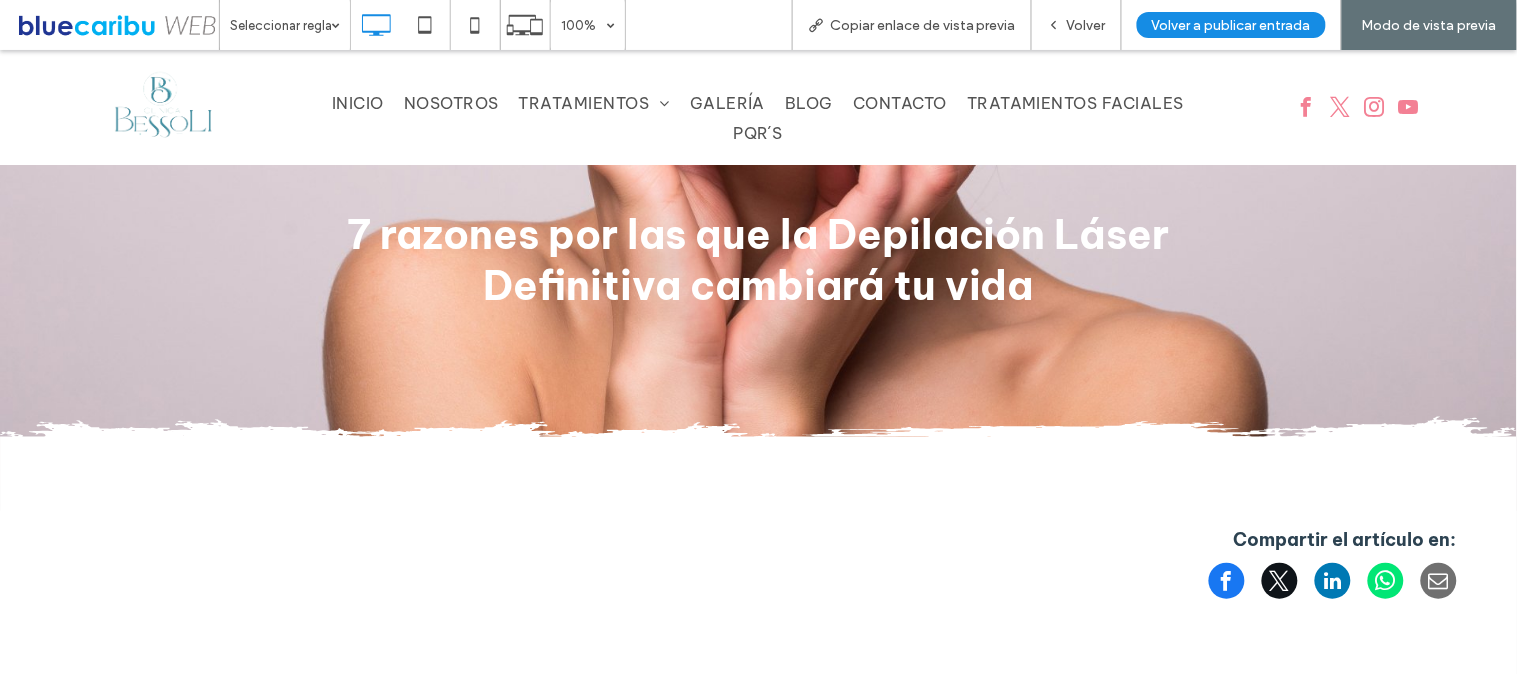 scroll, scrollTop: 0, scrollLeft: 0, axis: both 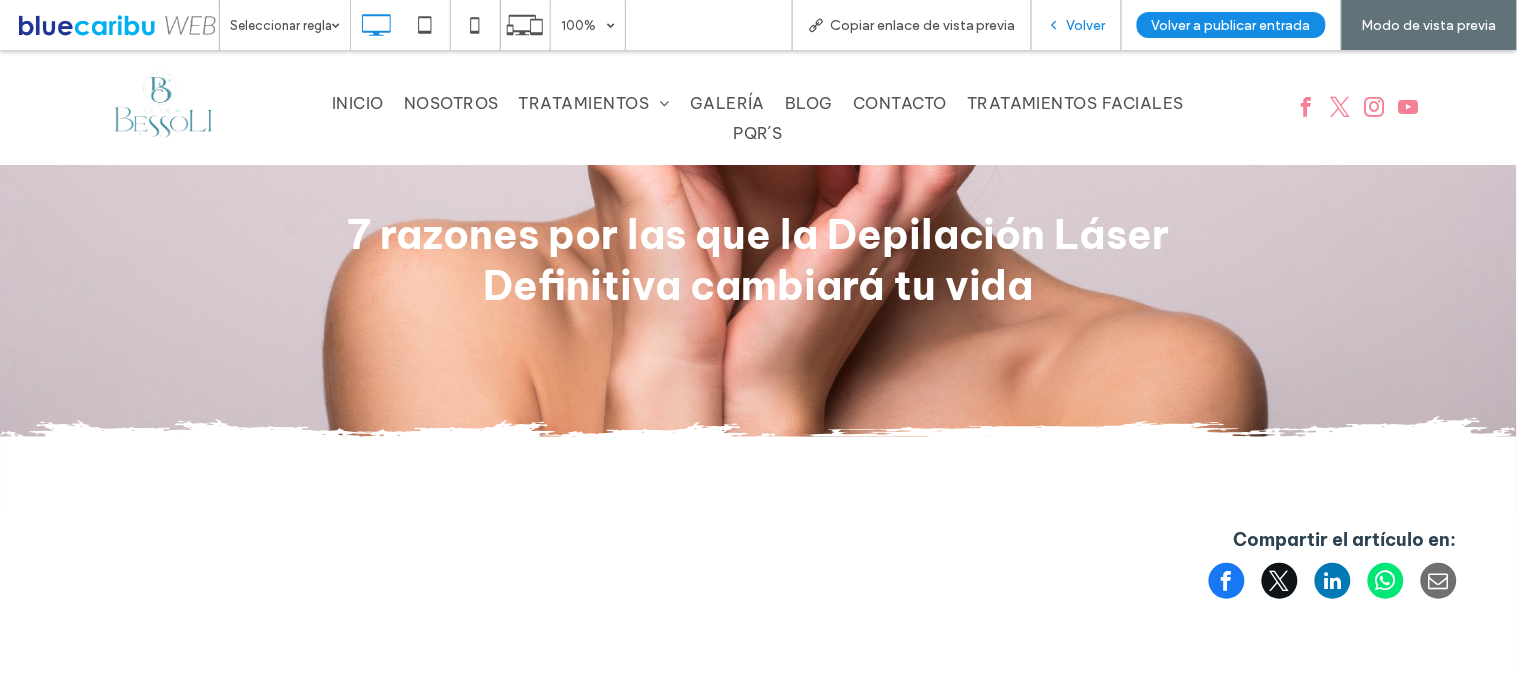click on "Volver" at bounding box center [1077, 25] 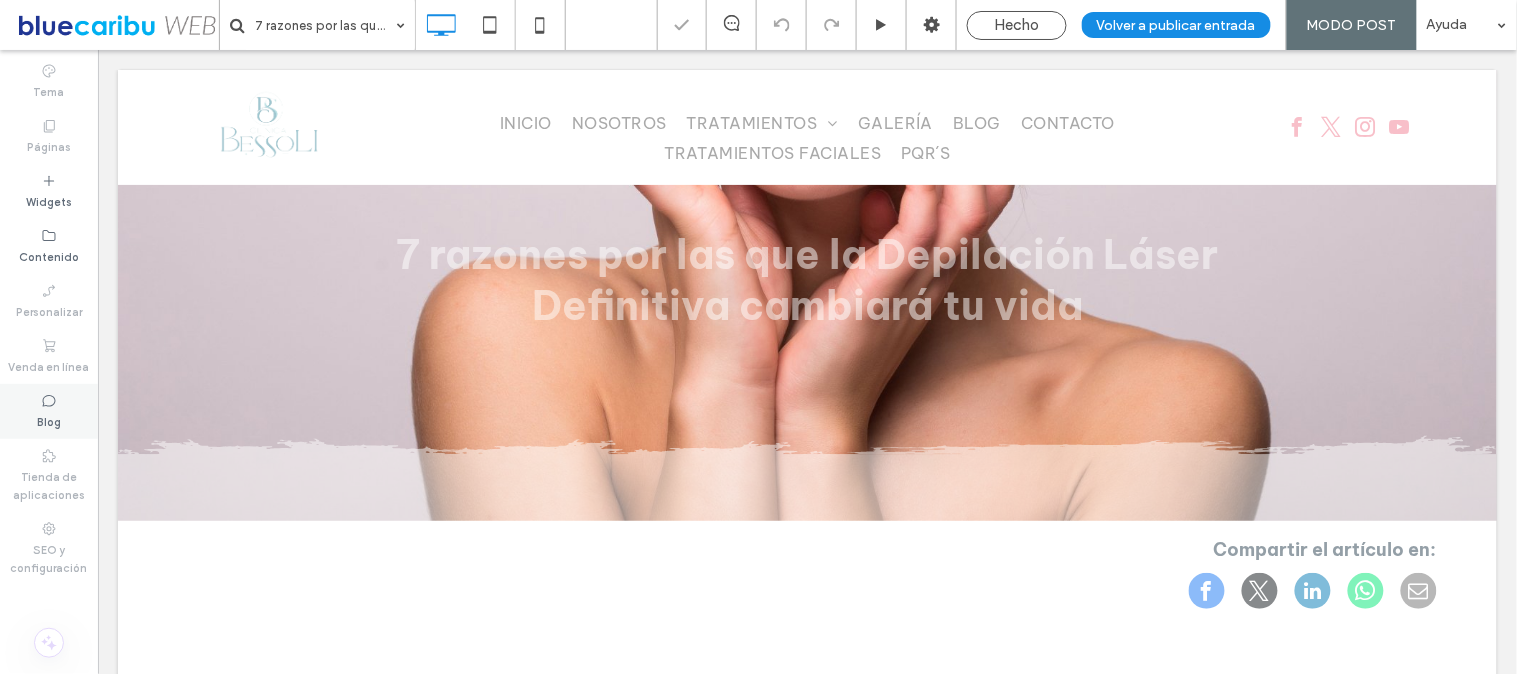 click 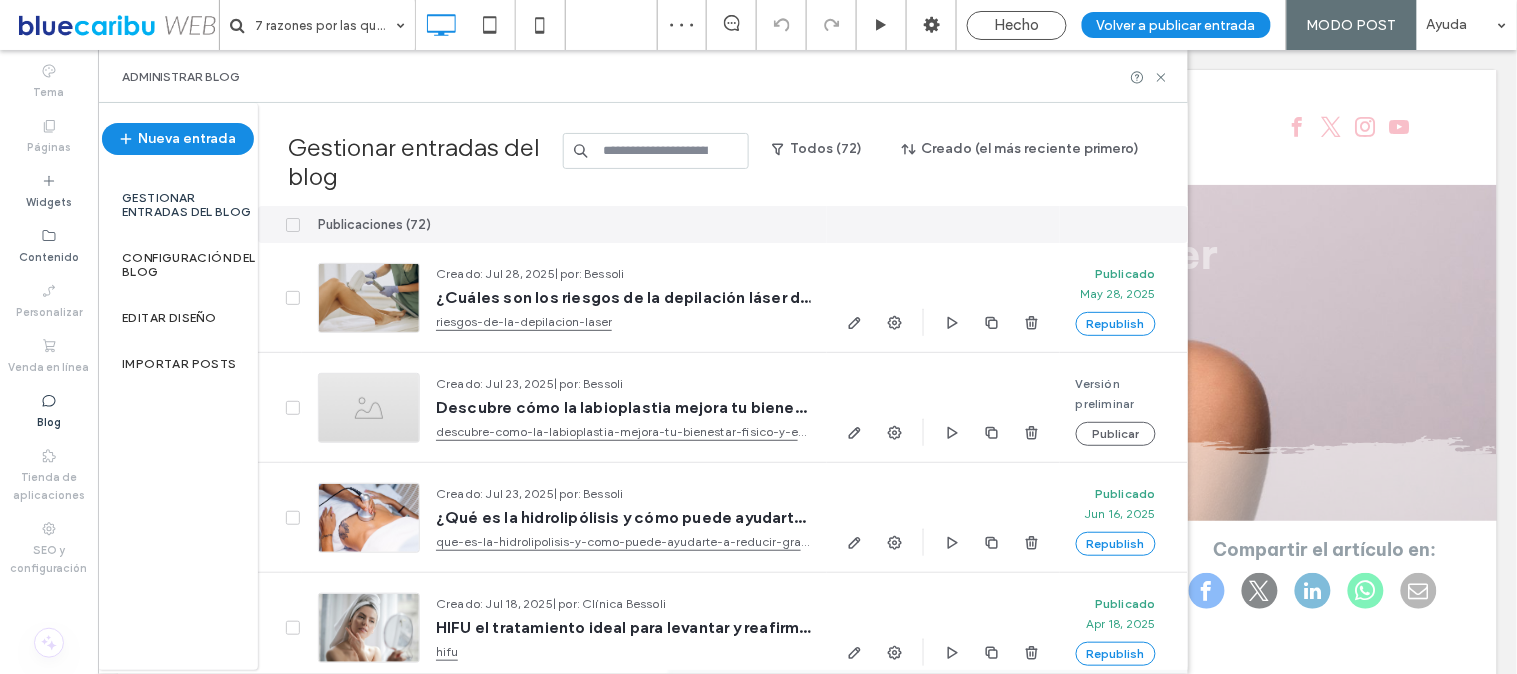 click at bounding box center [656, 151] 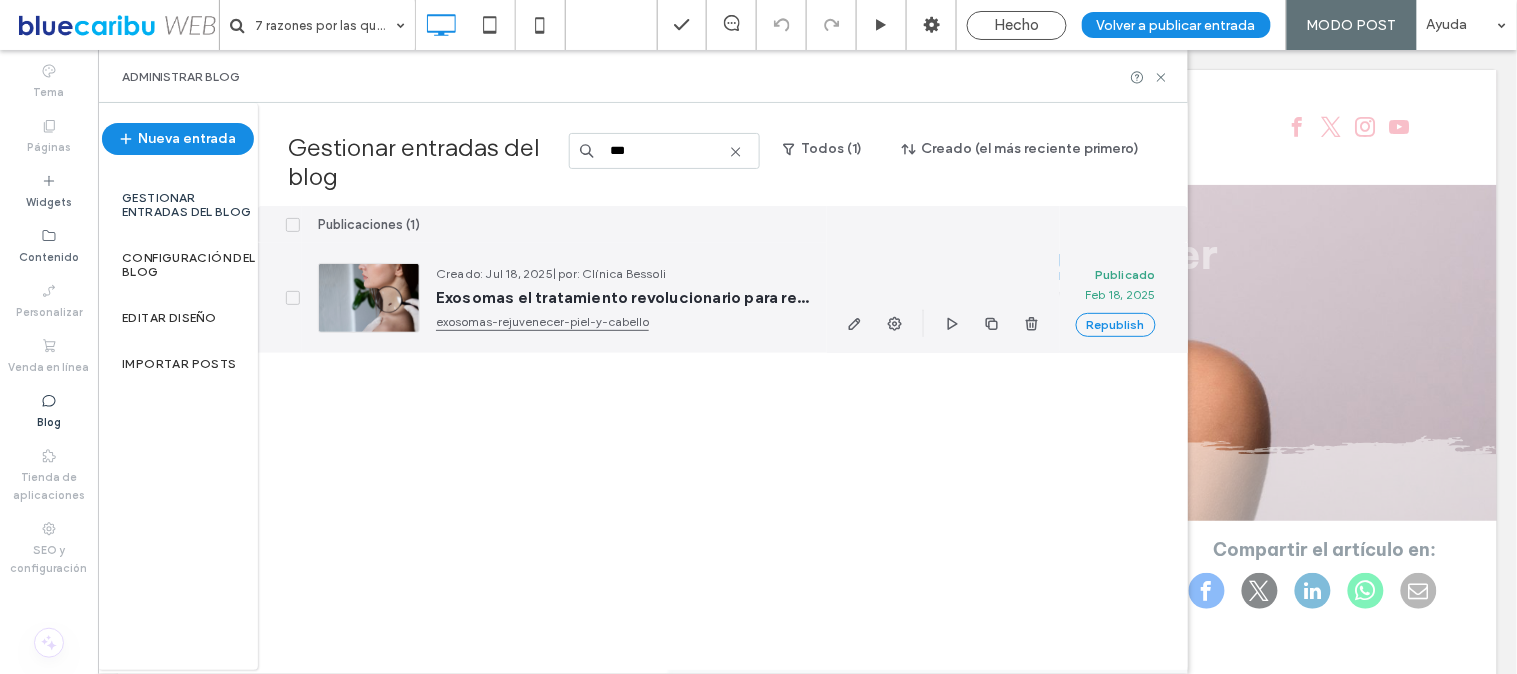 type on "***" 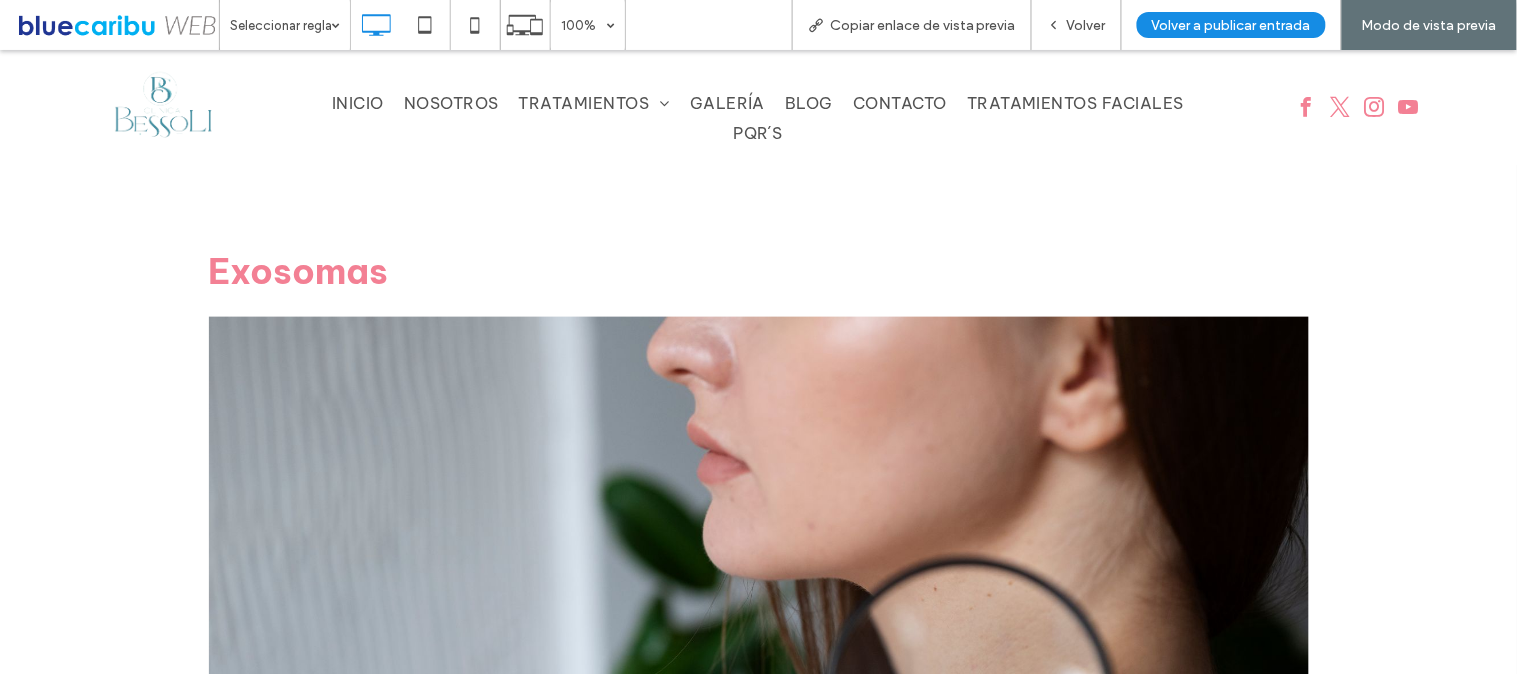 scroll, scrollTop: 0, scrollLeft: 0, axis: both 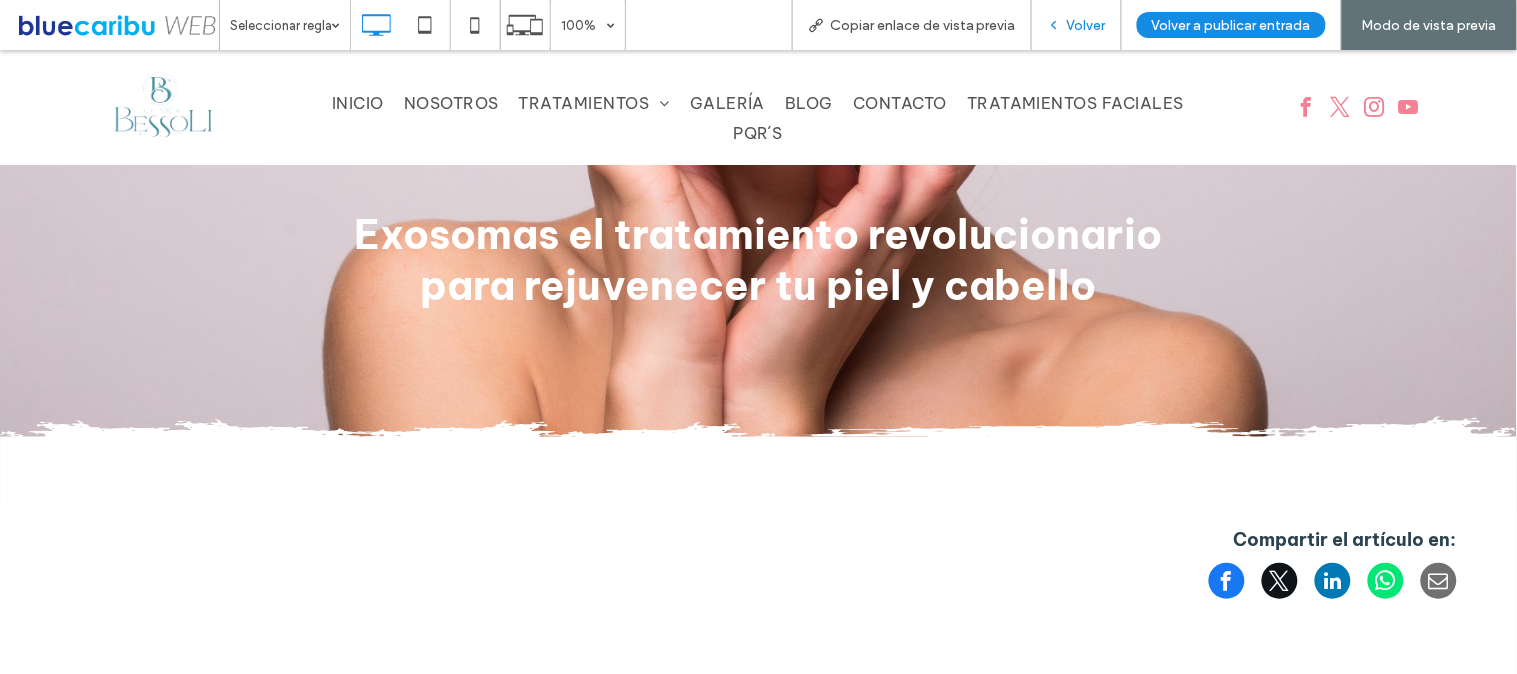 click on "Volver" at bounding box center (1086, 25) 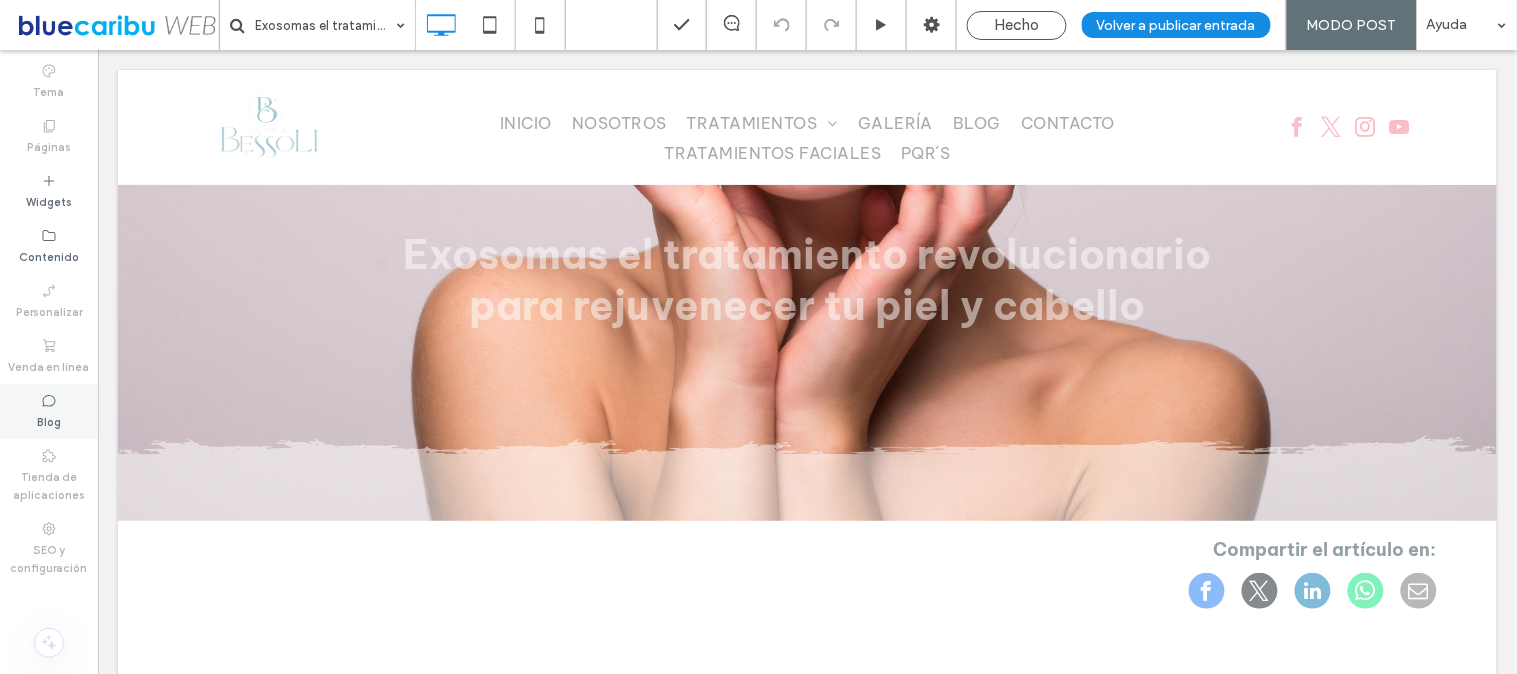 click 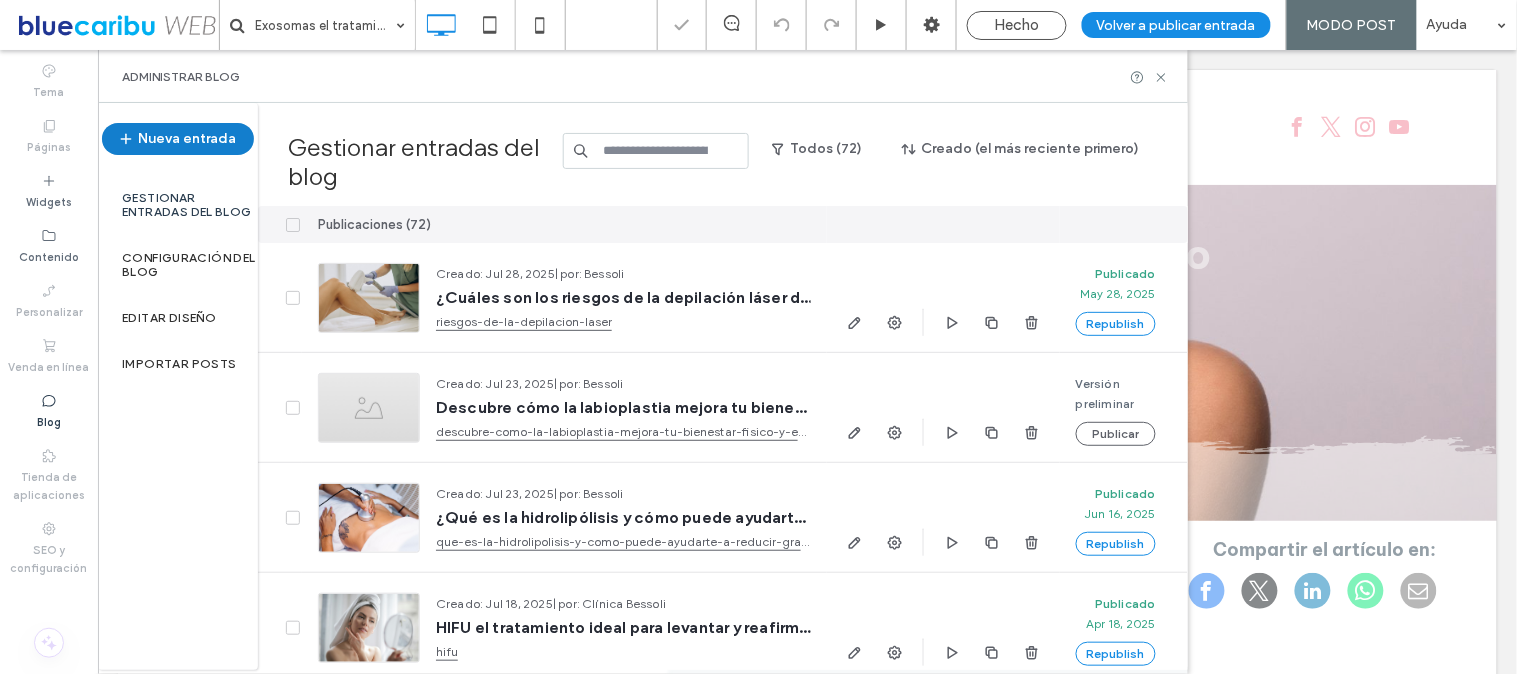 click on "Nueva entrada" at bounding box center (178, 139) 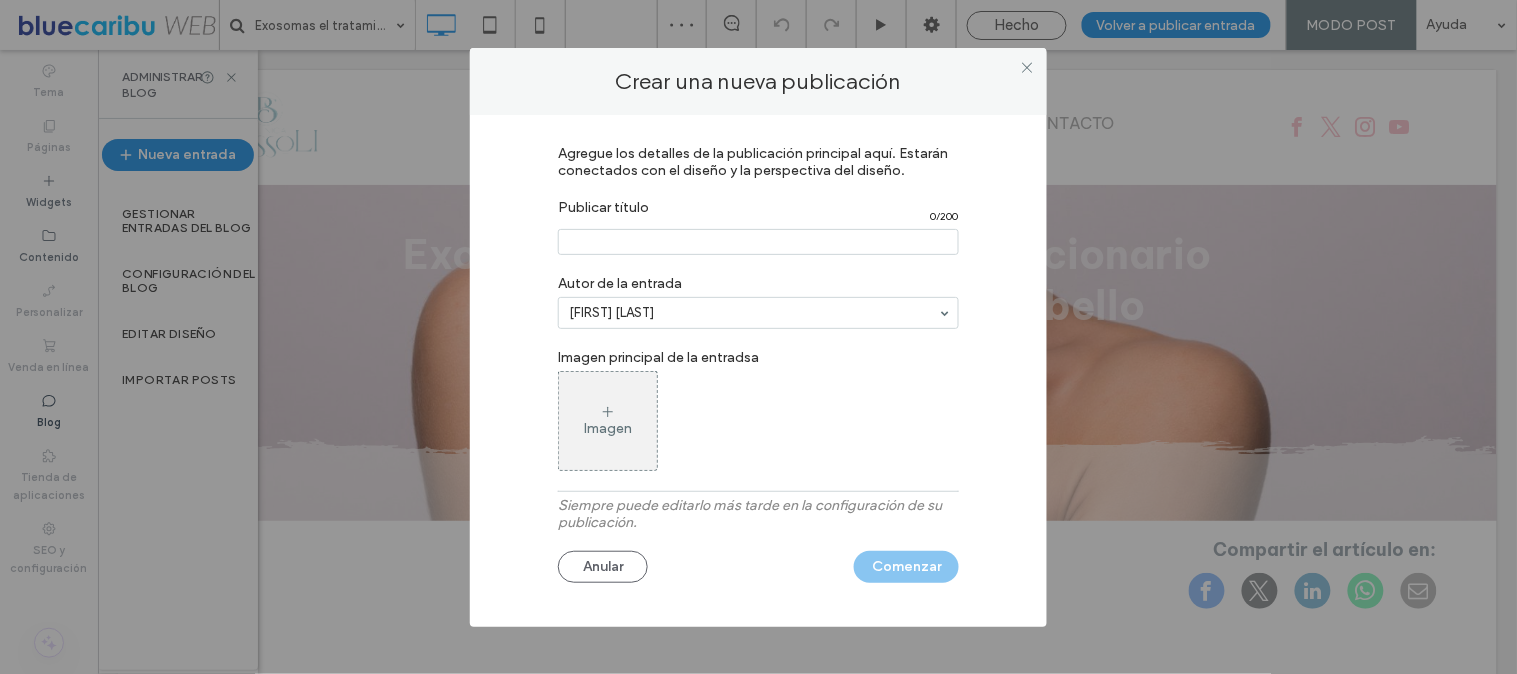 click at bounding box center [758, 242] 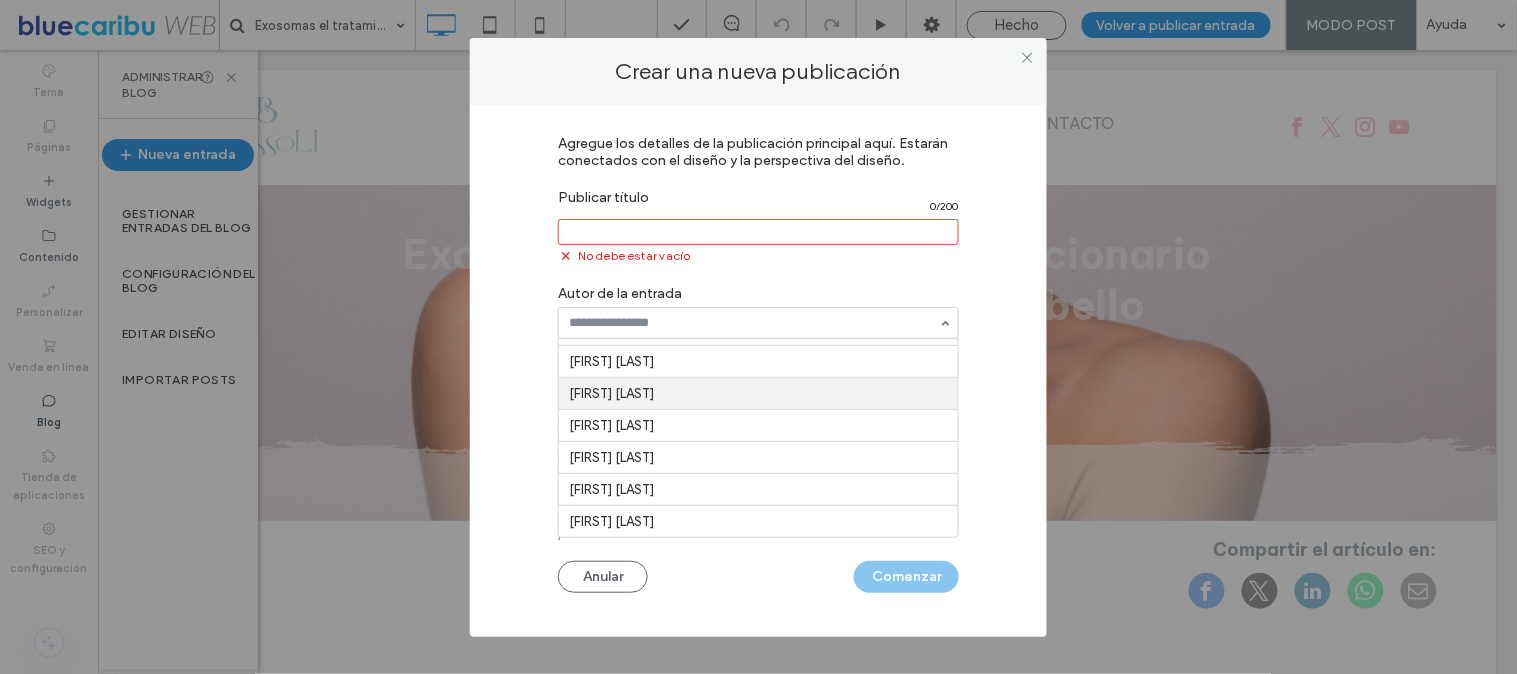 scroll, scrollTop: 0, scrollLeft: 0, axis: both 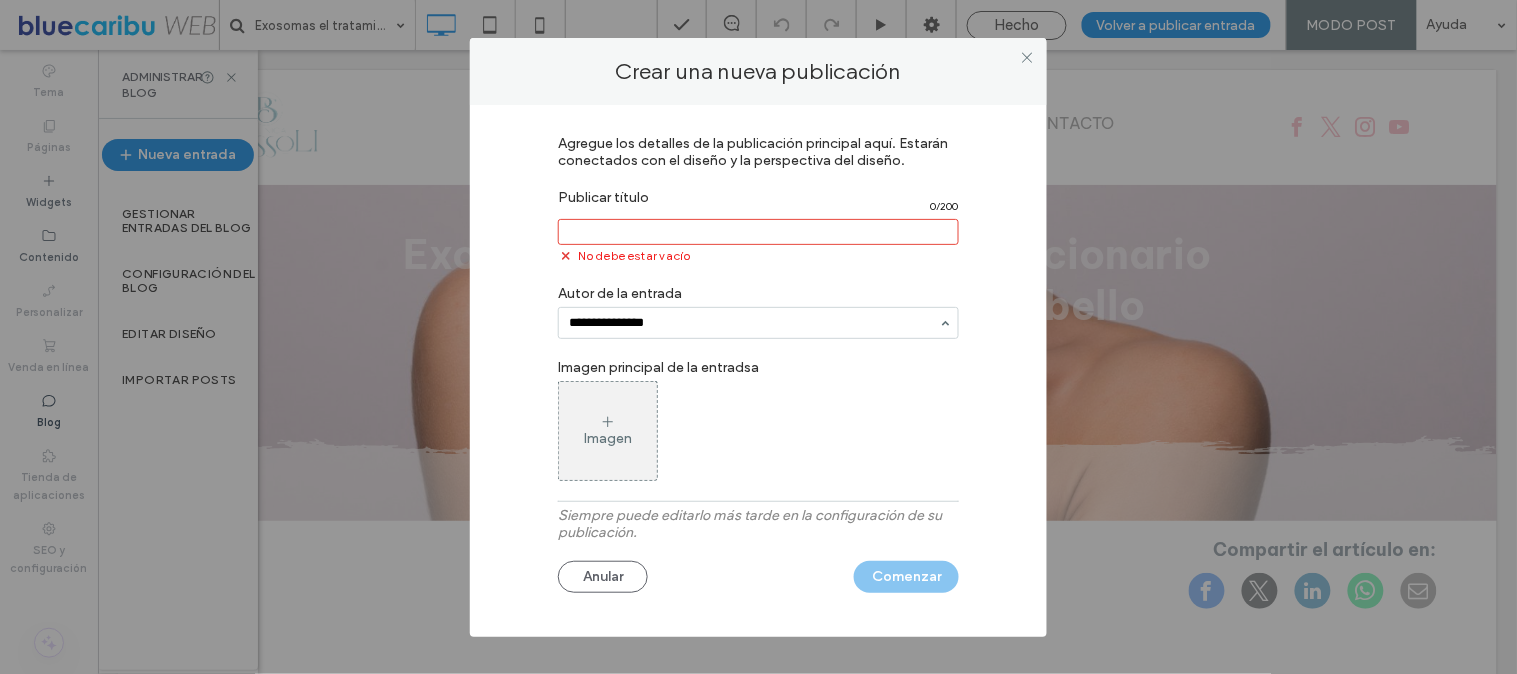 type on "**********" 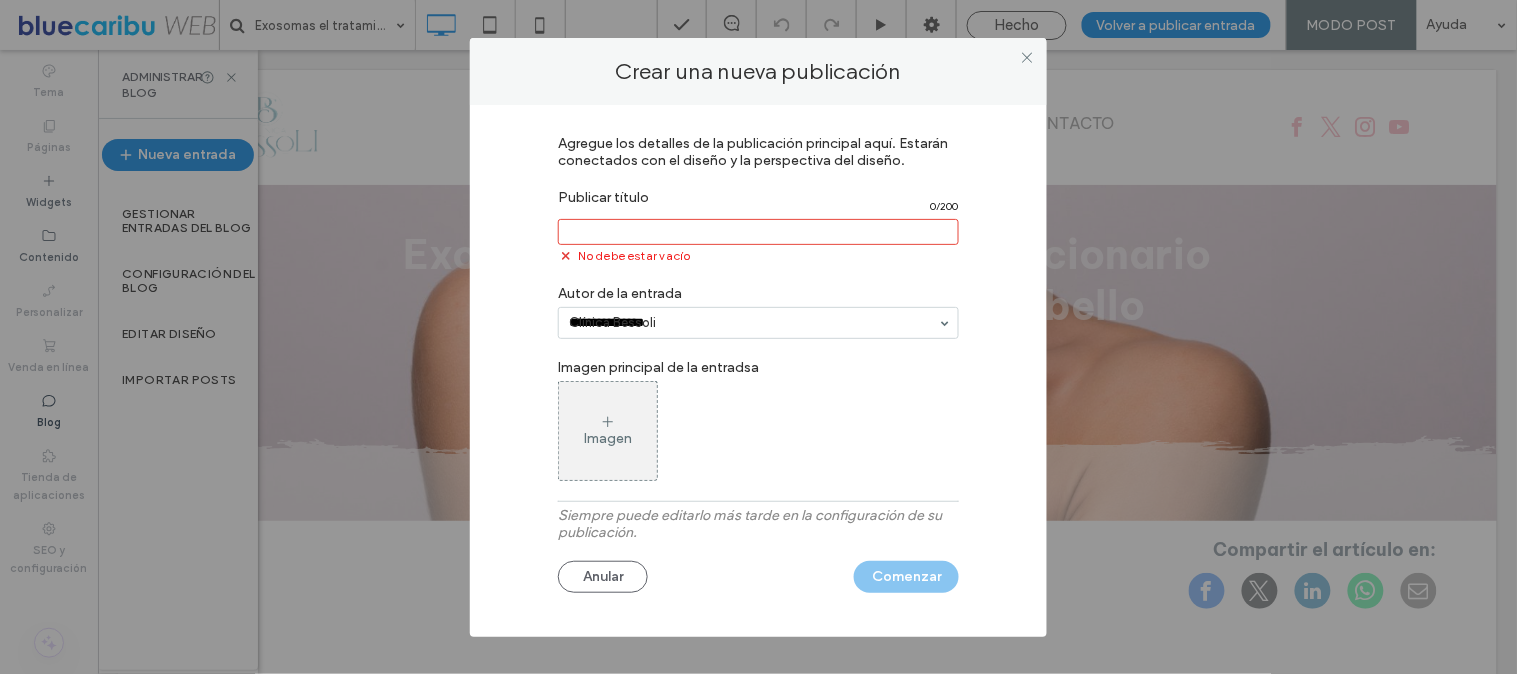 type 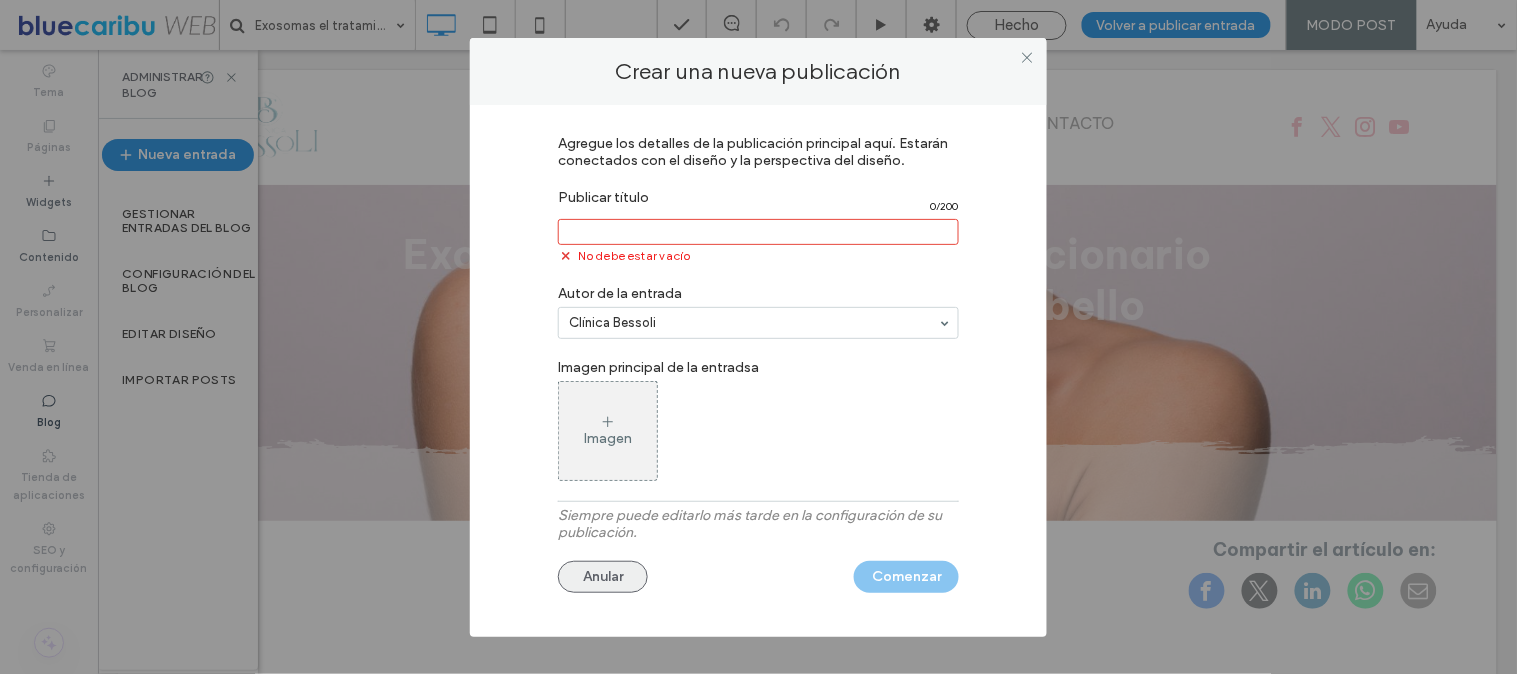 click on "Anular" at bounding box center [603, 577] 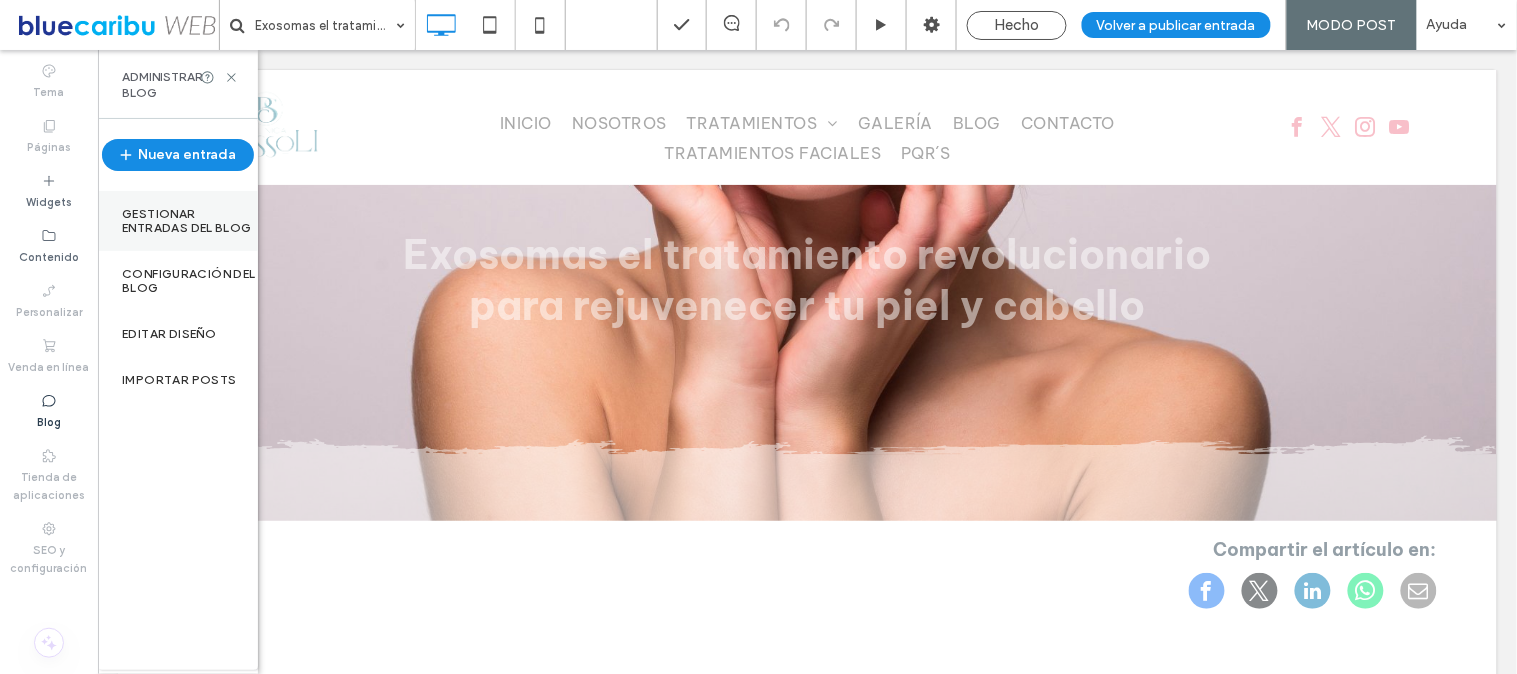 click on "Gestionar entradas del blog" at bounding box center [190, 221] 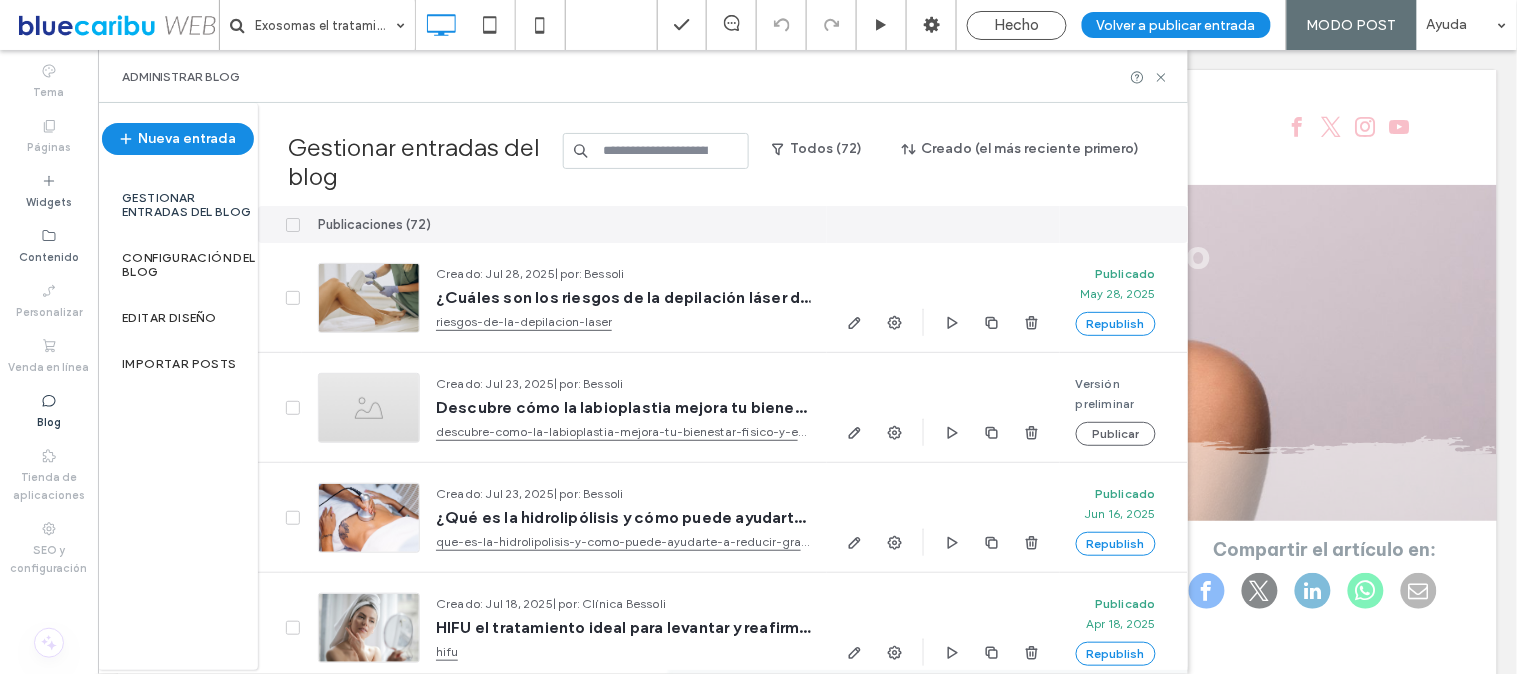 click at bounding box center (656, 151) 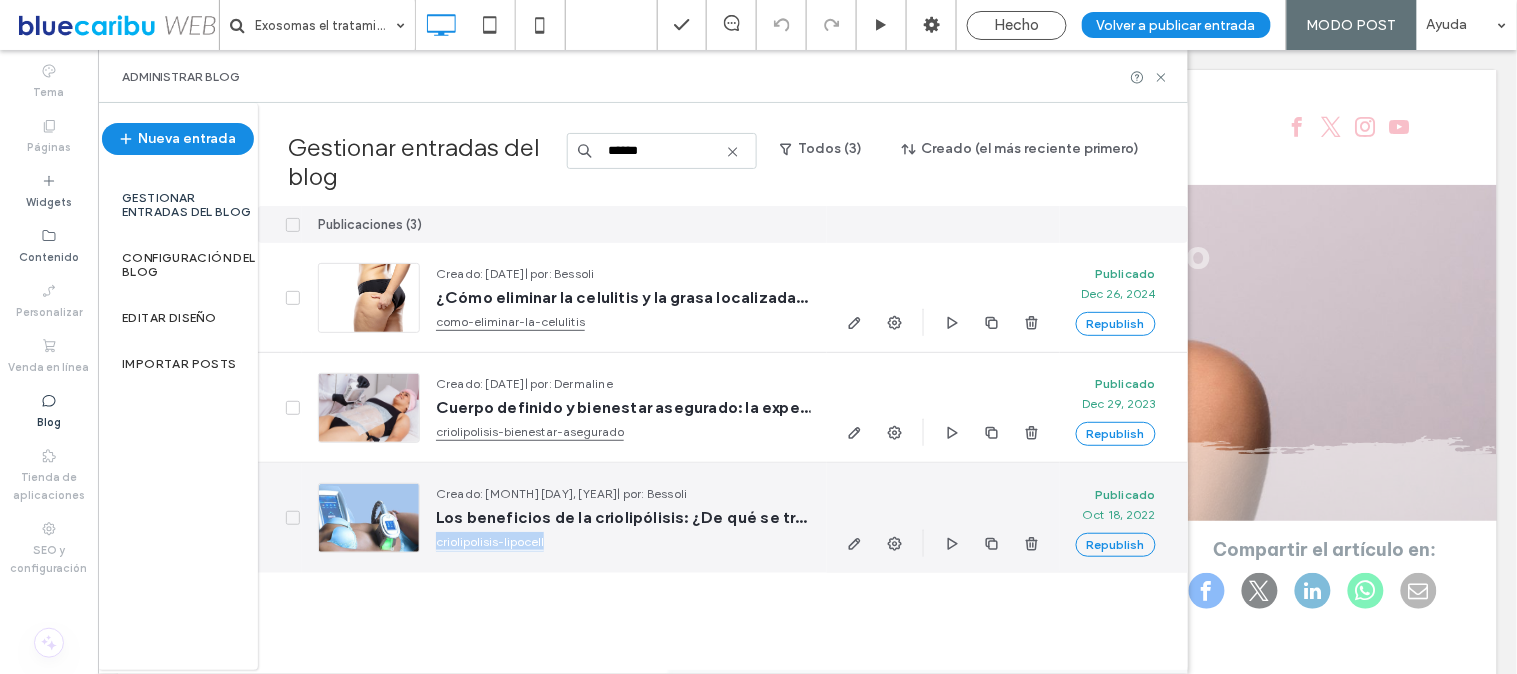 drag, startPoint x: 700, startPoint y: 555, endPoint x: 435, endPoint y: 554, distance: 265.0019 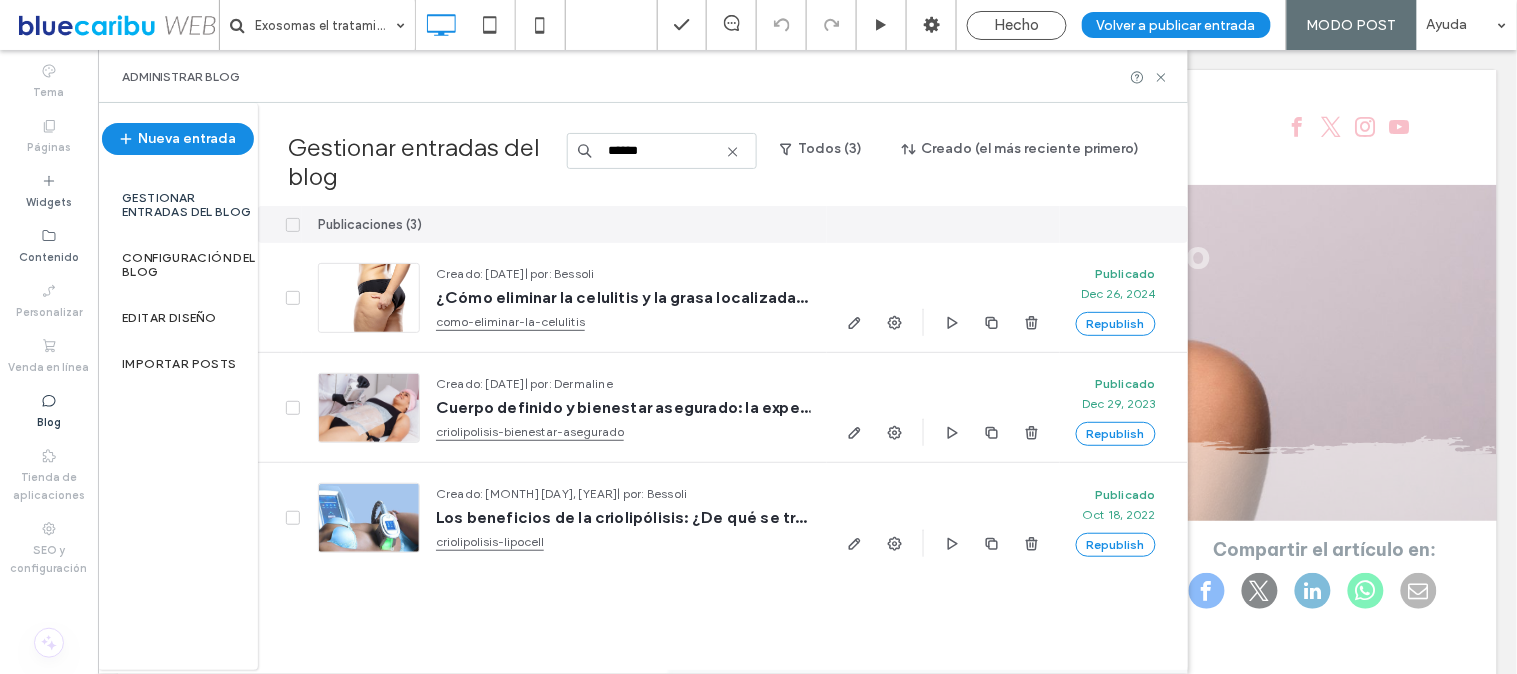 click on "******" at bounding box center [662, 151] 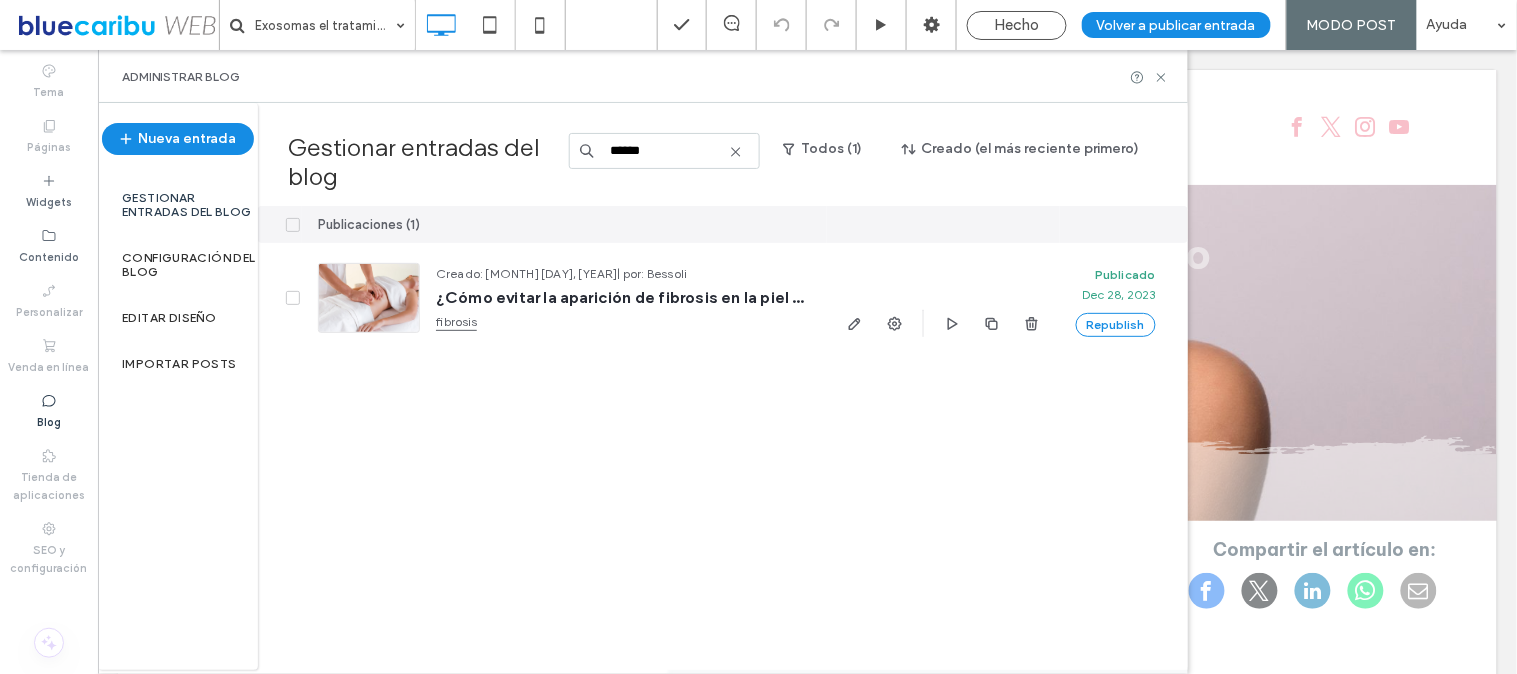 type on "******" 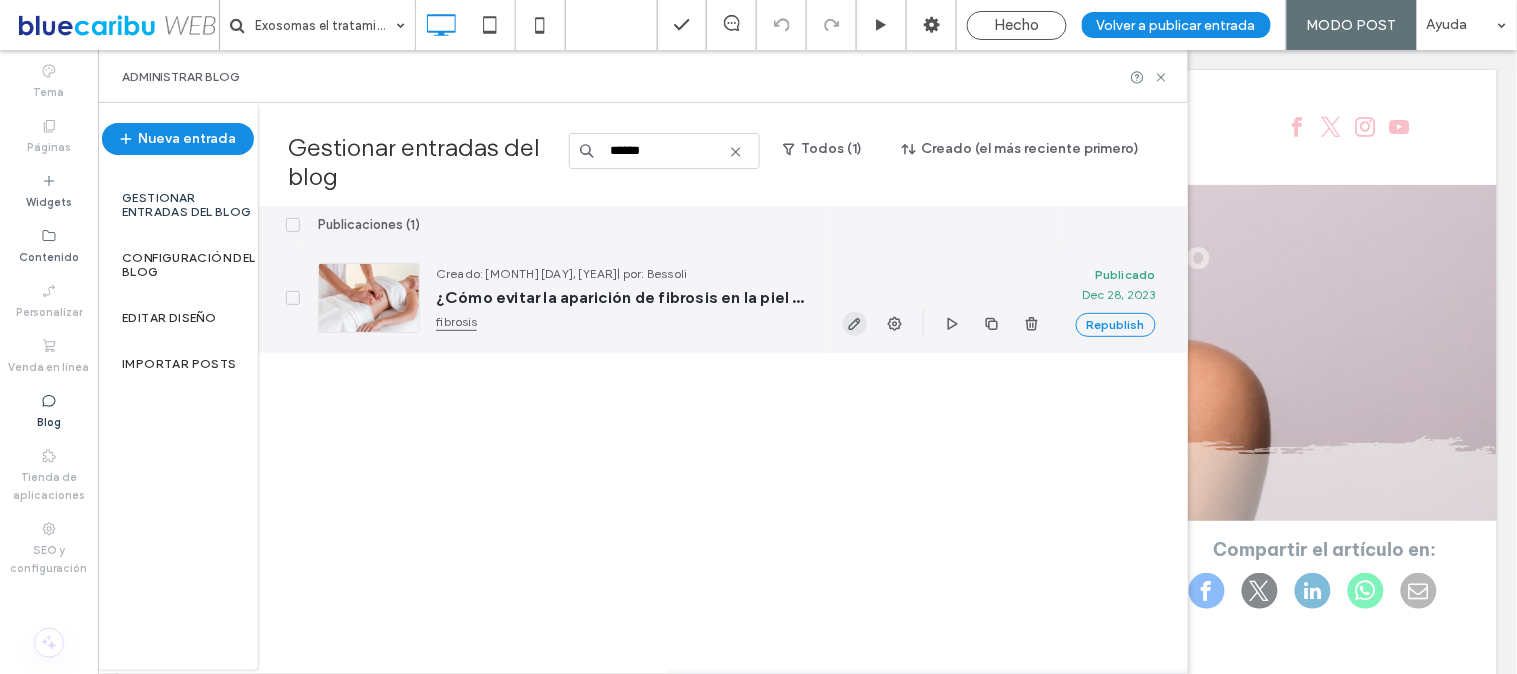 click 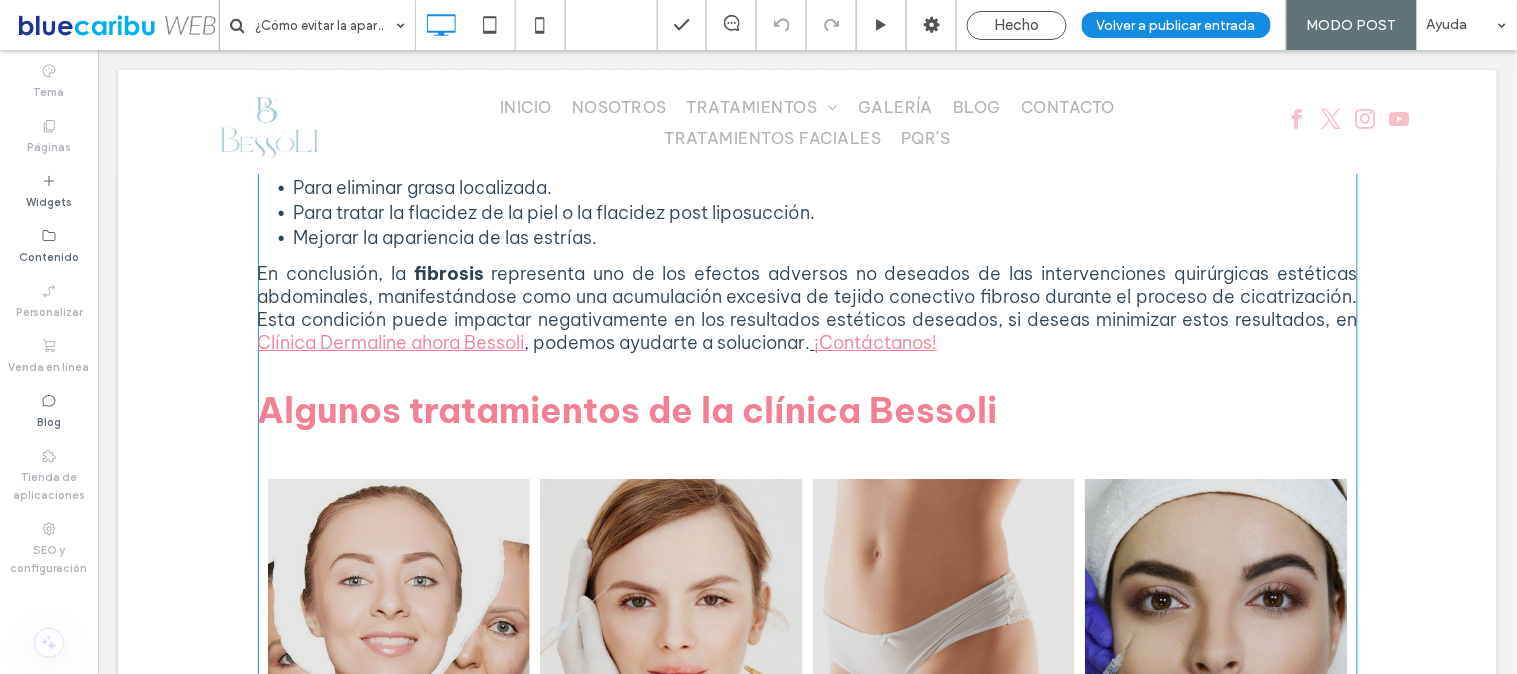 scroll, scrollTop: 3555, scrollLeft: 0, axis: vertical 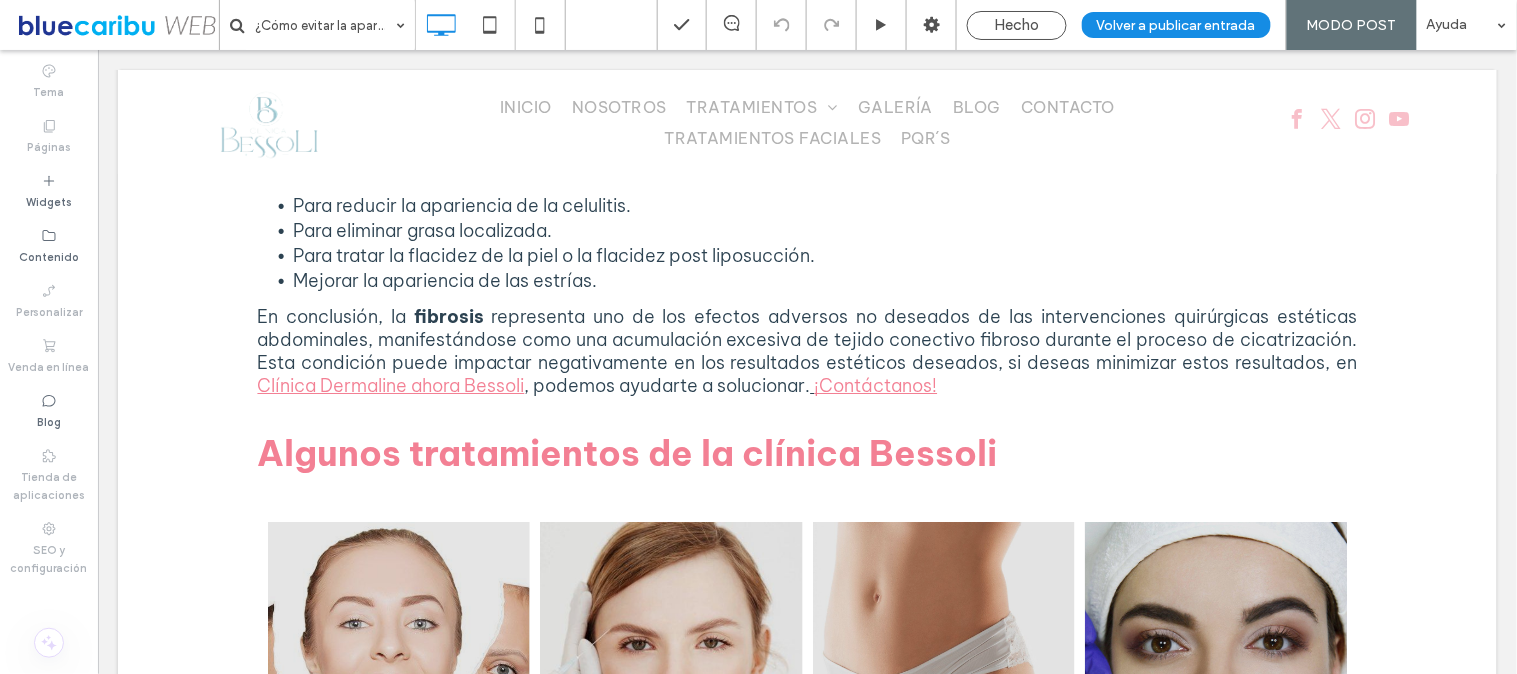 click at bounding box center (117, 25) 